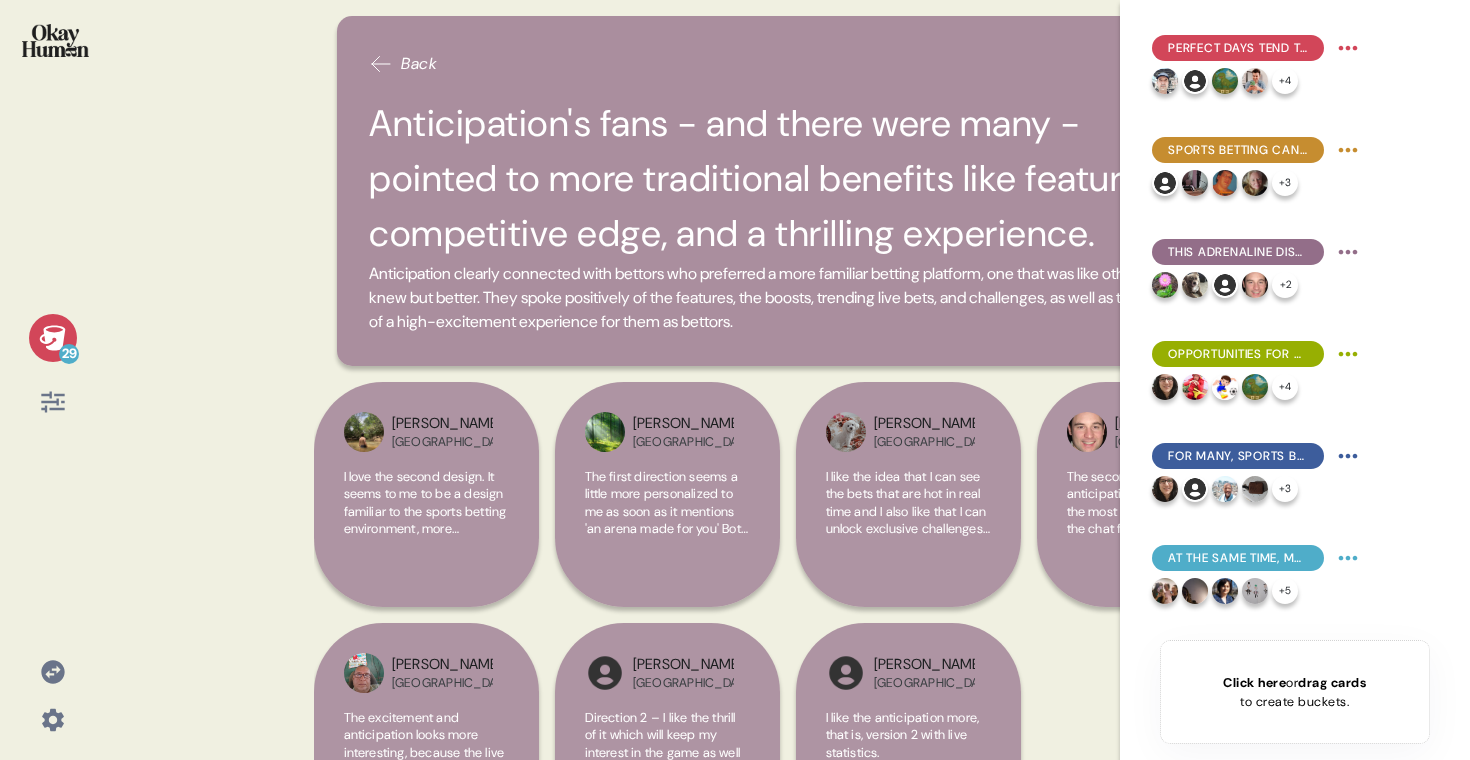 scroll, scrollTop: 0, scrollLeft: 0, axis: both 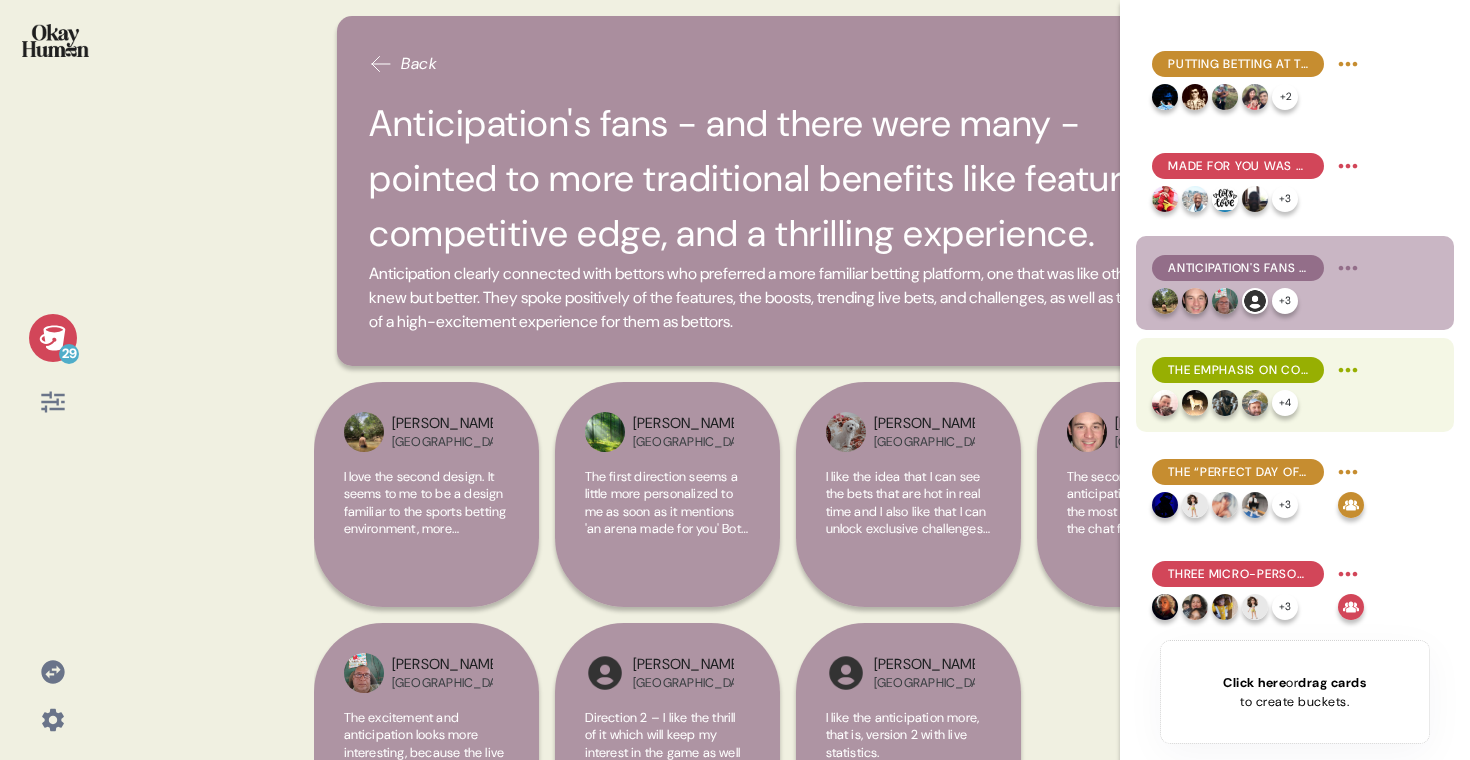 click on "The emphasis on connection is a real standout, and, while controversial, may be an ownable area for Superbet. + 4" at bounding box center (1295, 385) 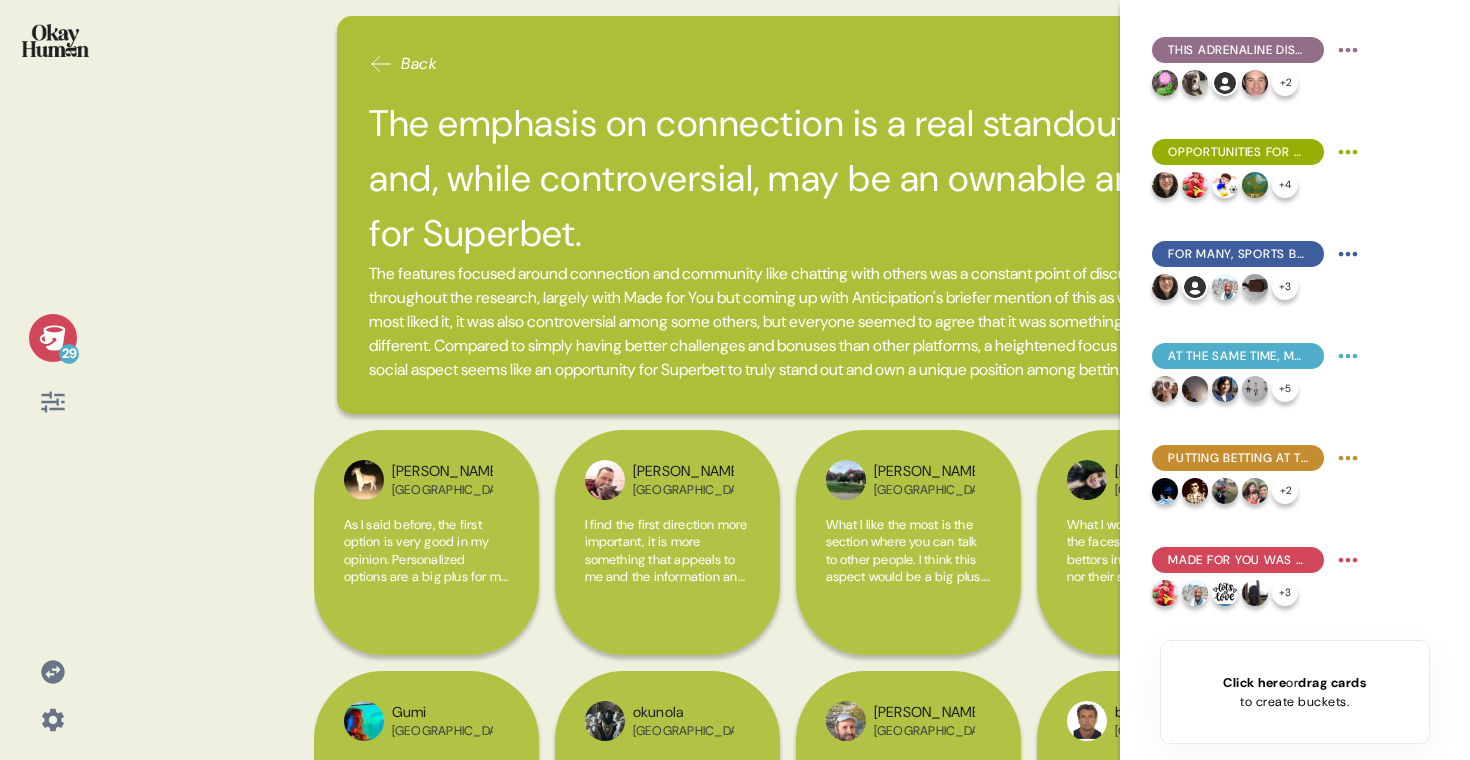 scroll, scrollTop: 0, scrollLeft: 0, axis: both 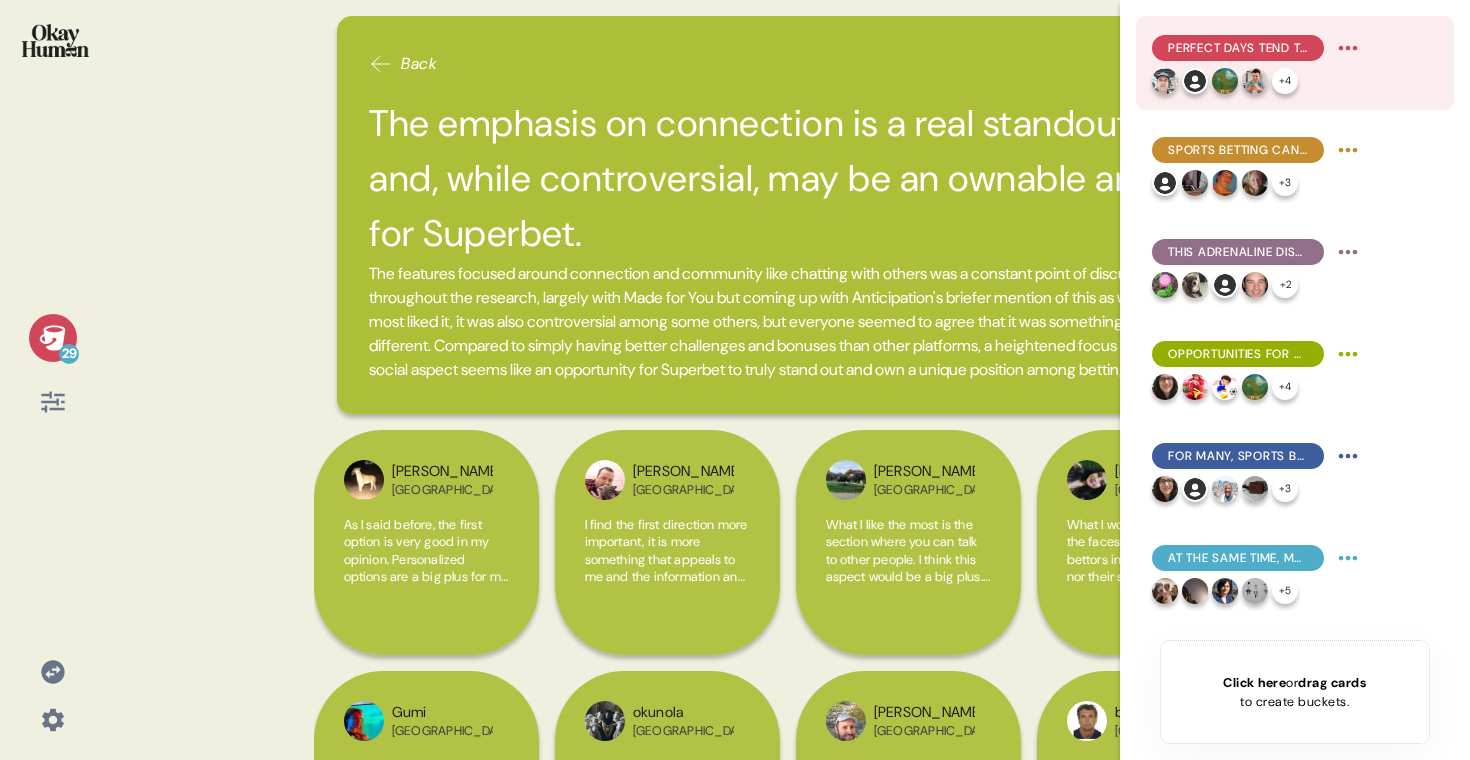 click on "29   Back The emphasis on connection is a real standout, and, while controversial, may be an ownable area for Superbet. The features focused around connection and community like chatting with others was a constant point of discussion throughout the research, largely with Made for You but coming up with Anticipation's briefer mention of this as well.  While most liked it, it was also controversial among some others, but everyone seemed to agree that it was something truly different. Compared to simply having better challenges and bonuses than other platforms, a heightened focus on the social aspect seems like an opportunity for Superbet to truly stand out and own a unique position among betting platforms. Fred Greece Rory Belgium Cristina Romania What I like the most is the section where you can talk to other people. I think this aspect would be a big plus. Another section is the daily challenges section. It practically makes you log into the app every day just to see what the challenge is. Laura Paraguay Gumi" at bounding box center [735, 380] 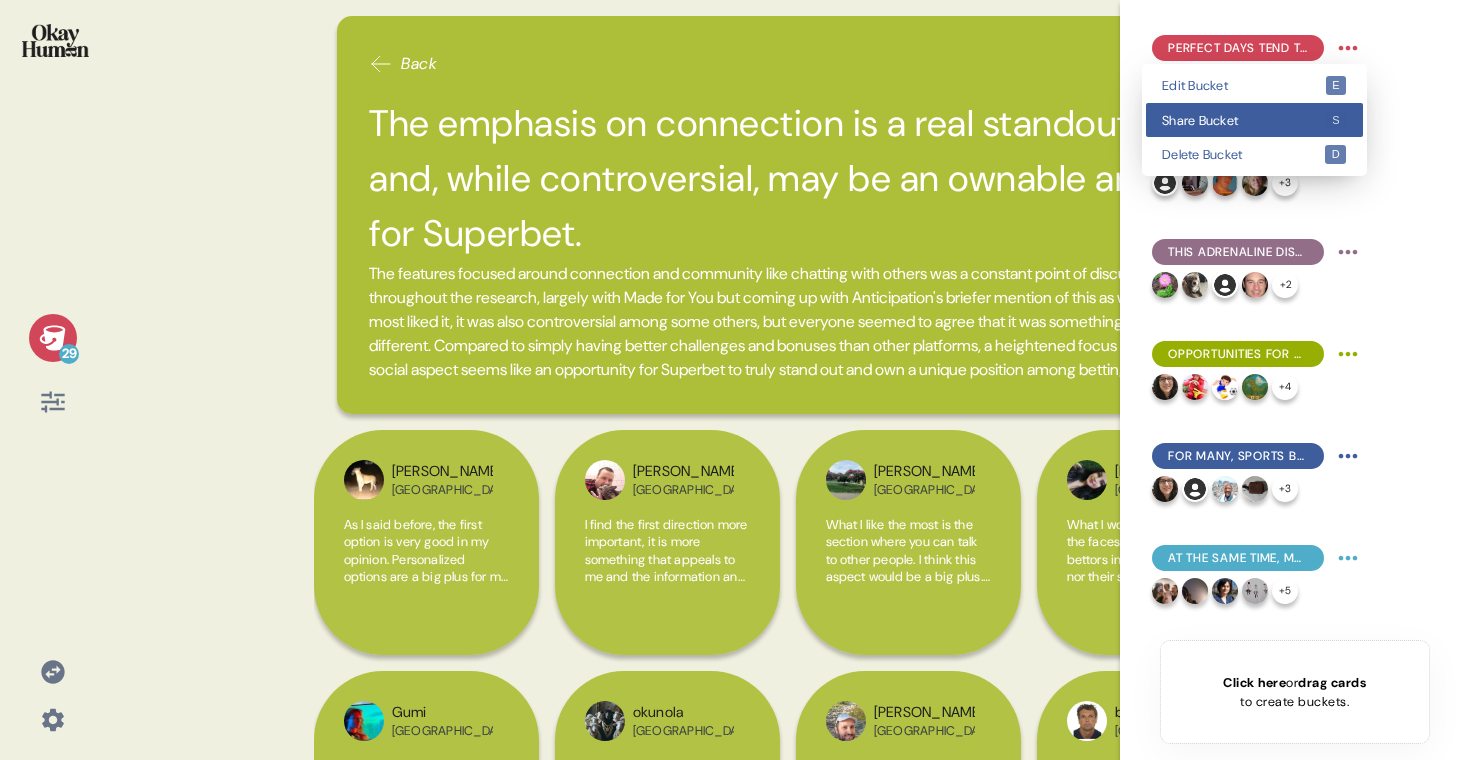 click on "Share Bucket s" at bounding box center (1254, 120) 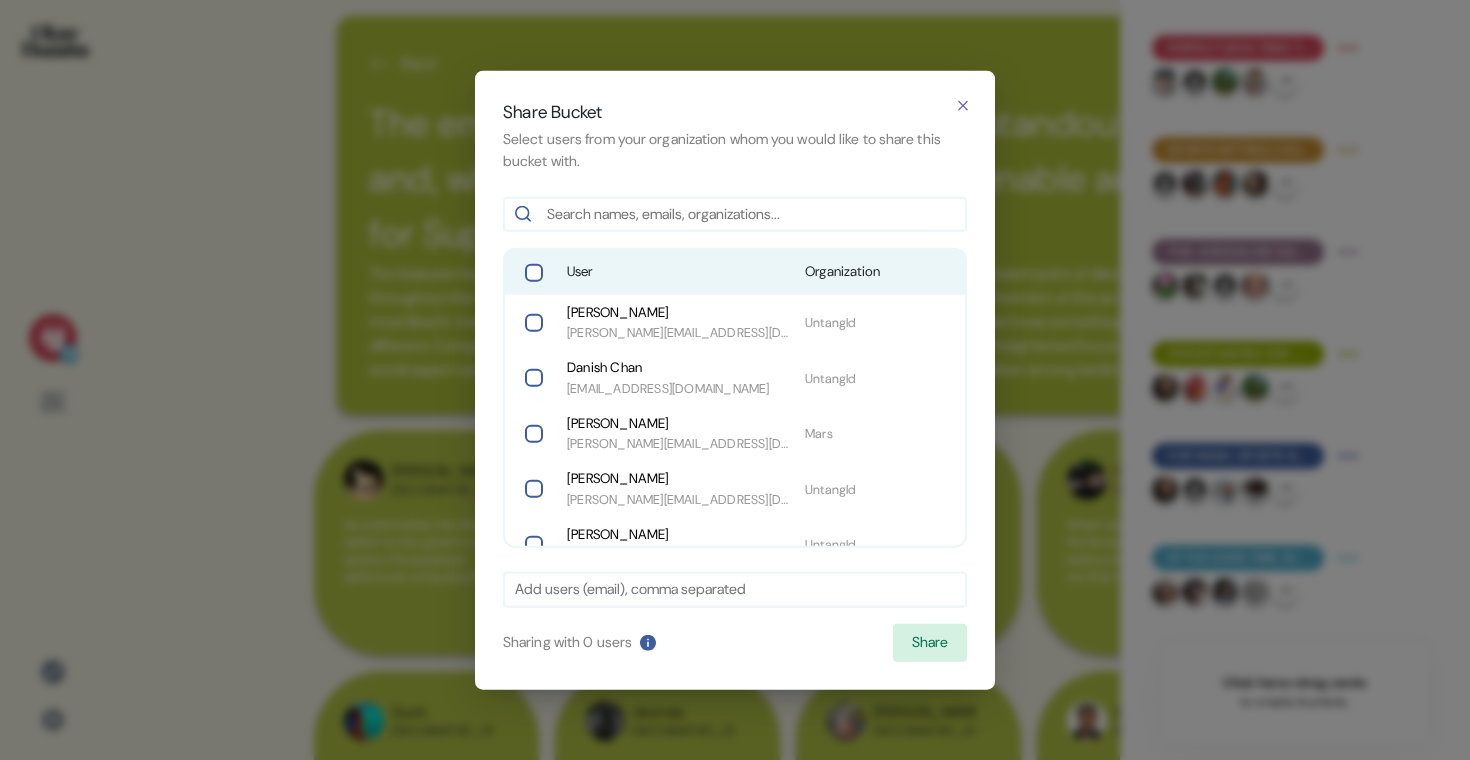 click on "User" at bounding box center (678, 272) 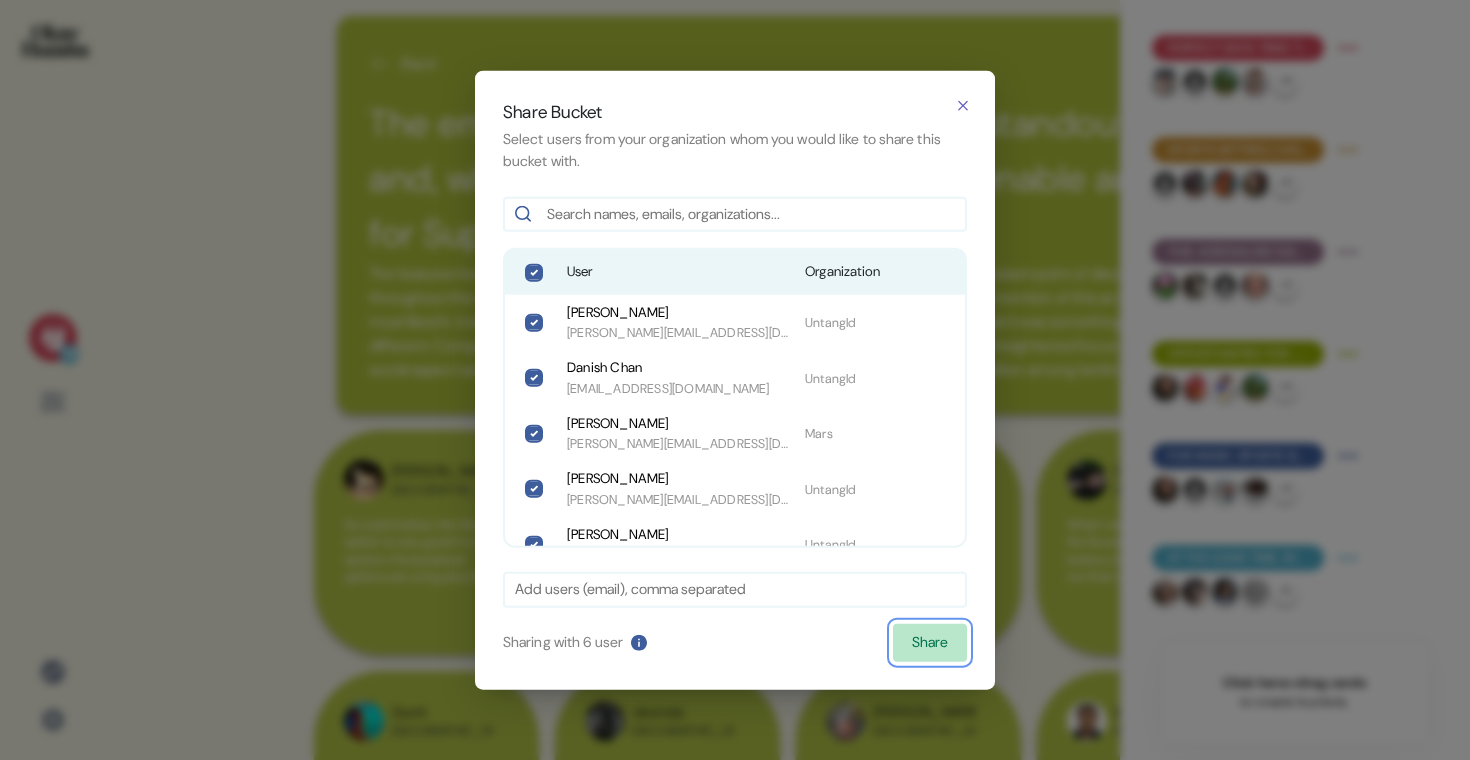 click on "Share" at bounding box center [930, 643] 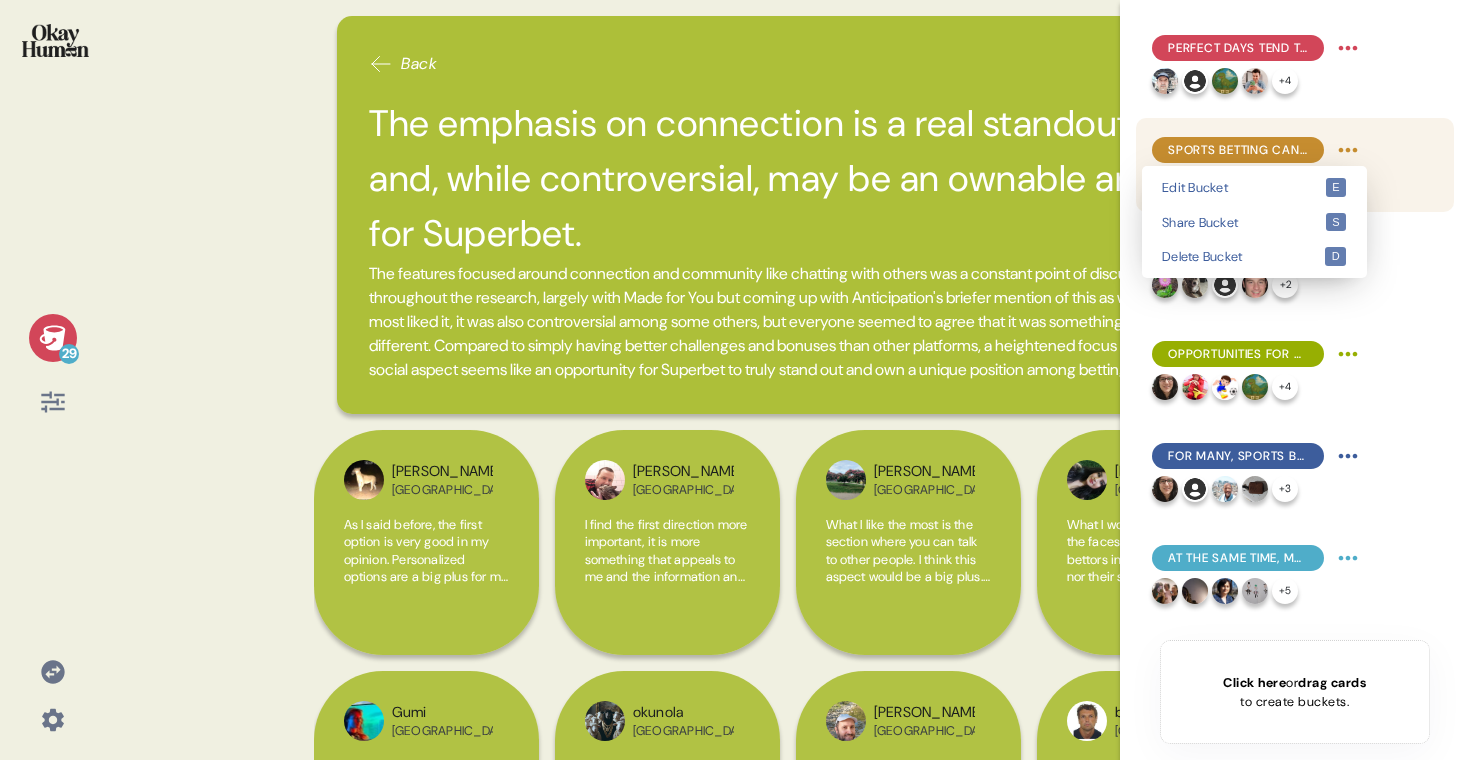 click on "29   Back The emphasis on connection is a real standout, and, while controversial, may be an ownable area for Superbet. The features focused around connection and community like chatting with others was a constant point of discussion throughout the research, largely with Made for You but coming up with Anticipation's briefer mention of this as well.  While most liked it, it was also controversial among some others, but everyone seemed to agree that it was something truly different. Compared to simply having better challenges and bonuses than other platforms, a heightened focus on the social aspect seems like an opportunity for Superbet to truly stand out and own a unique position among betting platforms. Fred Greece Rory Belgium Cristina Romania What I like the most is the section where you can talk to other people. I think this aspect would be a big plus. Another section is the daily challenges section. It practically makes you log into the app every day just to see what the challenge is. Laura Paraguay Gumi" at bounding box center (735, 380) 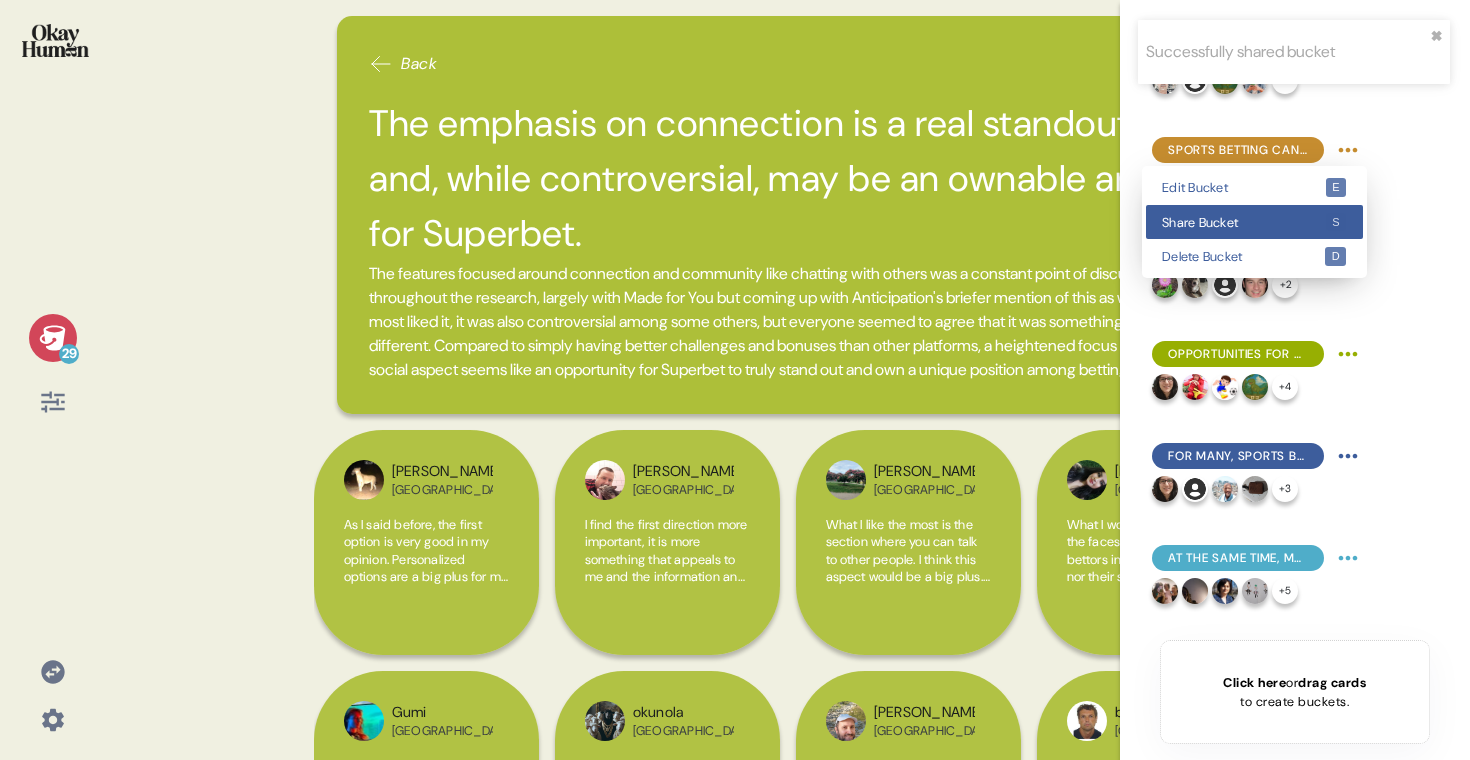 click on "Share Bucket" at bounding box center [1243, 222] 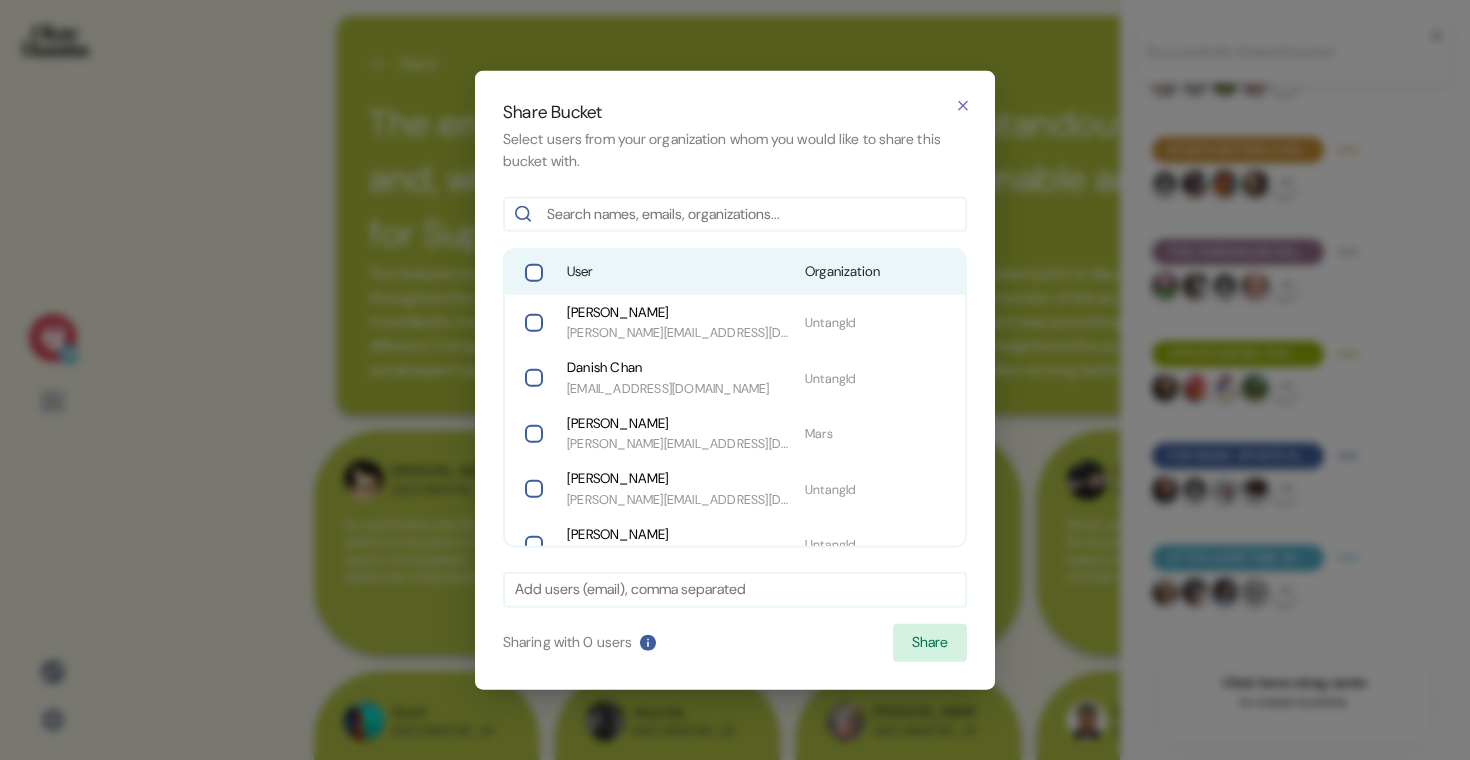 click on "User Organization" at bounding box center (735, 272) 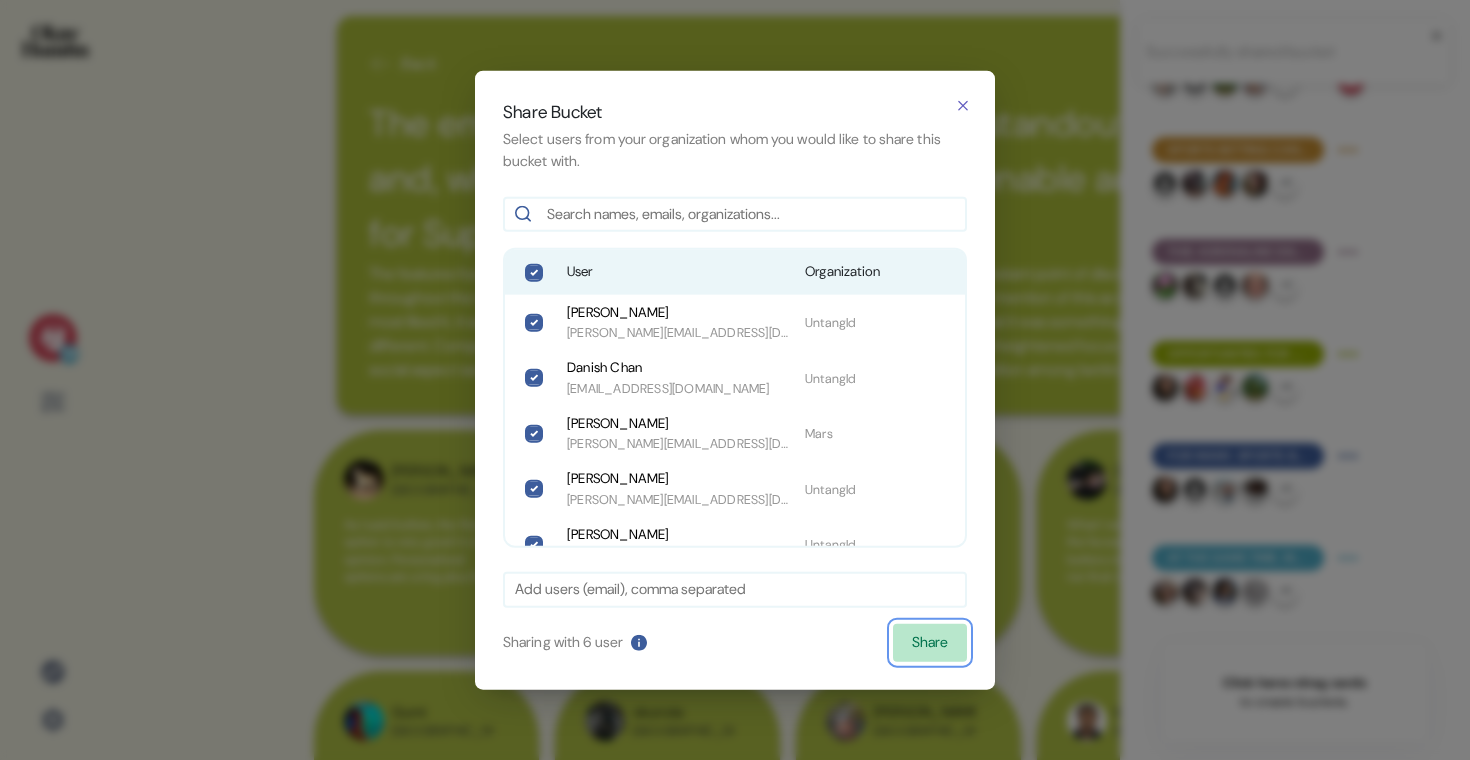 click on "Share" at bounding box center (930, 643) 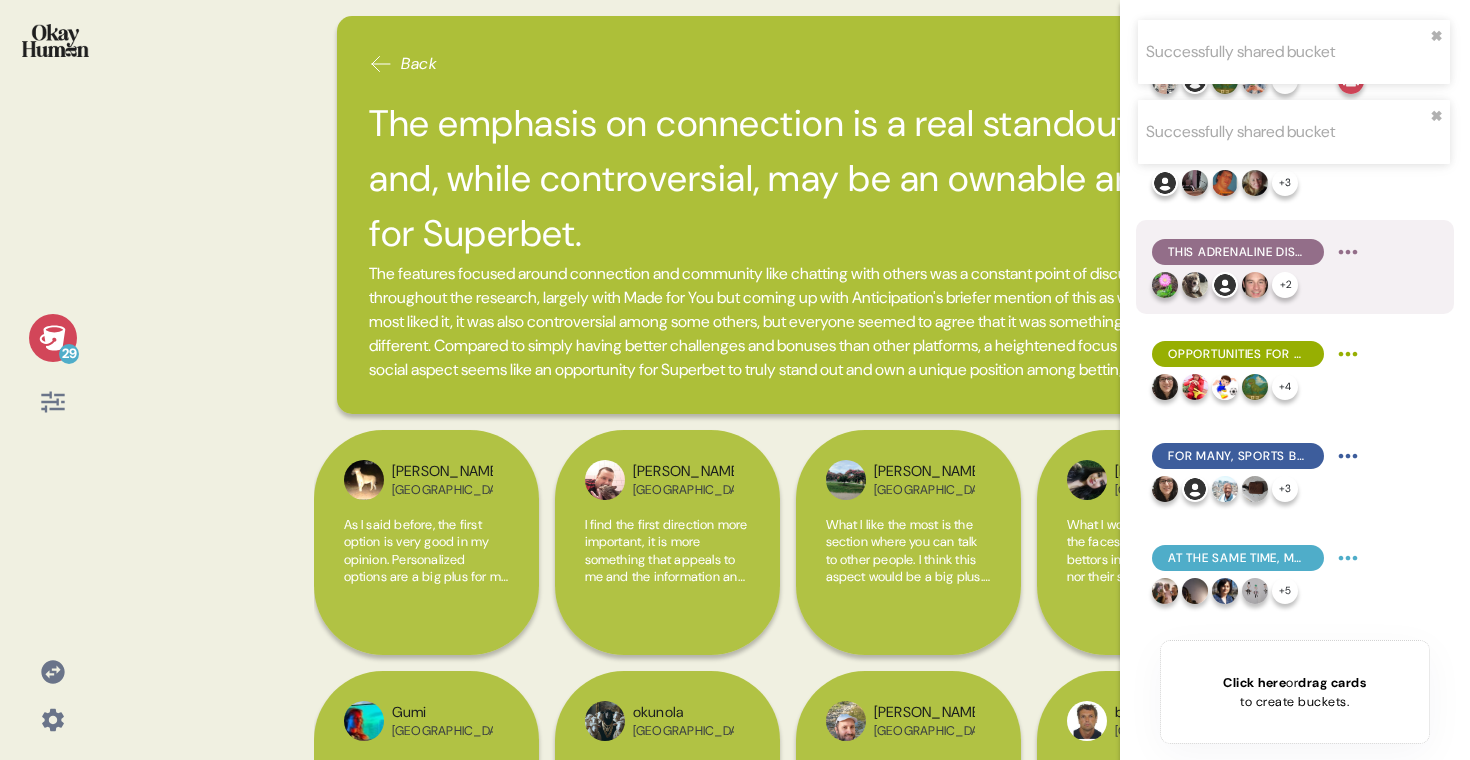 click on "Successfully shared bucket ✖︎ Successfully shared bucket ✖︎ 29   Back The emphasis on connection is a real standout, and, while controversial, may be an ownable area for Superbet. The features focused around connection and community like chatting with others was a constant point of discussion throughout the research, largely with Made for You but coming up with Anticipation's briefer mention of this as well.  While most liked it, it was also controversial among some others, but everyone seemed to agree that it was something truly different. Compared to simply having better challenges and bonuses than other platforms, a heightened focus on the social aspect seems like an opportunity for Superbet to truly stand out and own a unique position among betting platforms. Fred Greece Rory Belgium Cristina Romania Laura Paraguay Gumi Serbia okunola Belgium Vasileios Greece bart Belgium I really don't think chatting with fans is necessary because I always decide for myself what I bet and who I bet on + 4 + 3 + 2" at bounding box center [735, 380] 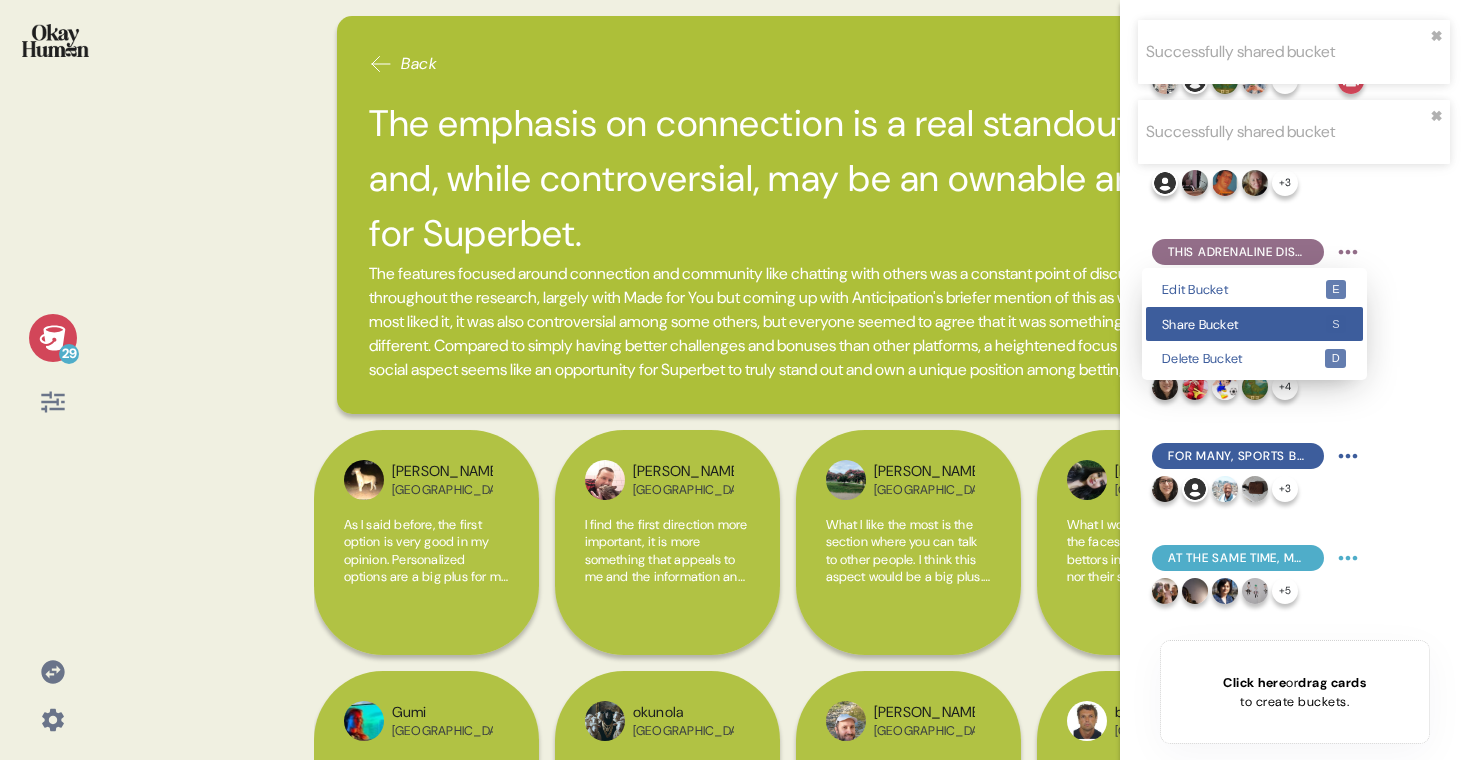 click on "Share Bucket" at bounding box center [1243, 324] 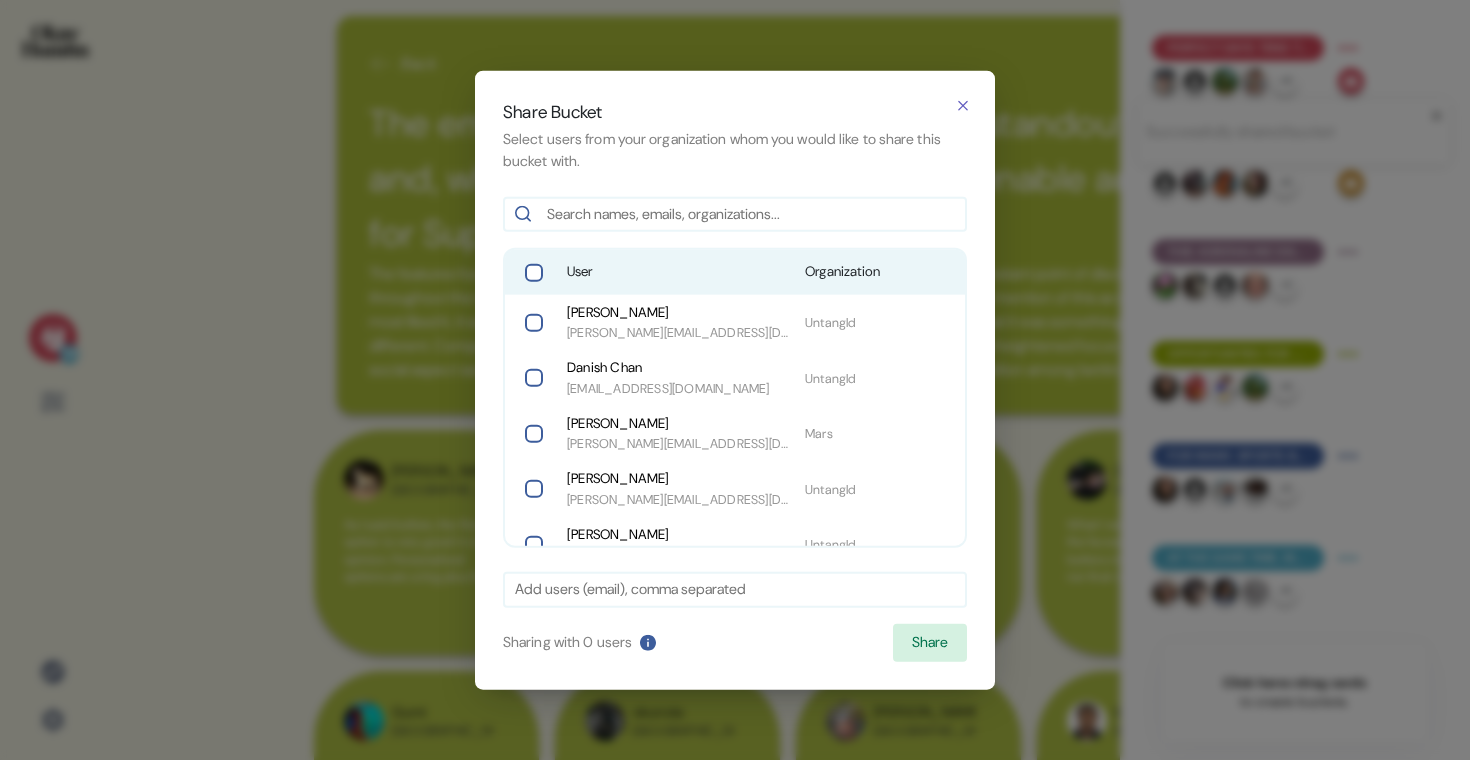 click on "User" at bounding box center (678, 272) 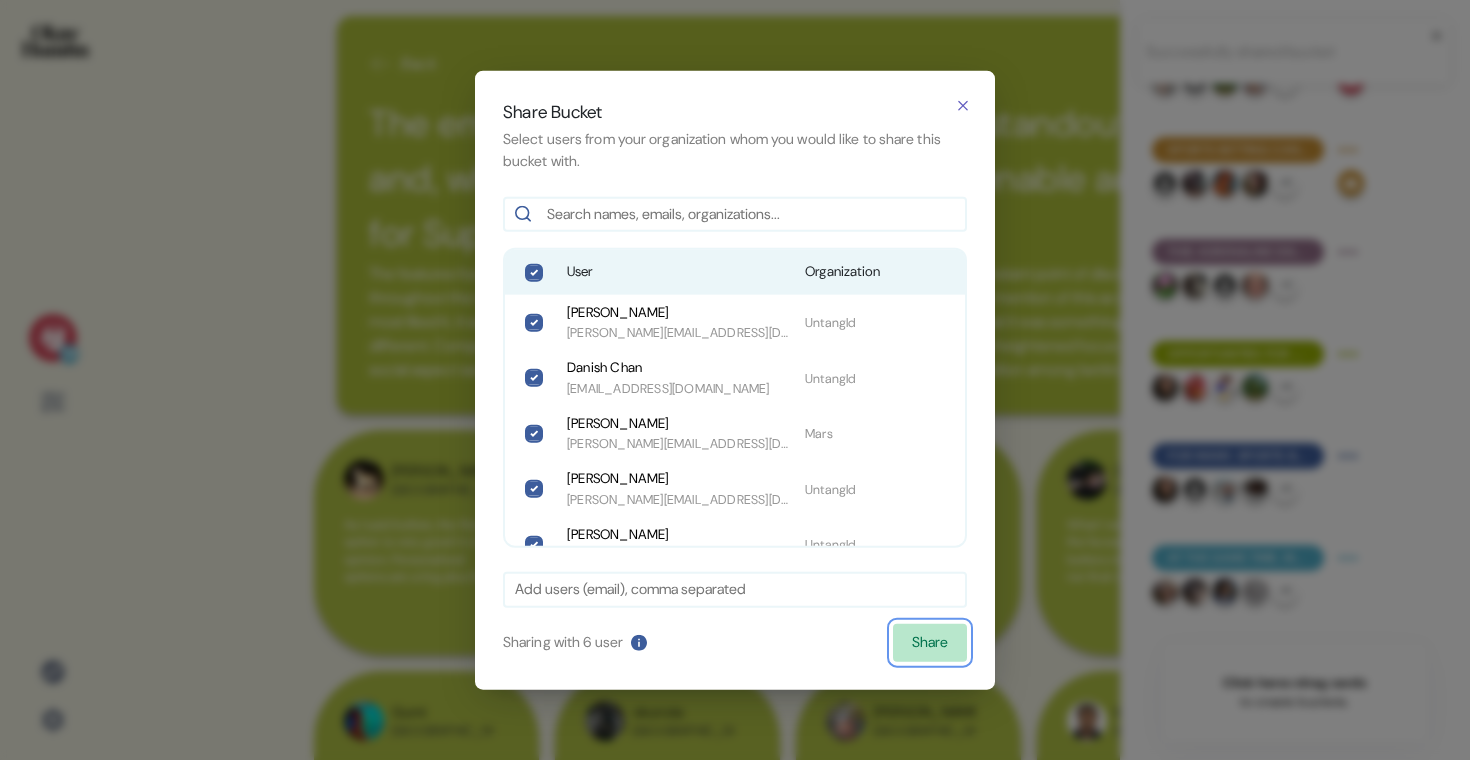 click on "Share" at bounding box center (930, 643) 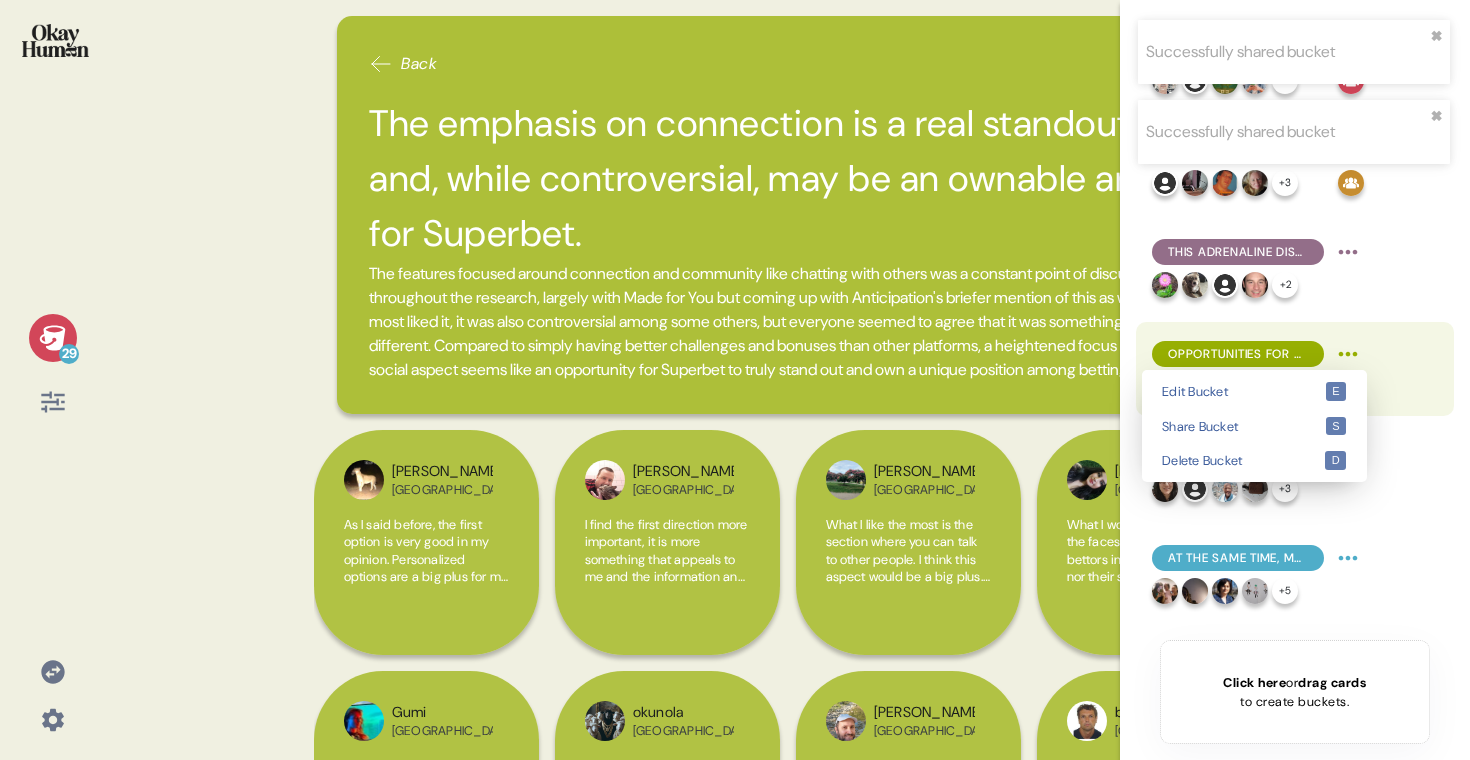 click on "Successfully shared bucket ✖︎ Successfully shared bucket ✖︎ 29   Back The emphasis on connection is a real standout, and, while controversial, may be an ownable area for Superbet. The features focused around connection and community like chatting with others was a constant point of discussion throughout the research, largely with Made for You but coming up with Anticipation's briefer mention of this as well.  While most liked it, it was also controversial among some others, but everyone seemed to agree that it was something truly different. Compared to simply having better challenges and bonuses than other platforms, a heightened focus on the social aspect seems like an opportunity for Superbet to truly stand out and own a unique position among betting platforms. Fred Greece Rory Belgium Cristina Romania Laura Paraguay Gumi Serbia okunola Belgium Vasileios Greece bart Belgium I really don't think chatting with fans is necessary because I always decide for myself what I bet and who I bet on + 4 + 3 + 2" at bounding box center (735, 380) 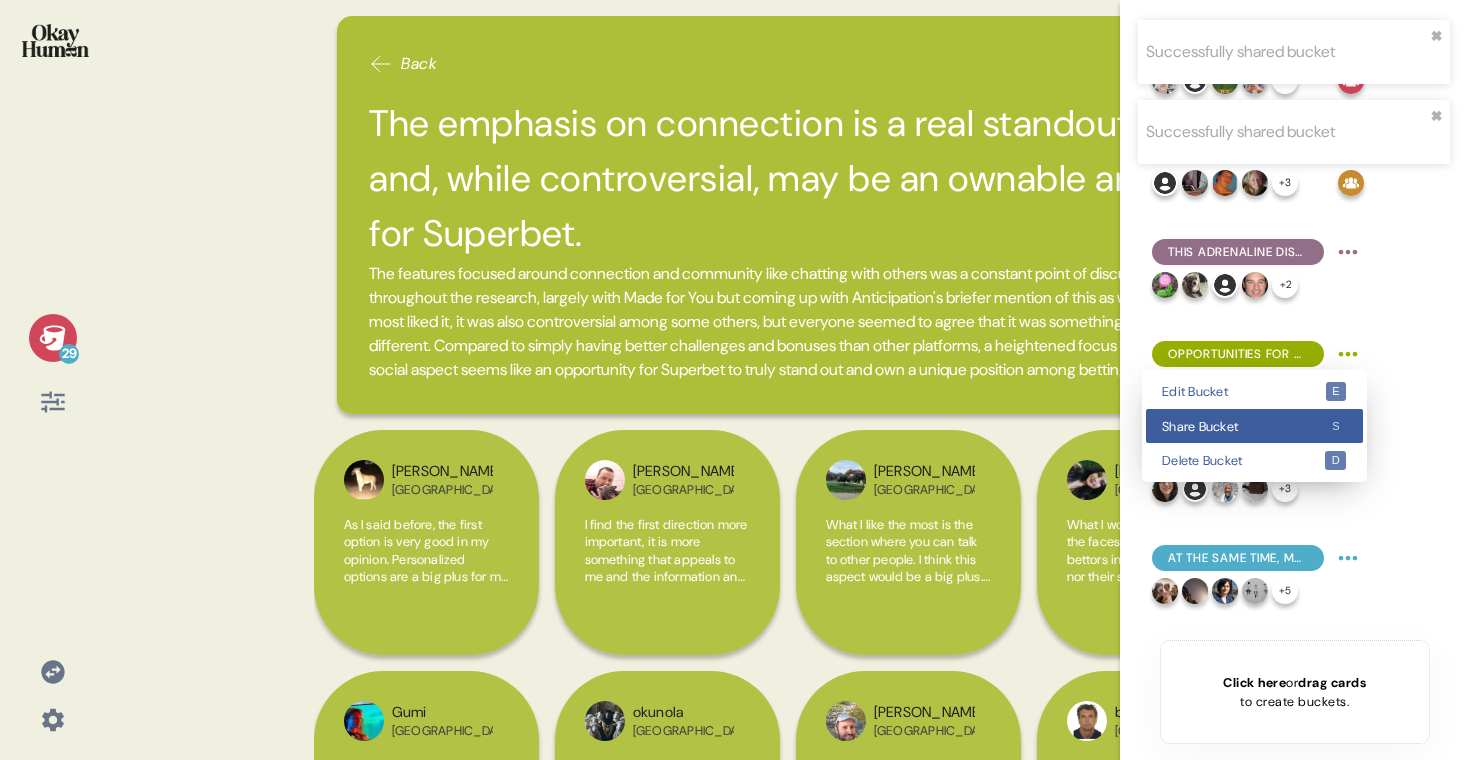 click on "Share Bucket" at bounding box center (1243, 426) 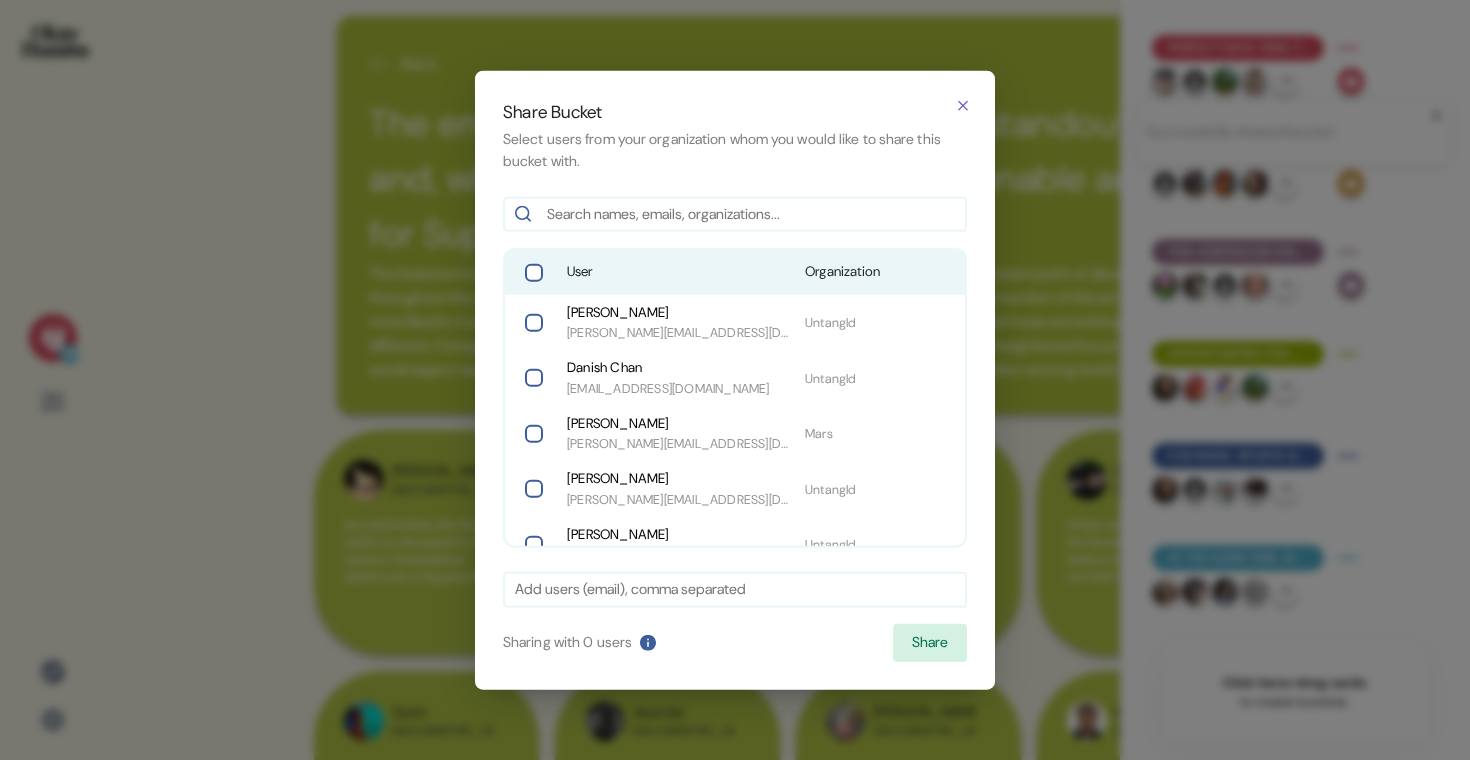click on "User Organization" at bounding box center (735, 272) 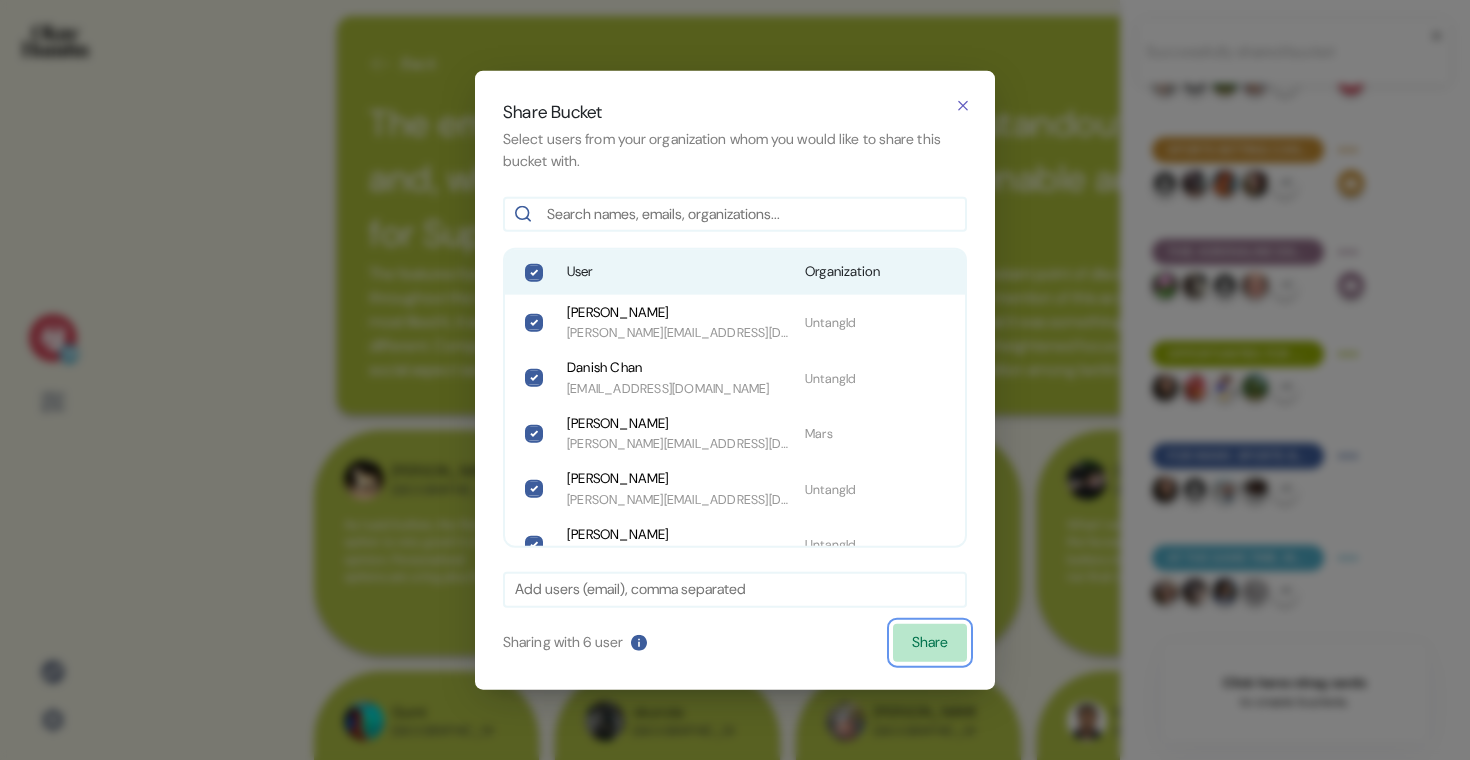 click on "Share" at bounding box center (930, 643) 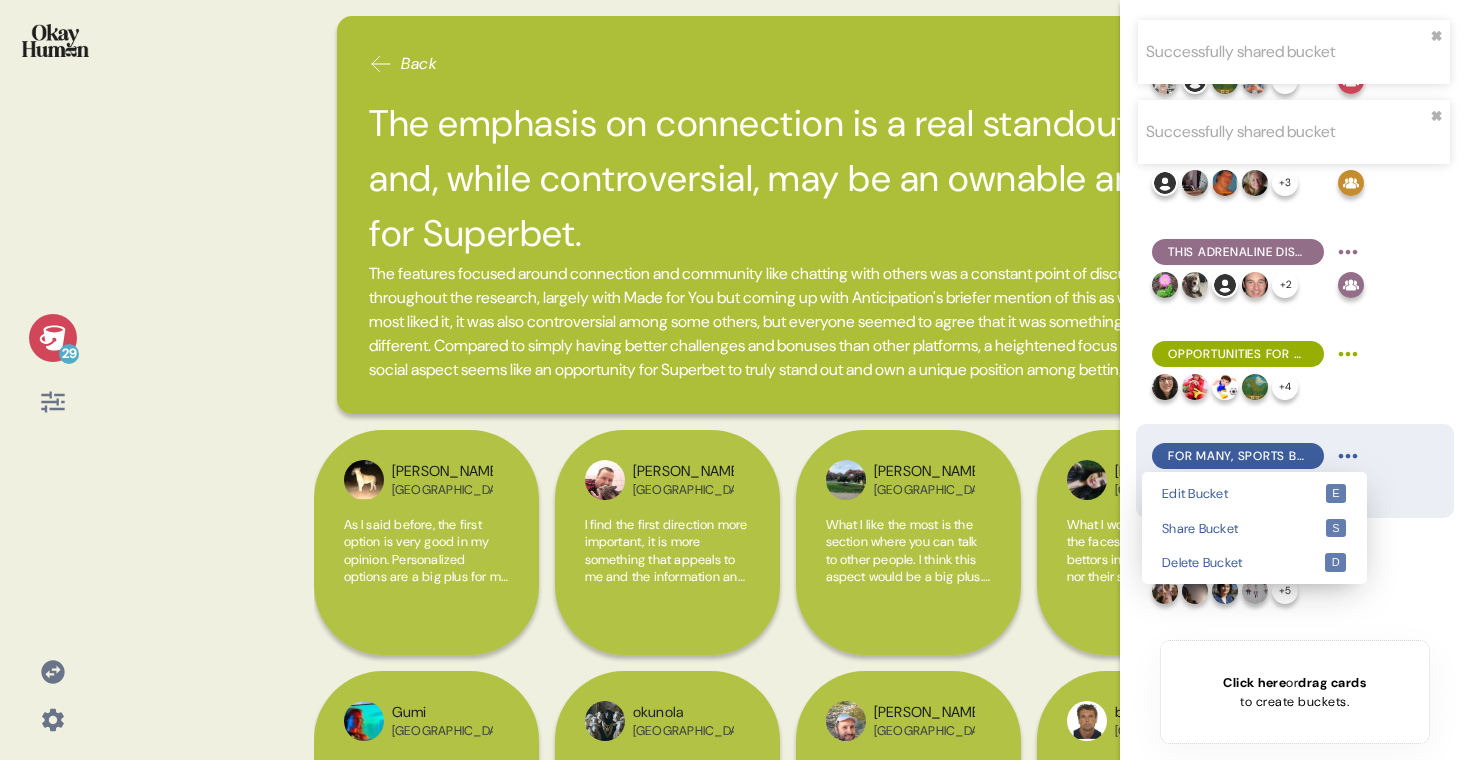 click on "Successfully shared bucket ✖︎ Successfully shared bucket ✖︎ 29   Back The emphasis on connection is a real standout, and, while controversial, may be an ownable area for Superbet. The features focused around connection and community like chatting with others was a constant point of discussion throughout the research, largely with Made for You but coming up with Anticipation's briefer mention of this as well.  While most liked it, it was also controversial among some others, but everyone seemed to agree that it was something truly different. Compared to simply having better challenges and bonuses than other platforms, a heightened focus on the social aspect seems like an opportunity for Superbet to truly stand out and own a unique position among betting platforms. Fred Greece Rory Belgium Cristina Romania Laura Paraguay Gumi Serbia okunola Belgium Vasileios Greece bart Belgium I really don't think chatting with fans is necessary because I always decide for myself what I bet and who I bet on + 4 + 3 + 2" at bounding box center (735, 380) 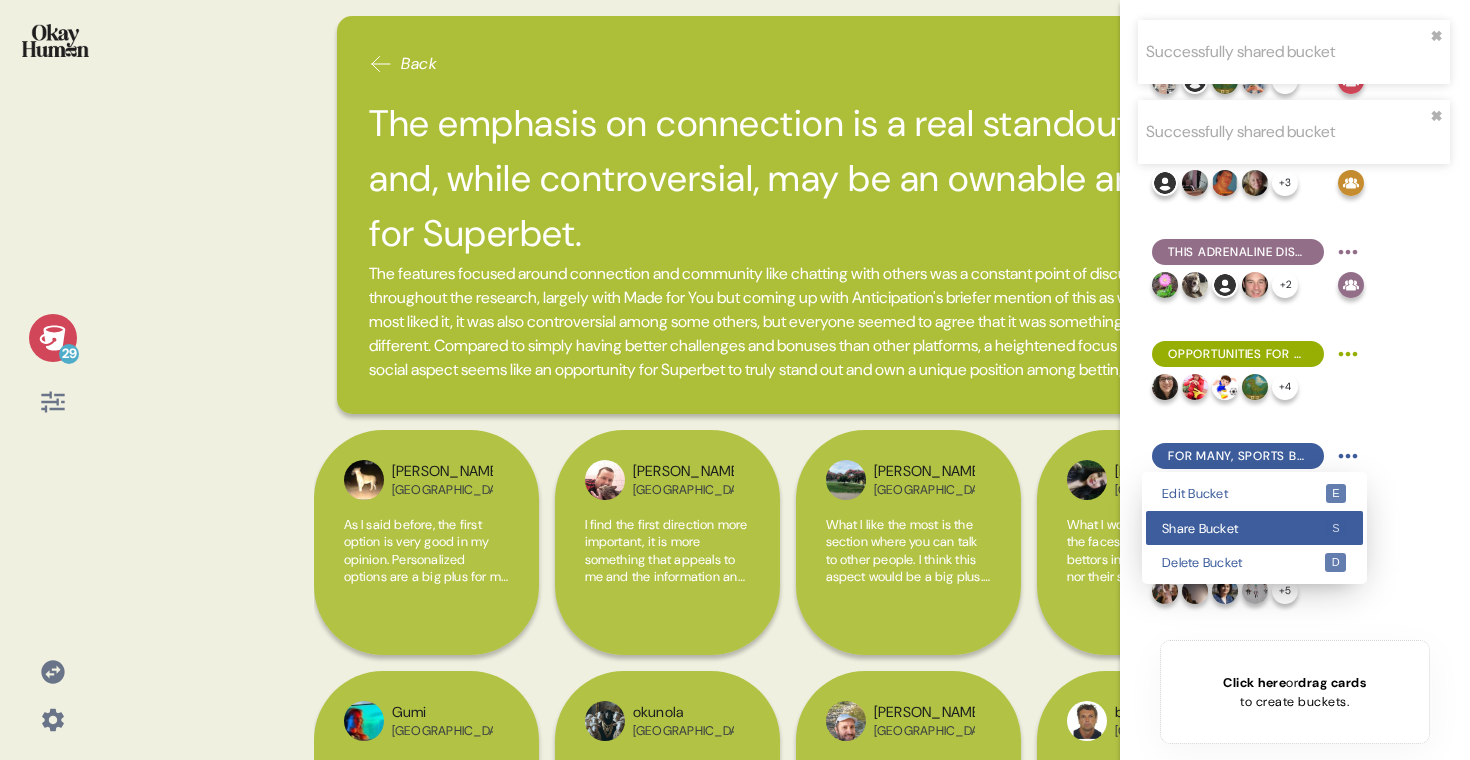 click on "Share Bucket" at bounding box center (1243, 528) 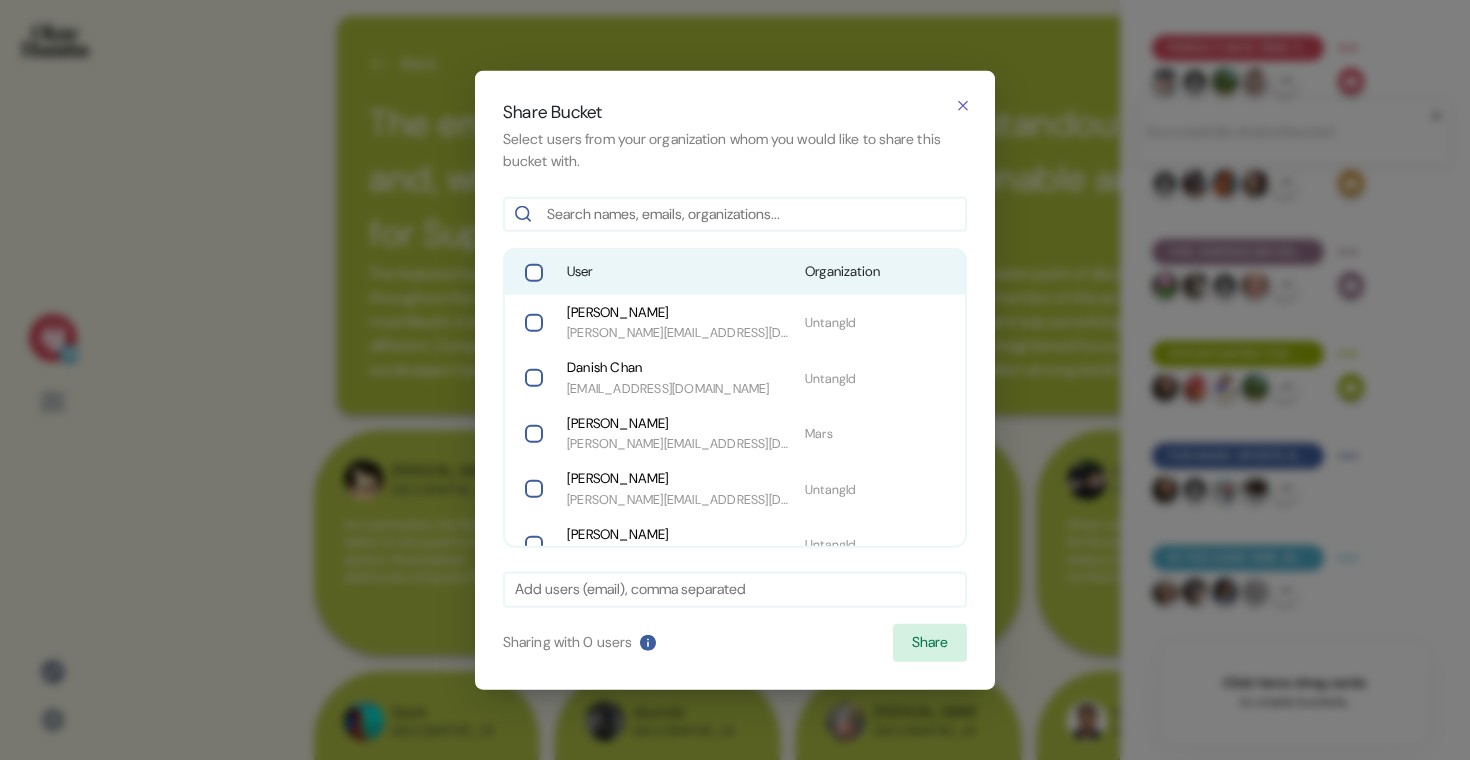 click on "User Organization" at bounding box center (735, 272) 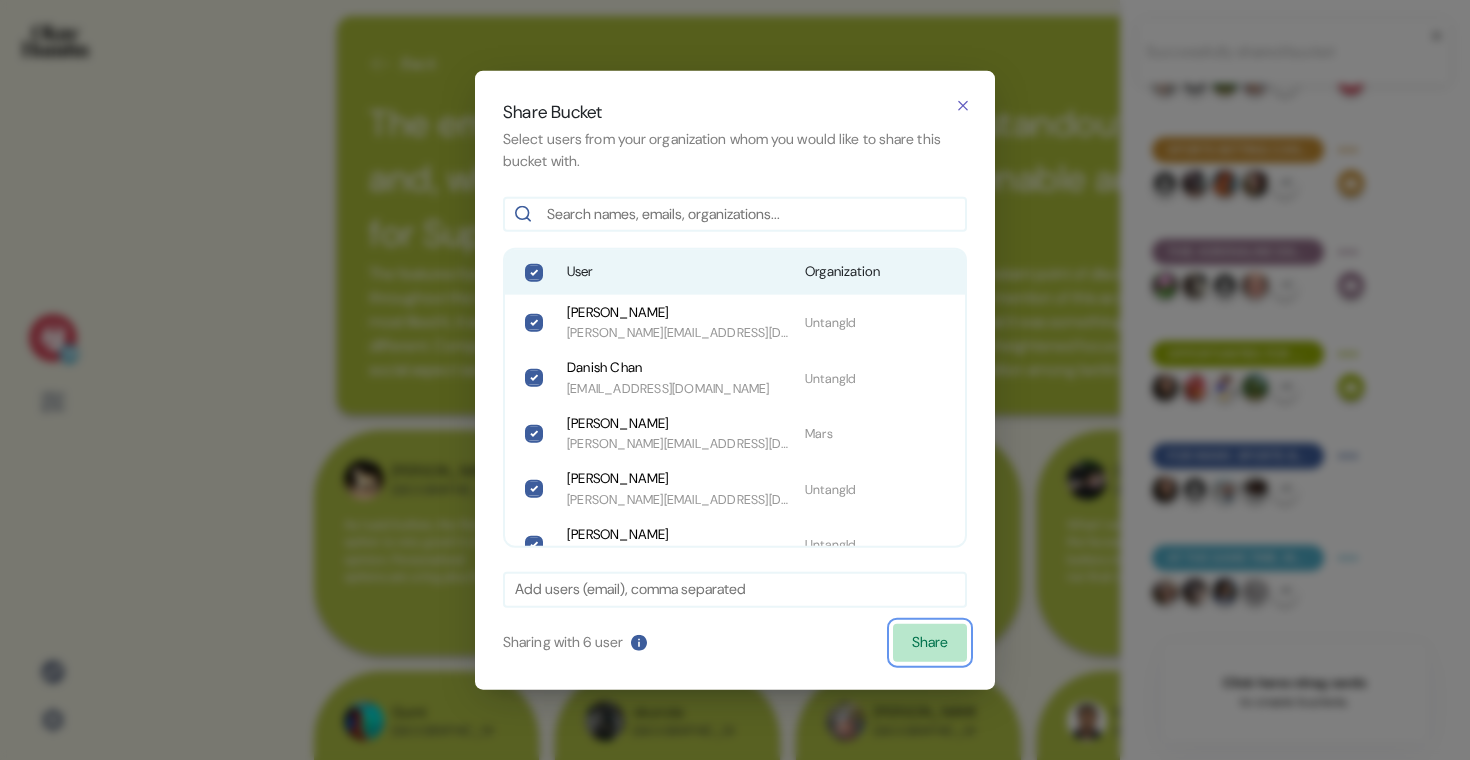 click on "Share" at bounding box center [930, 643] 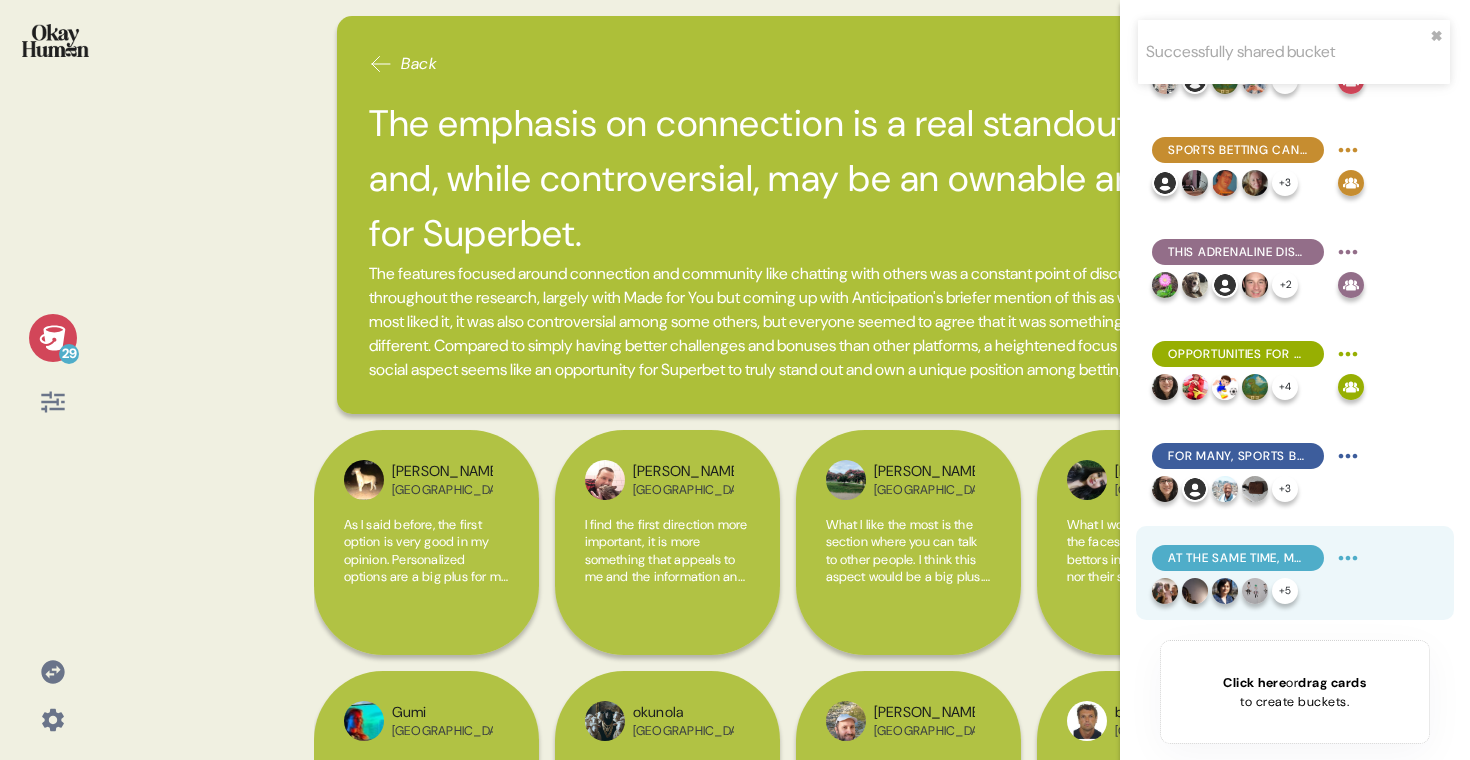 click on "Successfully shared bucket ✖︎ 29   Back The emphasis on connection is a real standout, and, while controversial, may be an ownable area for Superbet. The features focused around connection and community like chatting with others was a constant point of discussion throughout the research, largely with Made for You but coming up with Anticipation's briefer mention of this as well.  While most liked it, it was also controversial among some others, but everyone seemed to agree that it was something truly different. Compared to simply having better challenges and bonuses than other platforms, a heightened focus on the social aspect seems like an opportunity for Superbet to truly stand out and own a unique position among betting platforms. Fred Greece Rory Belgium Cristina Romania Laura Paraguay Gumi Serbia I personally find the group chat option completely unnecessary, I don't understand why someone who bets would listen to others, the goal is to guess yourself, that is, it's more exciting okunola Belgium bart" at bounding box center [735, 380] 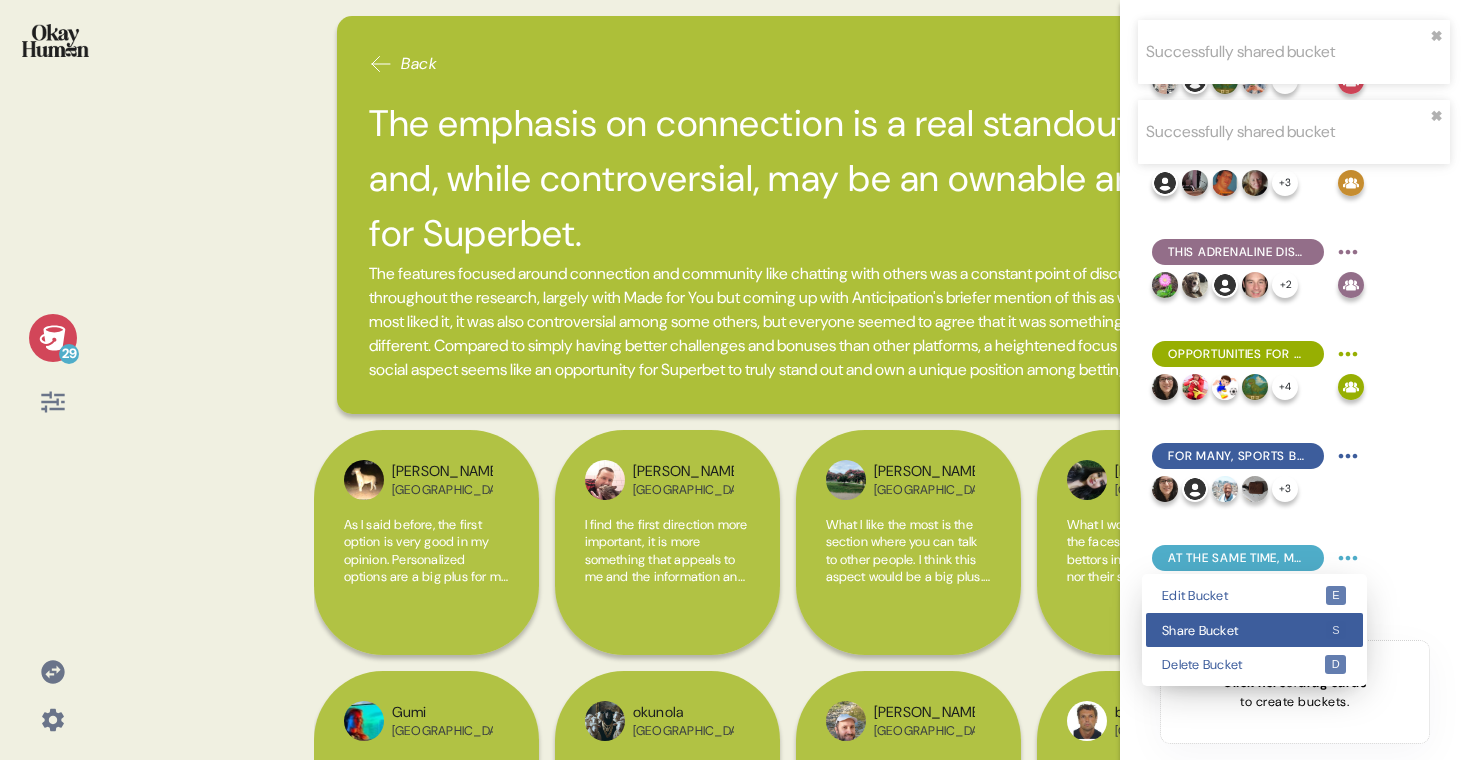 click on "Share Bucket" at bounding box center [1243, 630] 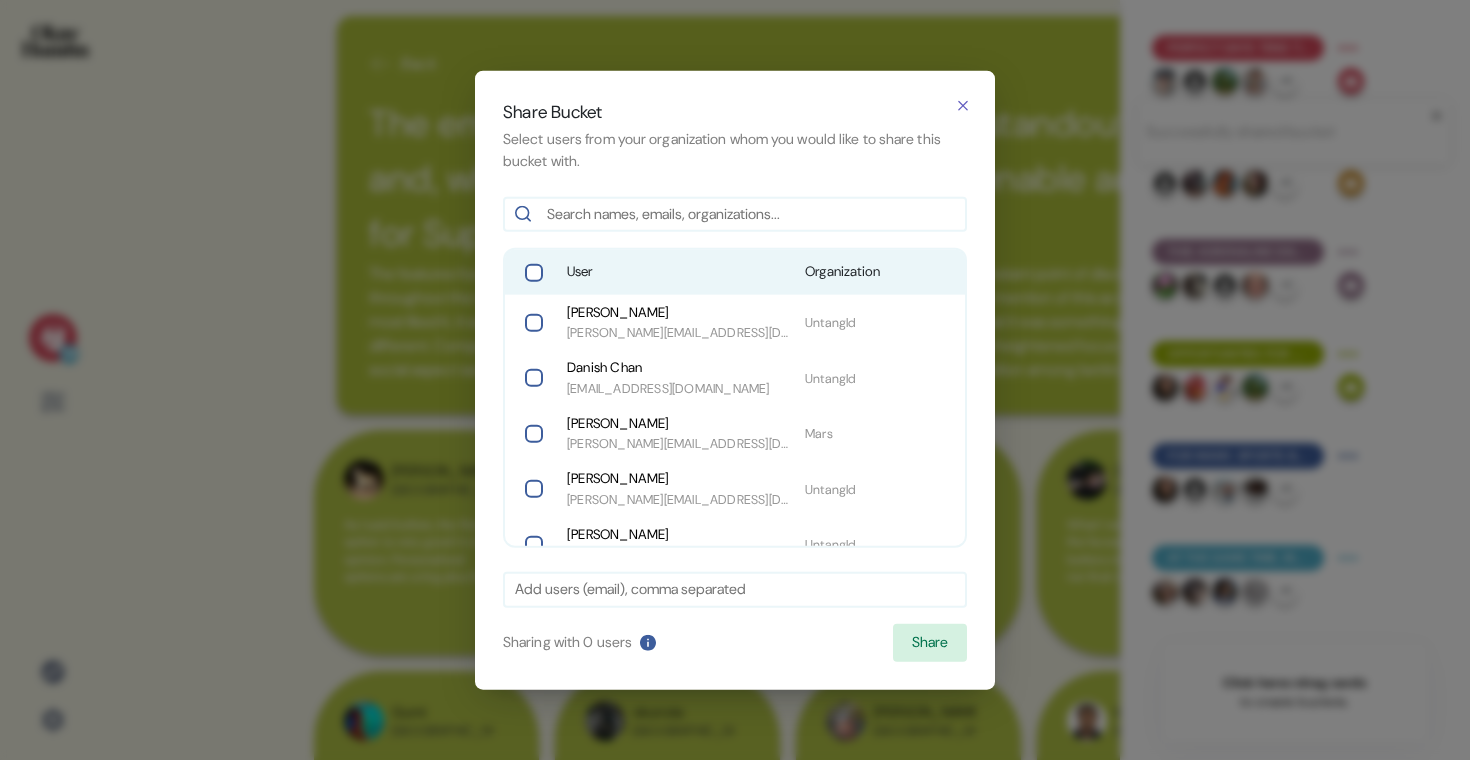 click on "User" at bounding box center [678, 272] 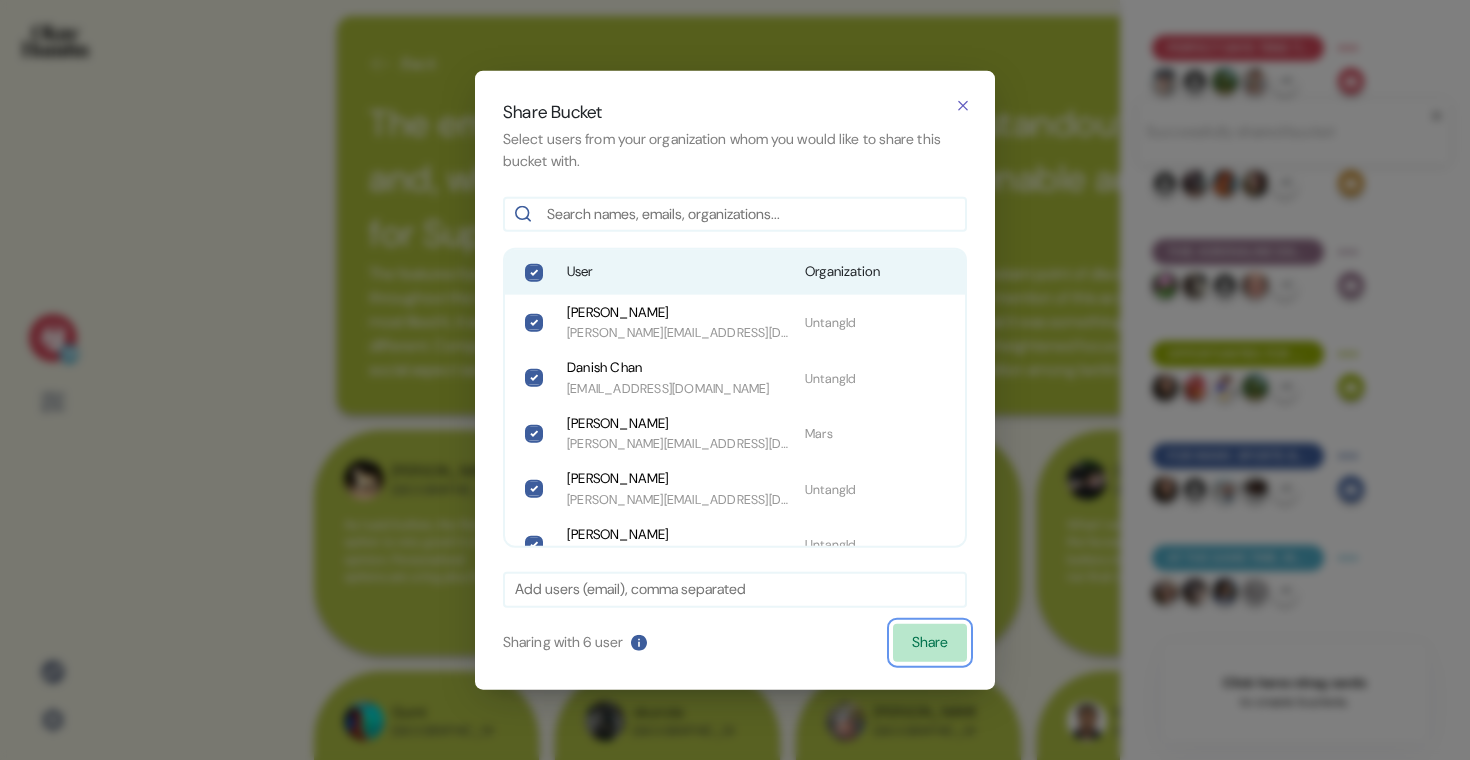 click on "Share" at bounding box center (930, 643) 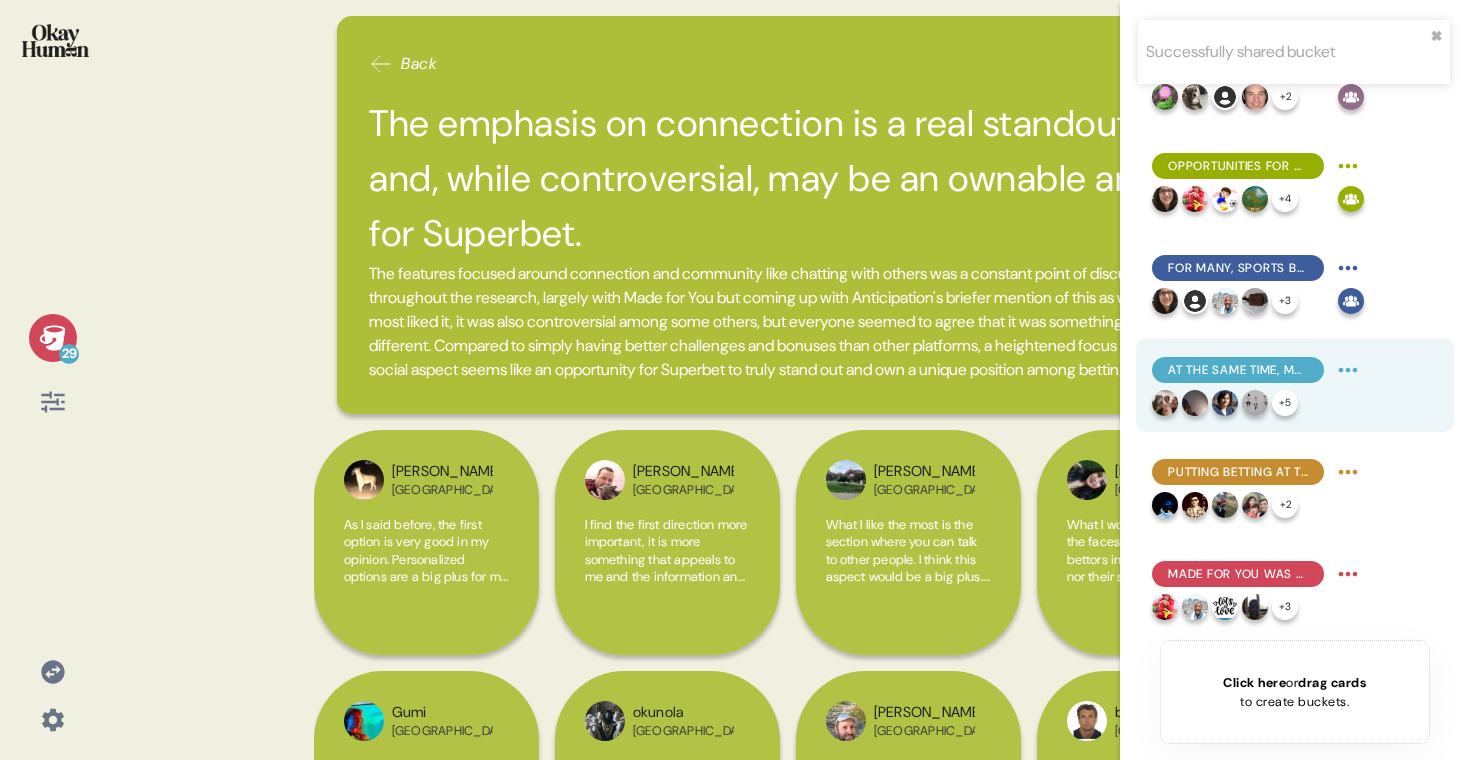scroll, scrollTop: 266, scrollLeft: 0, axis: vertical 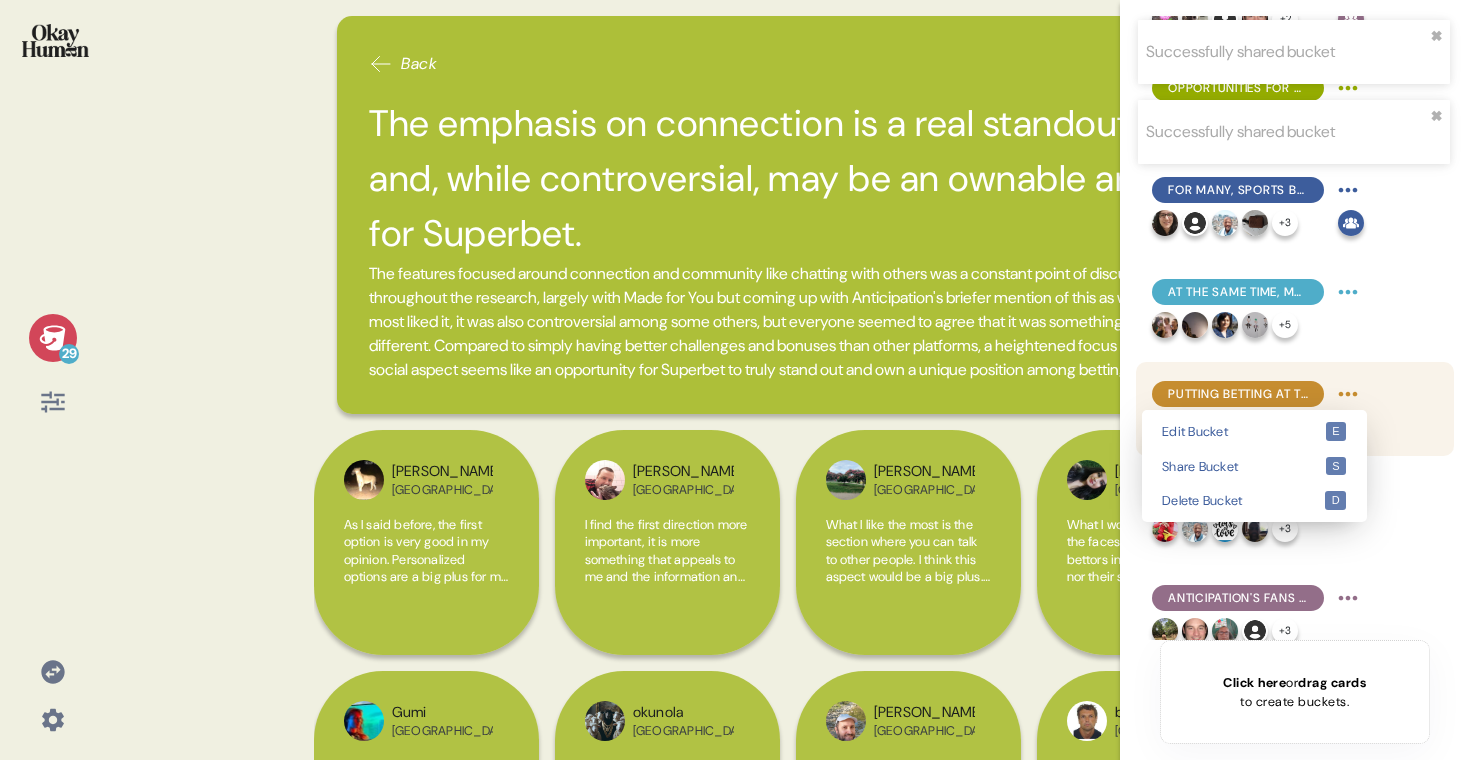 click on "Successfully shared bucket ✖︎ Successfully shared bucket ✖︎ 29   Back The emphasis on connection is a real standout, and, while controversial, may be an ownable area for Superbet. The features focused around connection and community like chatting with others was a constant point of discussion throughout the research, largely with Made for You but coming up with Anticipation's briefer mention of this as well.  While most liked it, it was also controversial among some others, but everyone seemed to agree that it was something truly different. Compared to simply having better challenges and bonuses than other platforms, a heightened focus on the social aspect seems like an opportunity for Superbet to truly stand out and own a unique position among betting platforms. Fred Greece Rory Belgium Cristina Romania Laura Paraguay Gumi Serbia okunola Belgium Vasileios Greece bart Belgium I really don't think chatting with fans is necessary because I always decide for myself what I bet and who I bet on + 4 + 3 + 2" at bounding box center [735, 380] 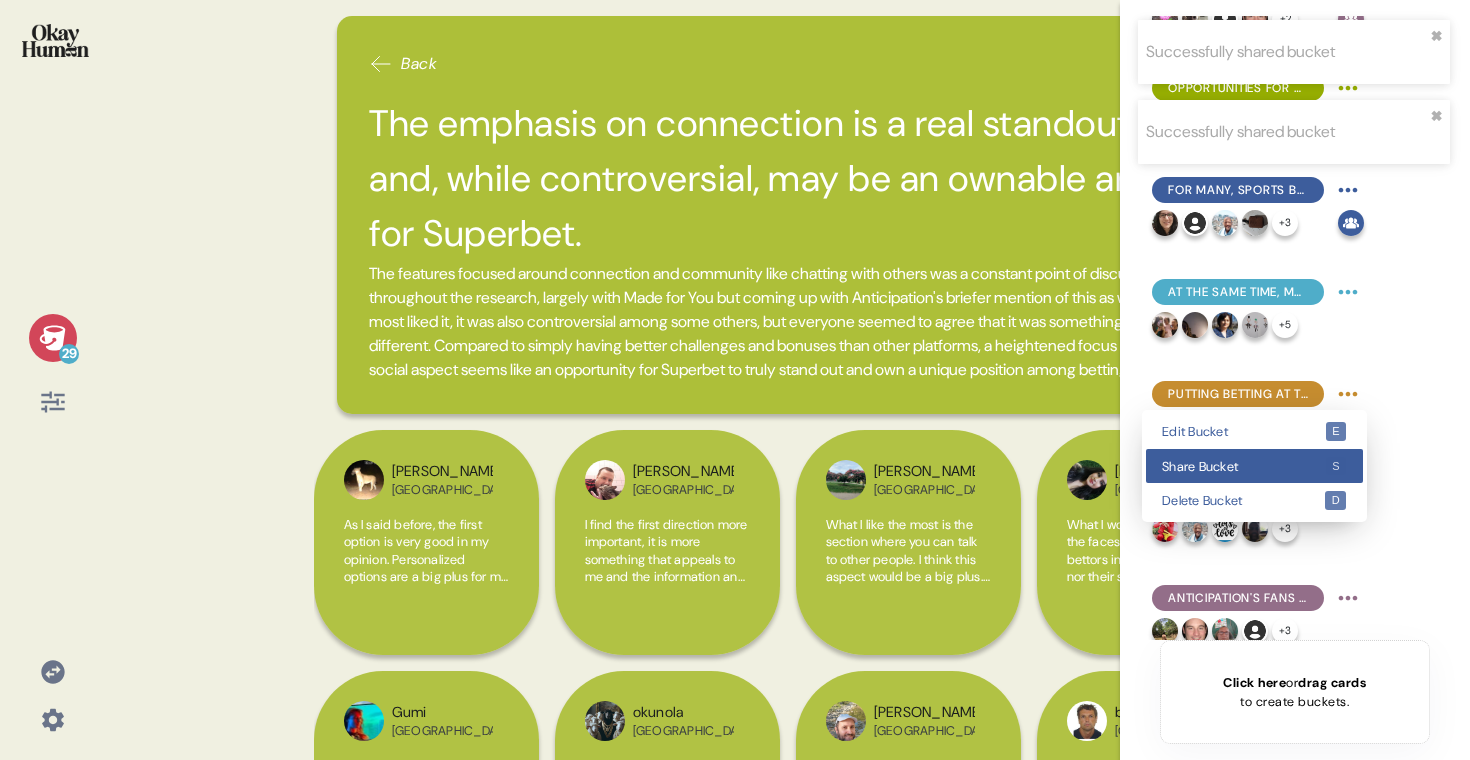 click on "Share Bucket s" at bounding box center (1254, 466) 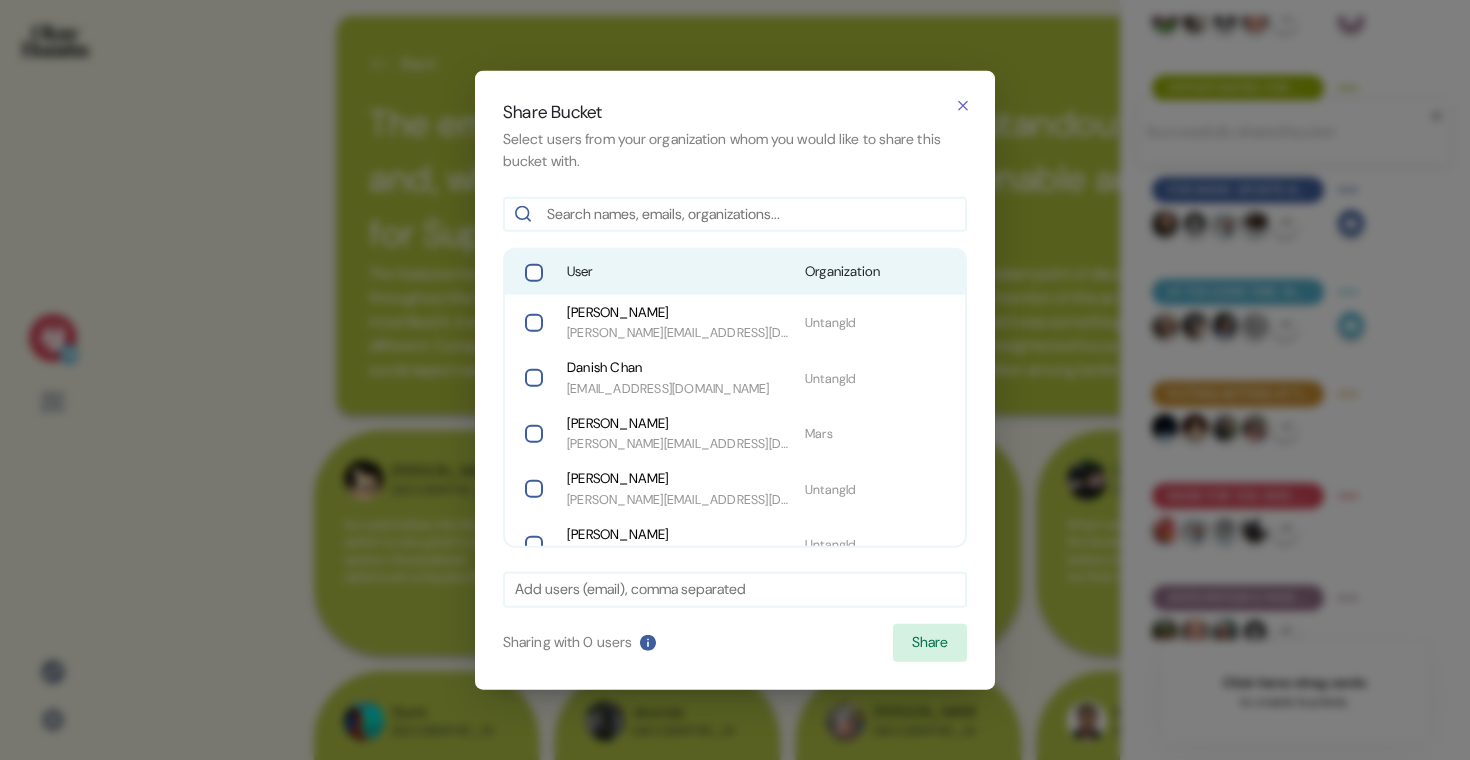 click on "User" at bounding box center (678, 272) 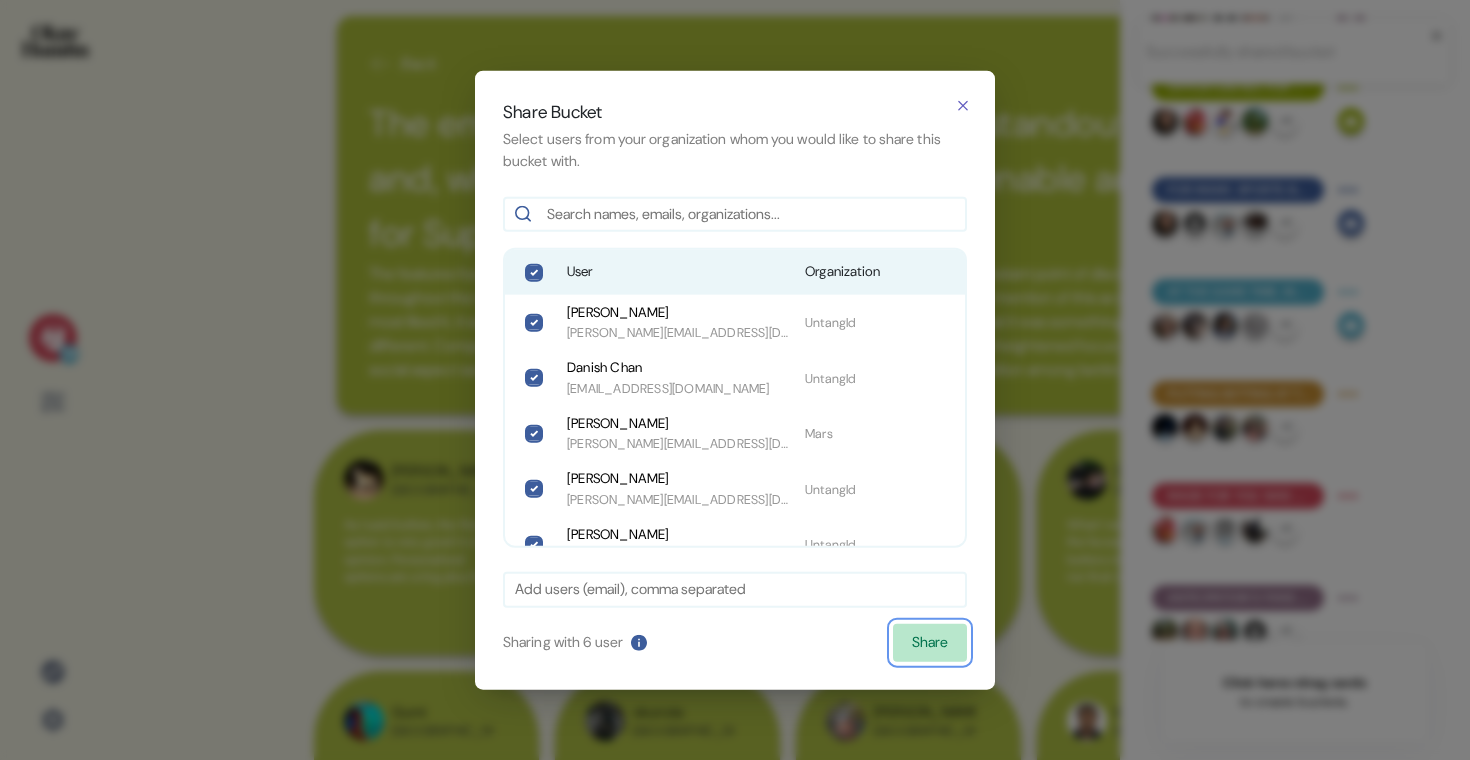click on "Share" at bounding box center (930, 643) 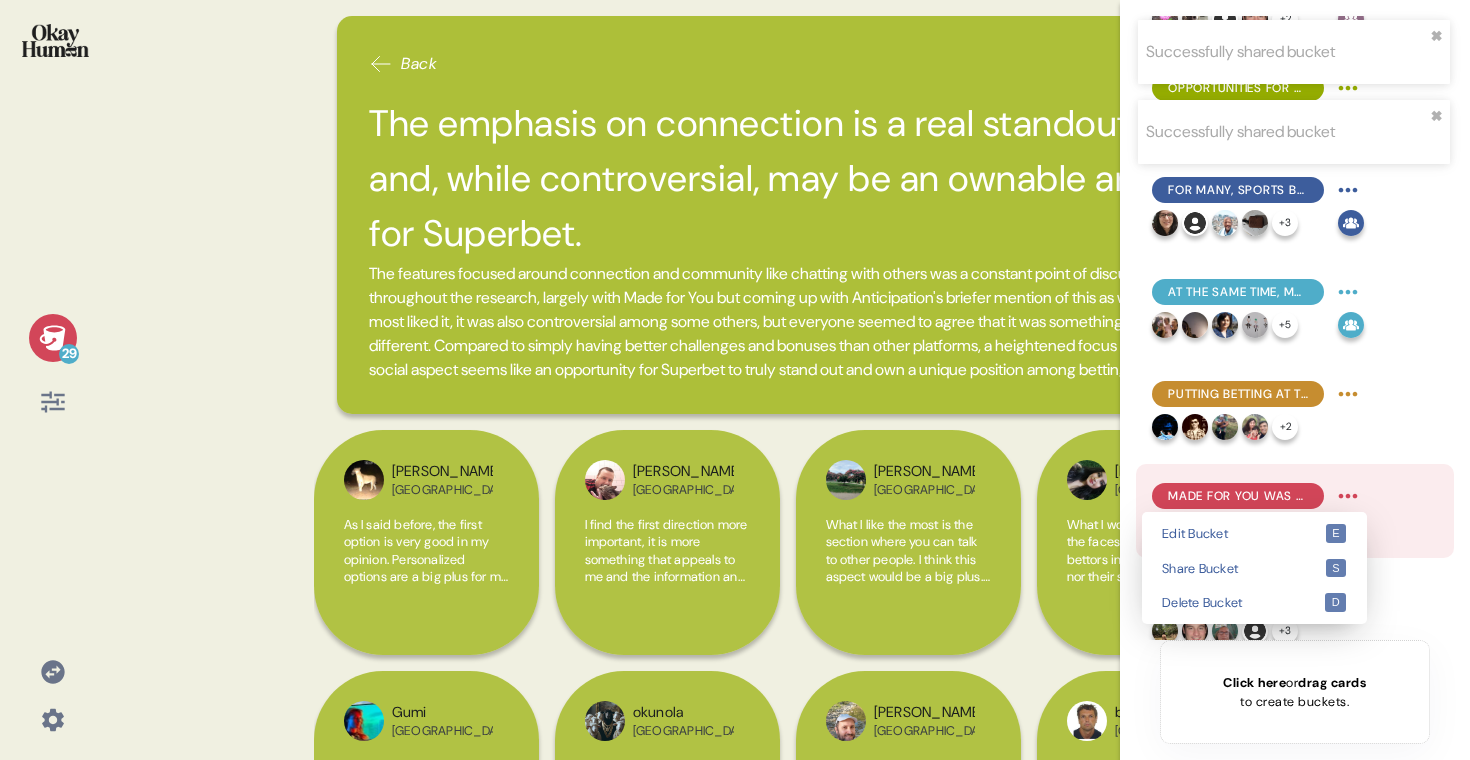click on "Successfully shared bucket ✖︎ Successfully shared bucket ✖︎ 29   Back The emphasis on connection is a real standout, and, while controversial, may be an ownable area for Superbet. The features focused around connection and community like chatting with others was a constant point of discussion throughout the research, largely with Made for You but coming up with Anticipation's briefer mention of this as well.  While most liked it, it was also controversial among some others, but everyone seemed to agree that it was something truly different. Compared to simply having better challenges and bonuses than other platforms, a heightened focus on the social aspect seems like an opportunity for Superbet to truly stand out and own a unique position among betting platforms. Fred Greece Rory Belgium Cristina Romania Laura Paraguay Gumi Serbia okunola Belgium Vasileios Greece bart Belgium I really don't think chatting with fans is necessary because I always decide for myself what I bet and who I bet on + 4 + 3 + 2" at bounding box center [735, 380] 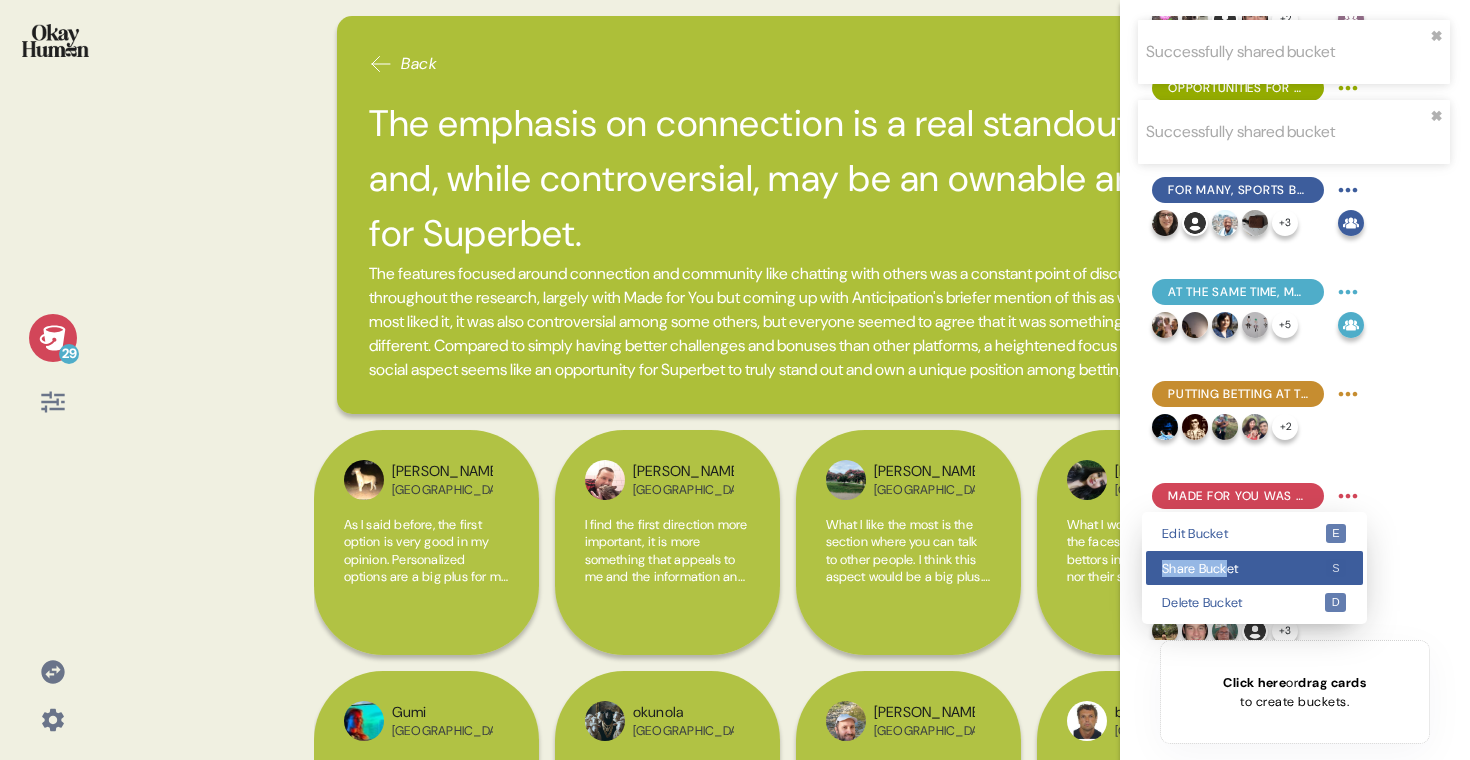 click on "Share Bucket" at bounding box center (1243, 568) 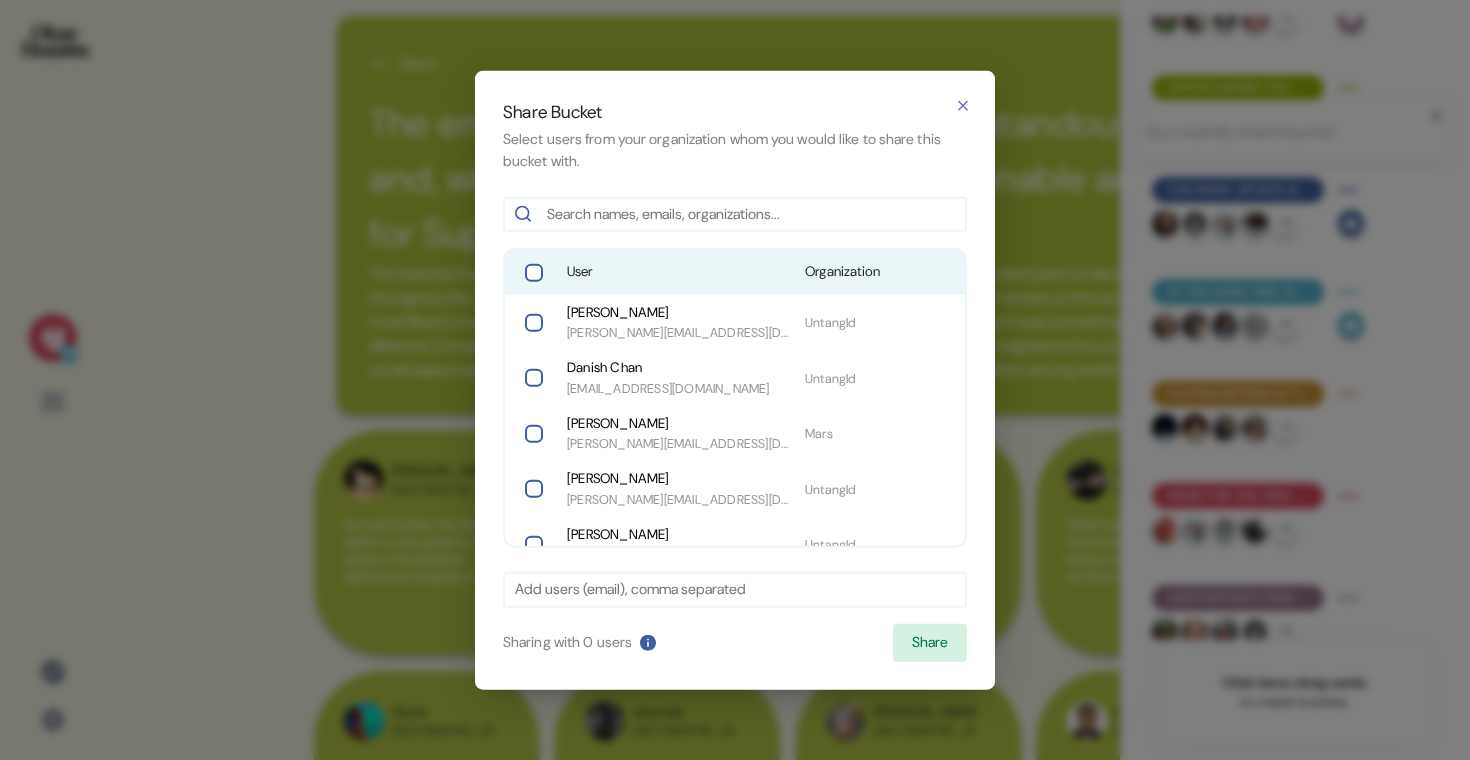 click on "User Organization" at bounding box center (735, 272) 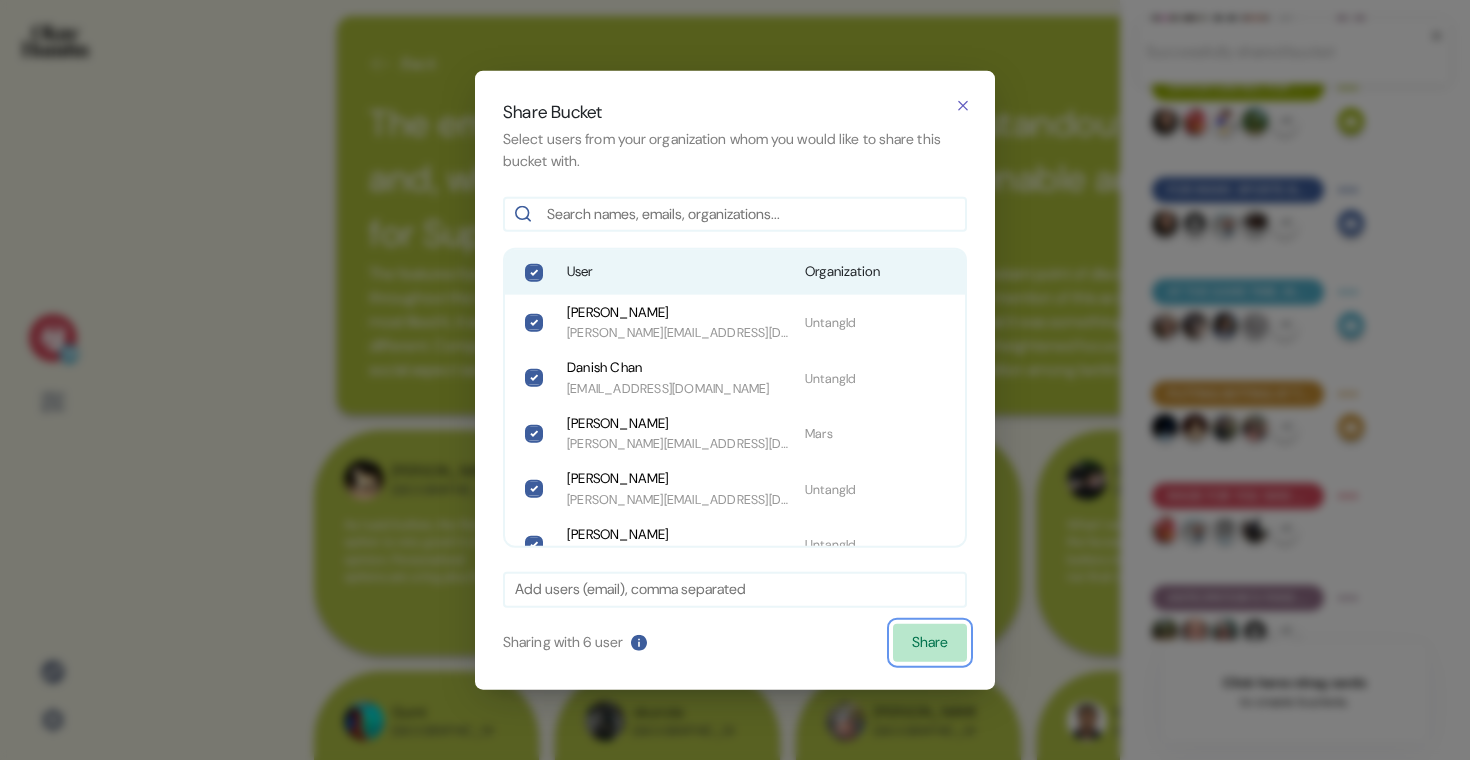 click on "Share" at bounding box center (930, 643) 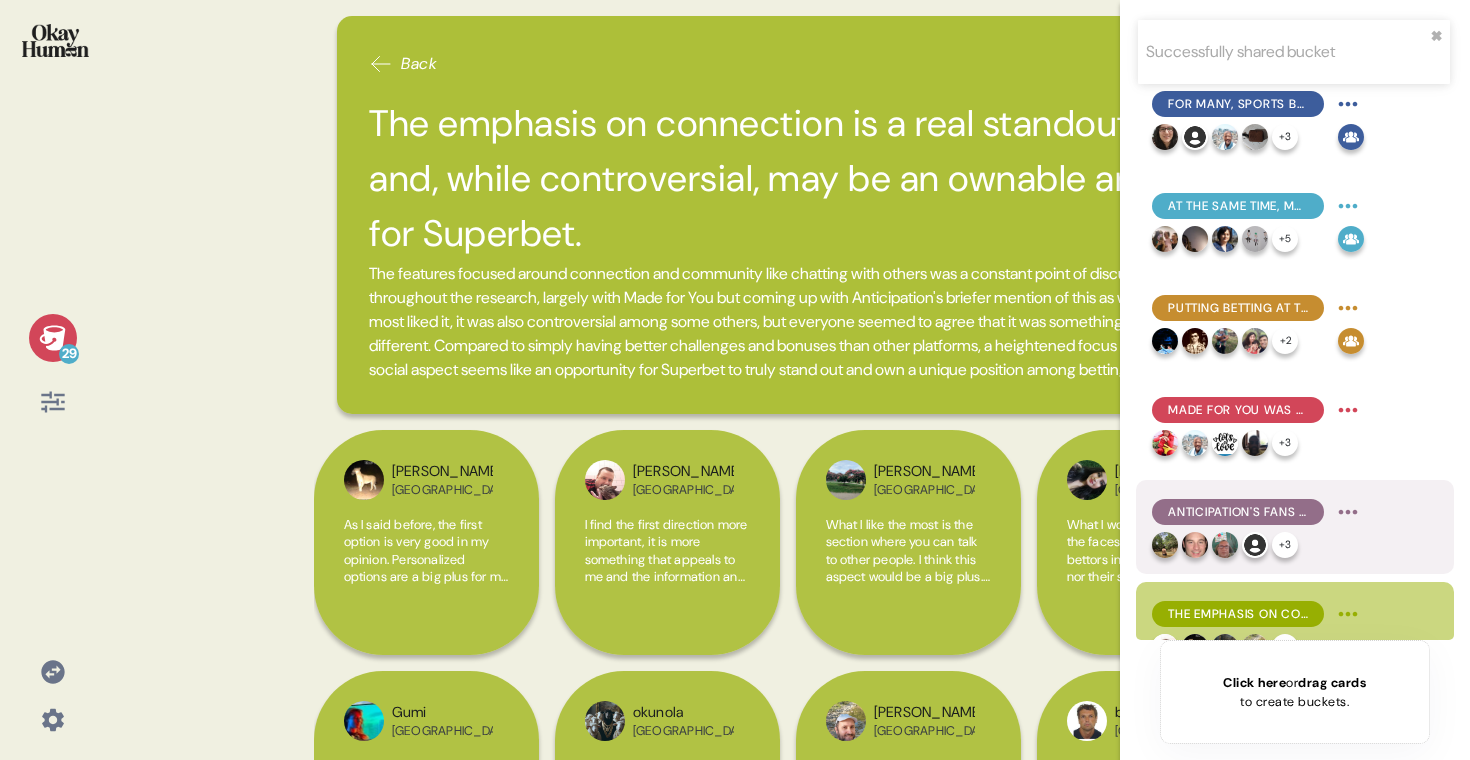 scroll, scrollTop: 627, scrollLeft: 0, axis: vertical 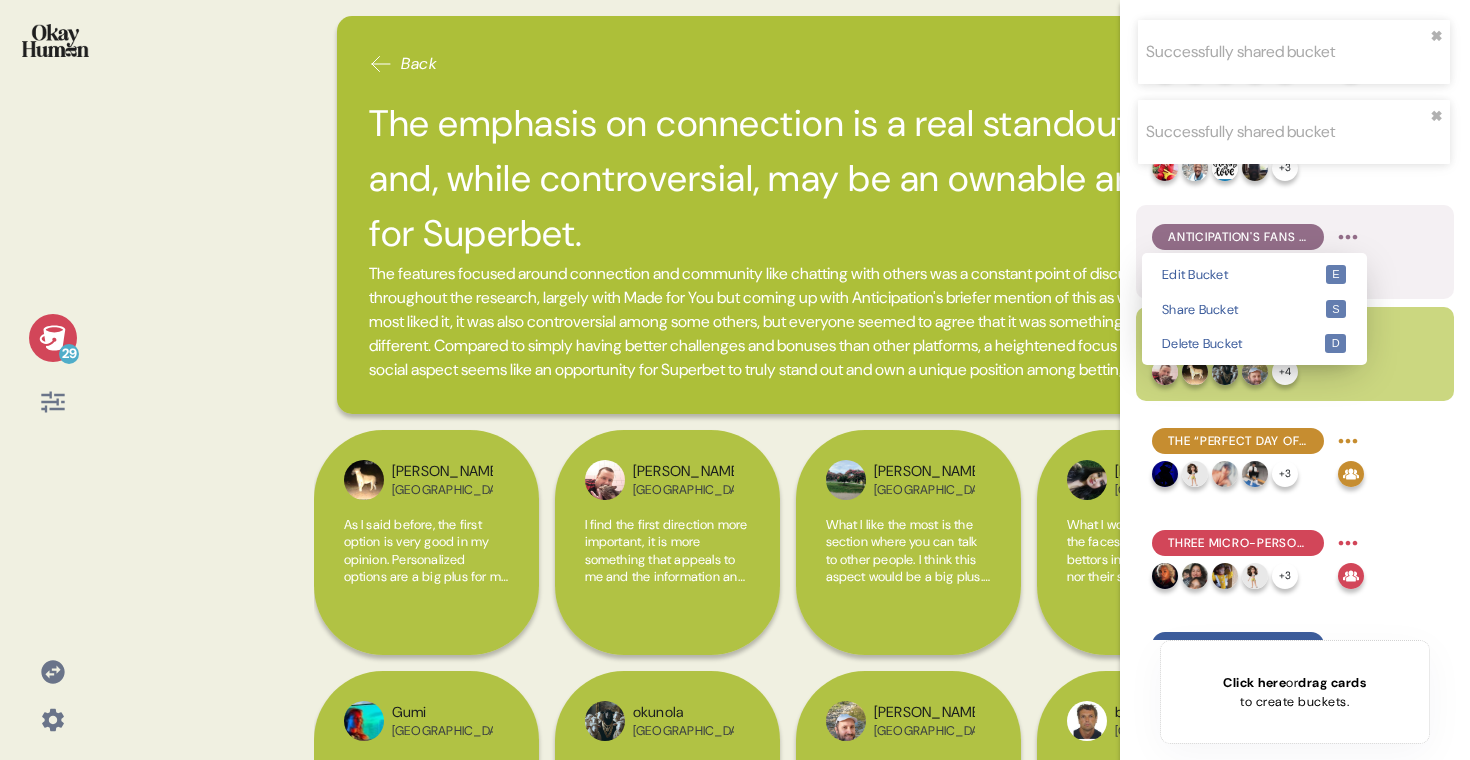 click on "Successfully shared bucket ✖︎ Successfully shared bucket ✖︎ 29   Back The emphasis on connection is a real standout, and, while controversial, may be an ownable area for Superbet. The features focused around connection and community like chatting with others was a constant point of discussion throughout the research, largely with Made for You but coming up with Anticipation's briefer mention of this as well.  While most liked it, it was also controversial among some others, but everyone seemed to agree that it was something truly different. Compared to simply having better challenges and bonuses than other platforms, a heightened focus on the social aspect seems like an opportunity for Superbet to truly stand out and own a unique position among betting platforms. Fred Greece Rory Belgium Cristina Romania Laura Paraguay Gumi Serbia okunola Belgium Vasileios Greece bart Belgium I really don't think chatting with fans is necessary because I always decide for myself what I bet and who I bet on + 4 + 3 + 2" at bounding box center [735, 380] 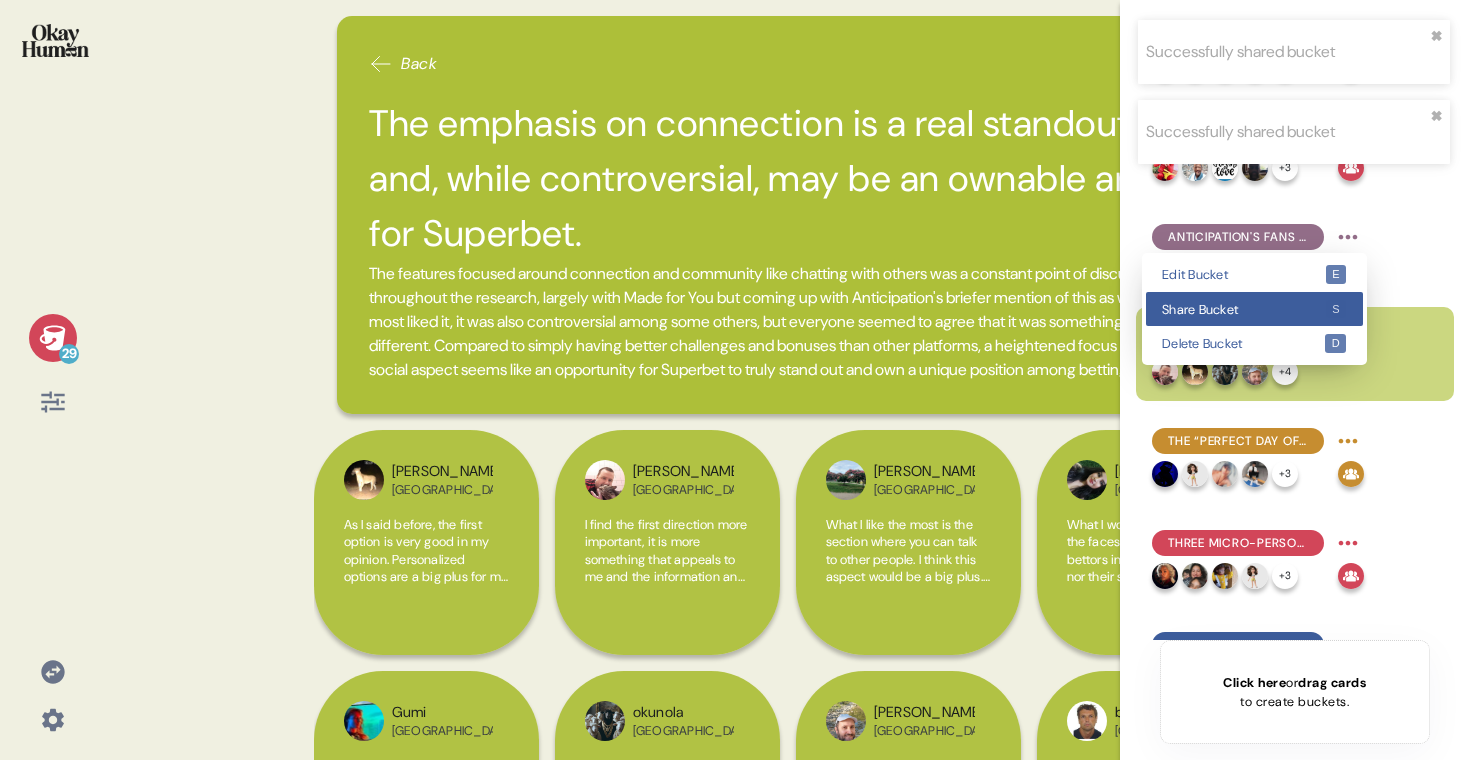 click on "Share Bucket s" at bounding box center (1254, 309) 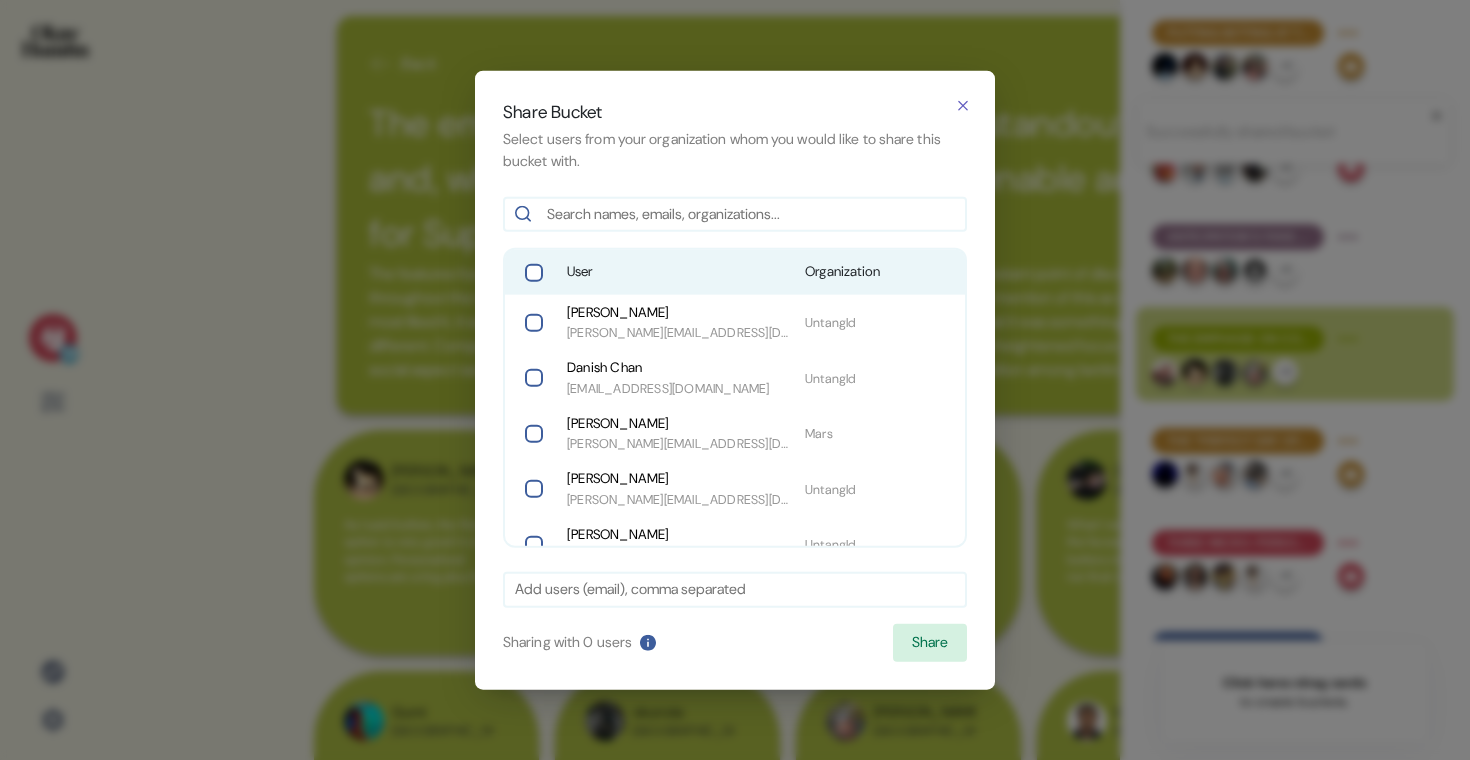 click on "User" at bounding box center [678, 272] 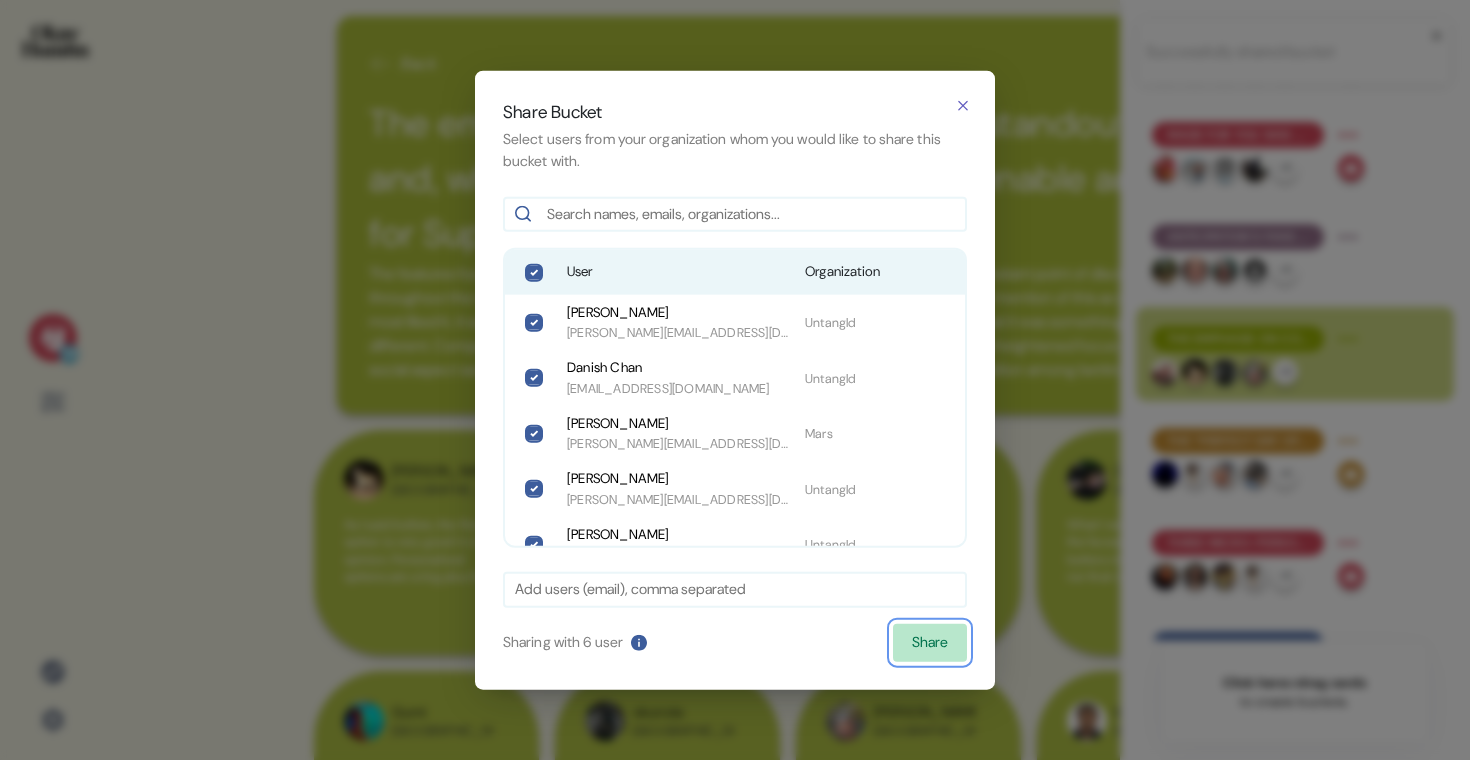 click on "Share" at bounding box center (930, 643) 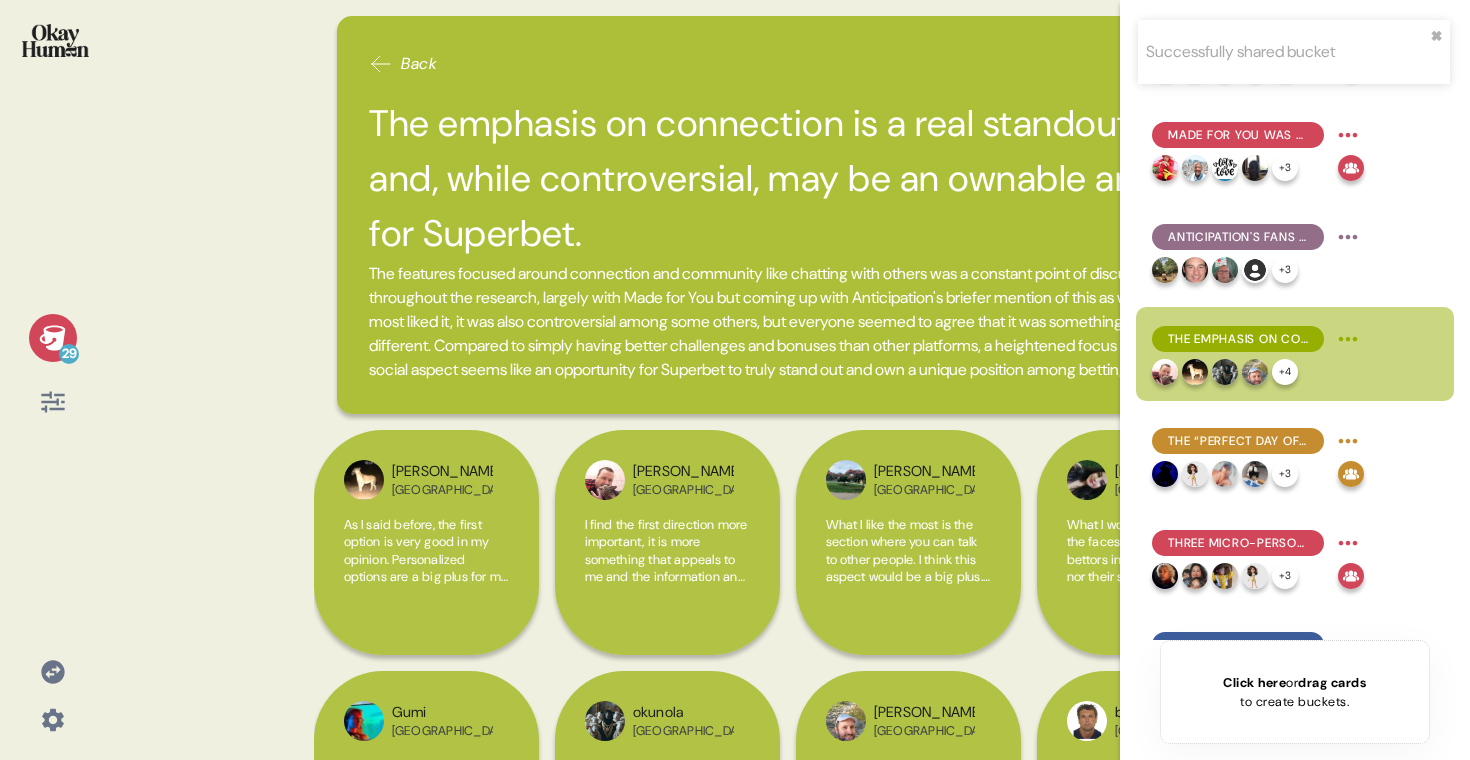 click on "Successfully shared bucket ✖︎ 29   Back The emphasis on connection is a real standout, and, while controversial, may be an ownable area for Superbet. The features focused around connection and community like chatting with others was a constant point of discussion throughout the research, largely with Made for You but coming up with Anticipation's briefer mention of this as well.  While most liked it, it was also controversial among some others, but everyone seemed to agree that it was something truly different. Compared to simply having better challenges and bonuses than other platforms, a heightened focus on the social aspect seems like an opportunity for Superbet to truly stand out and own a unique position among betting platforms. Fred Greece Rory Belgium Cristina Romania Laura Paraguay Gumi Serbia I personally find the group chat option completely unnecessary, I don't understand why someone who bets would listen to others, the goal is to guess yourself, that is, it's more exciting okunola Belgium bart" at bounding box center [735, 380] 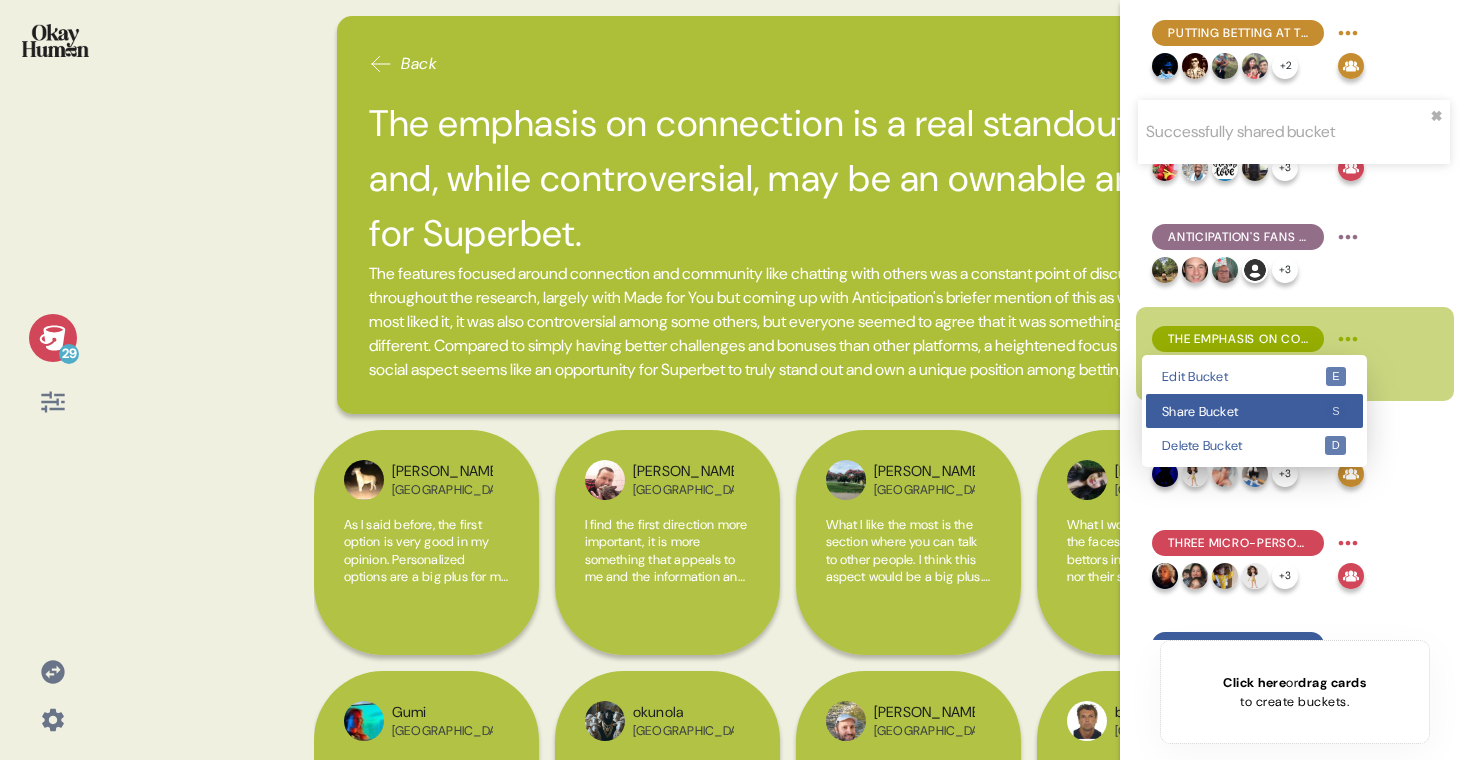 click on "Share Bucket" at bounding box center (1243, 411) 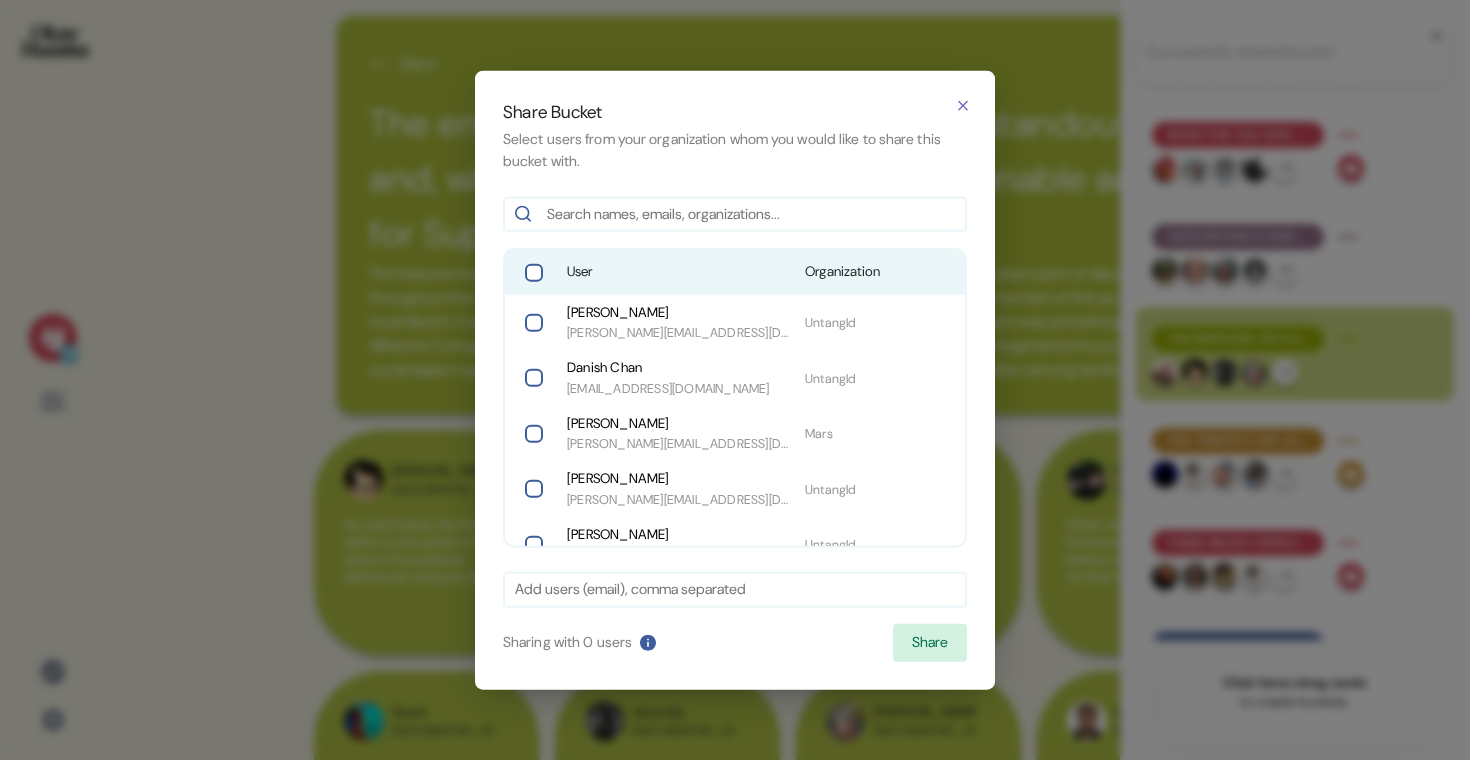 click on "User Organization" at bounding box center (735, 272) 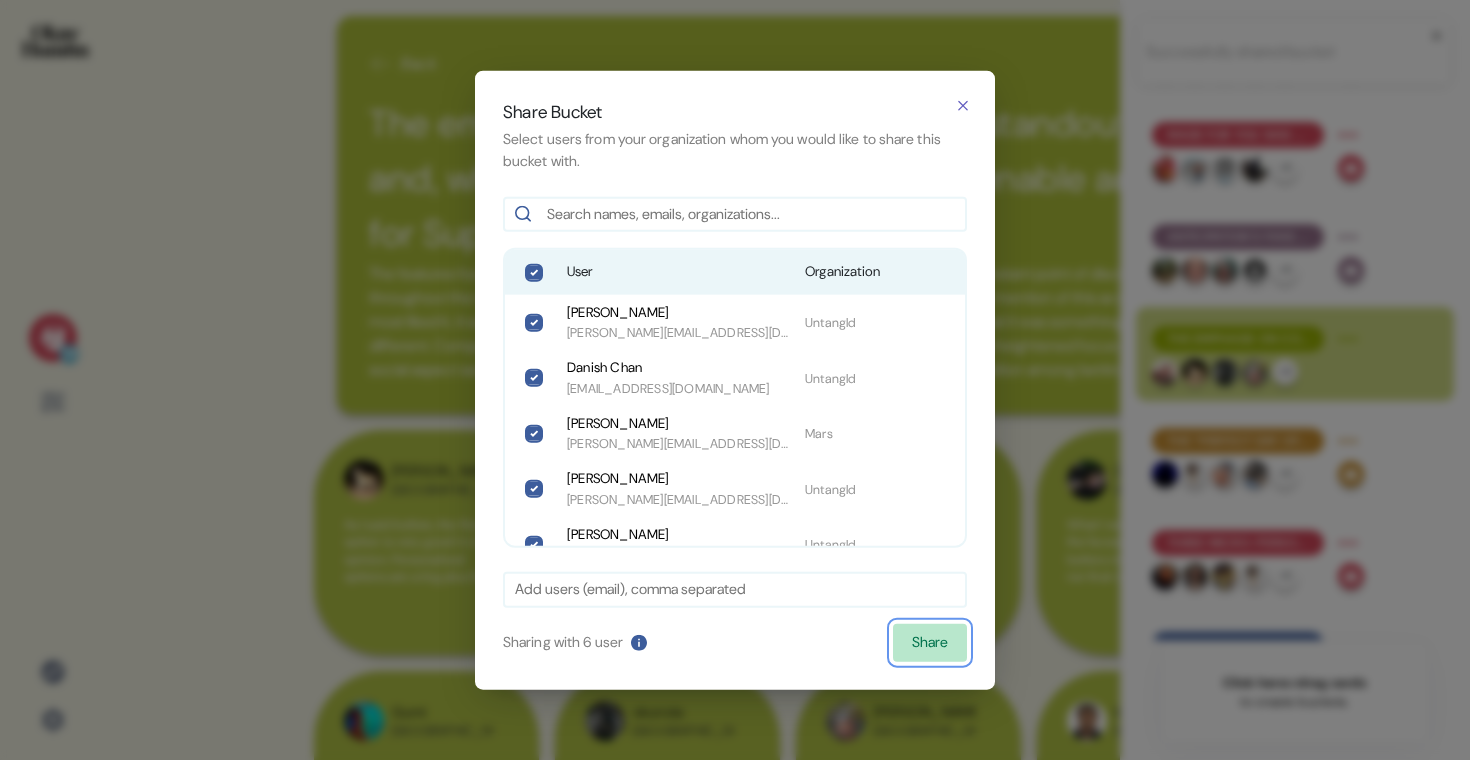 click on "Share" at bounding box center (930, 643) 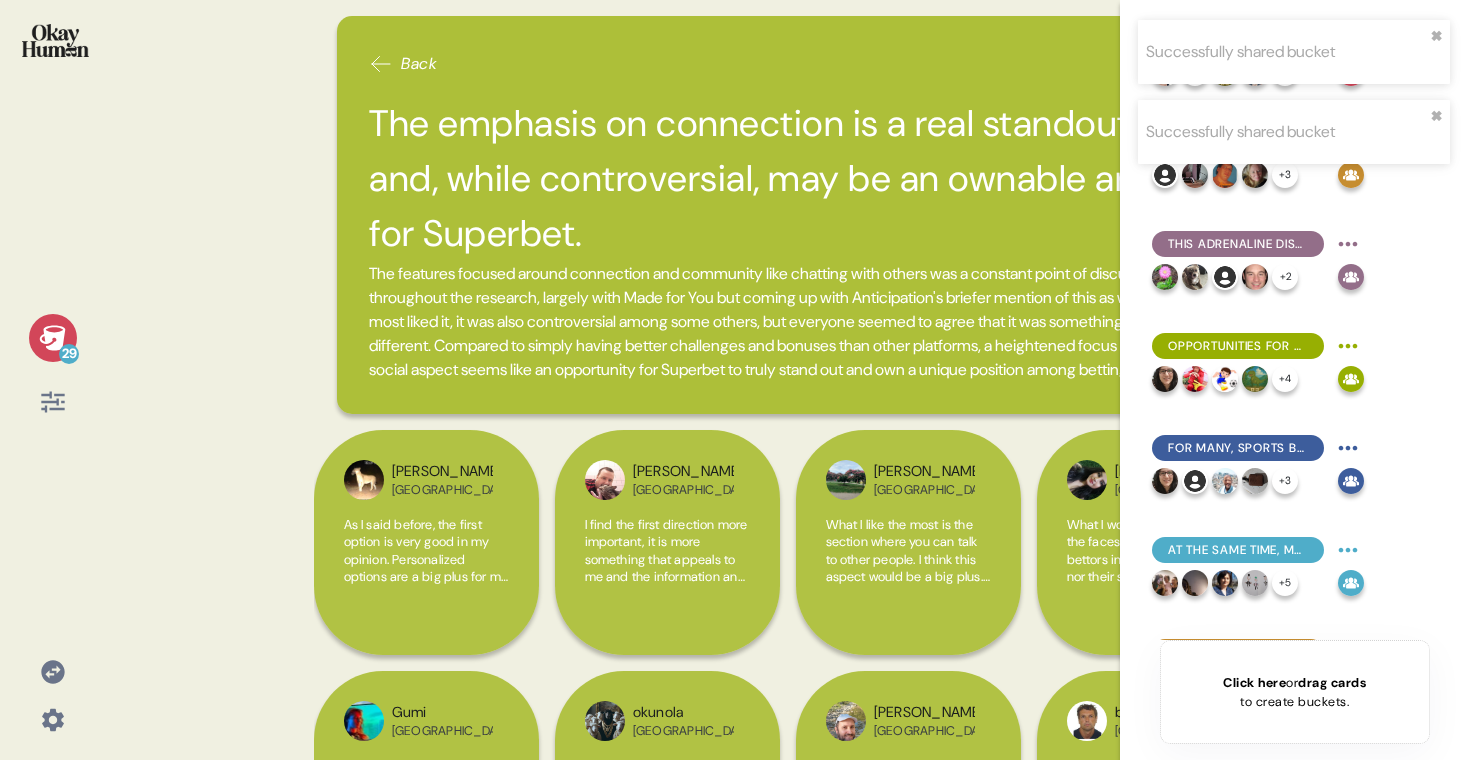 scroll, scrollTop: 0, scrollLeft: 0, axis: both 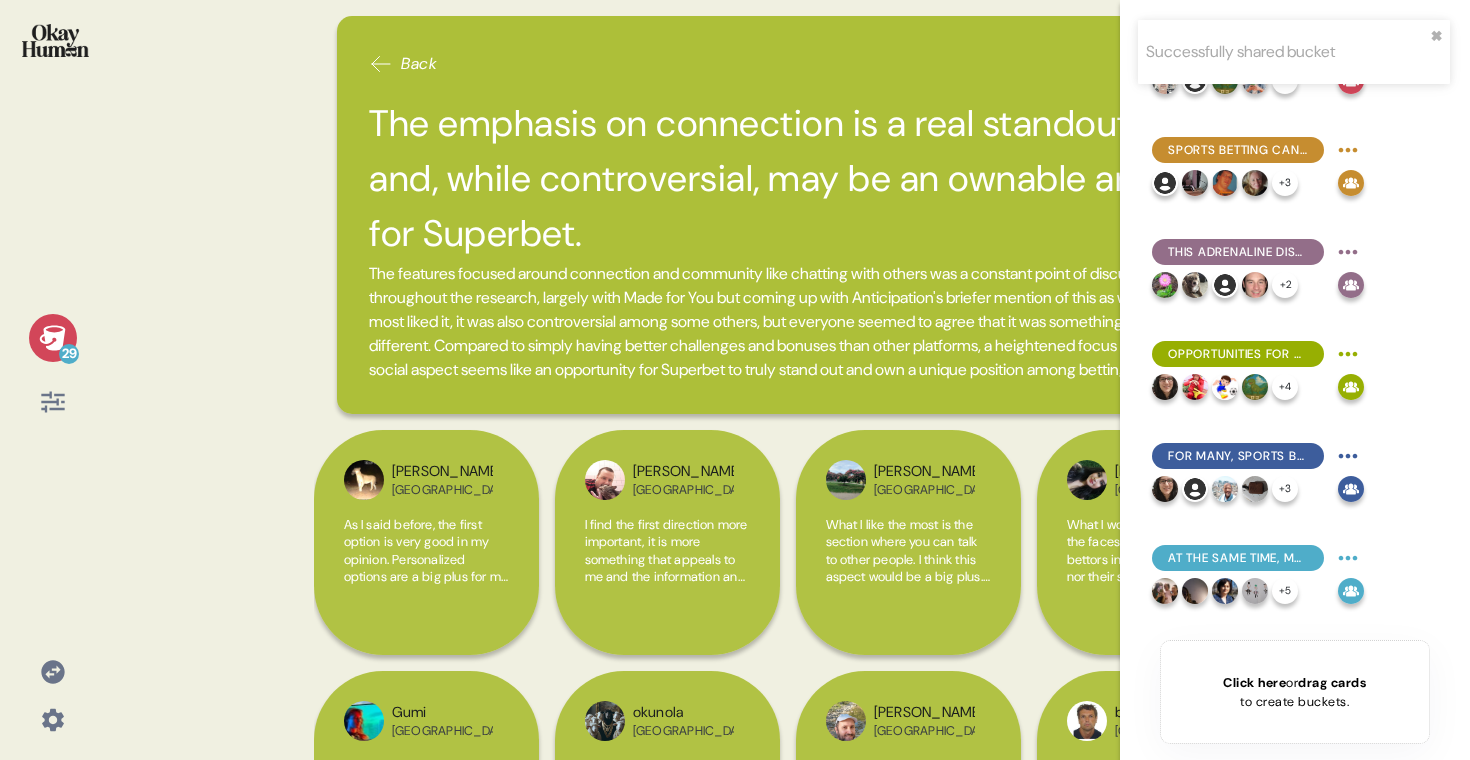 click at bounding box center (55, 40) 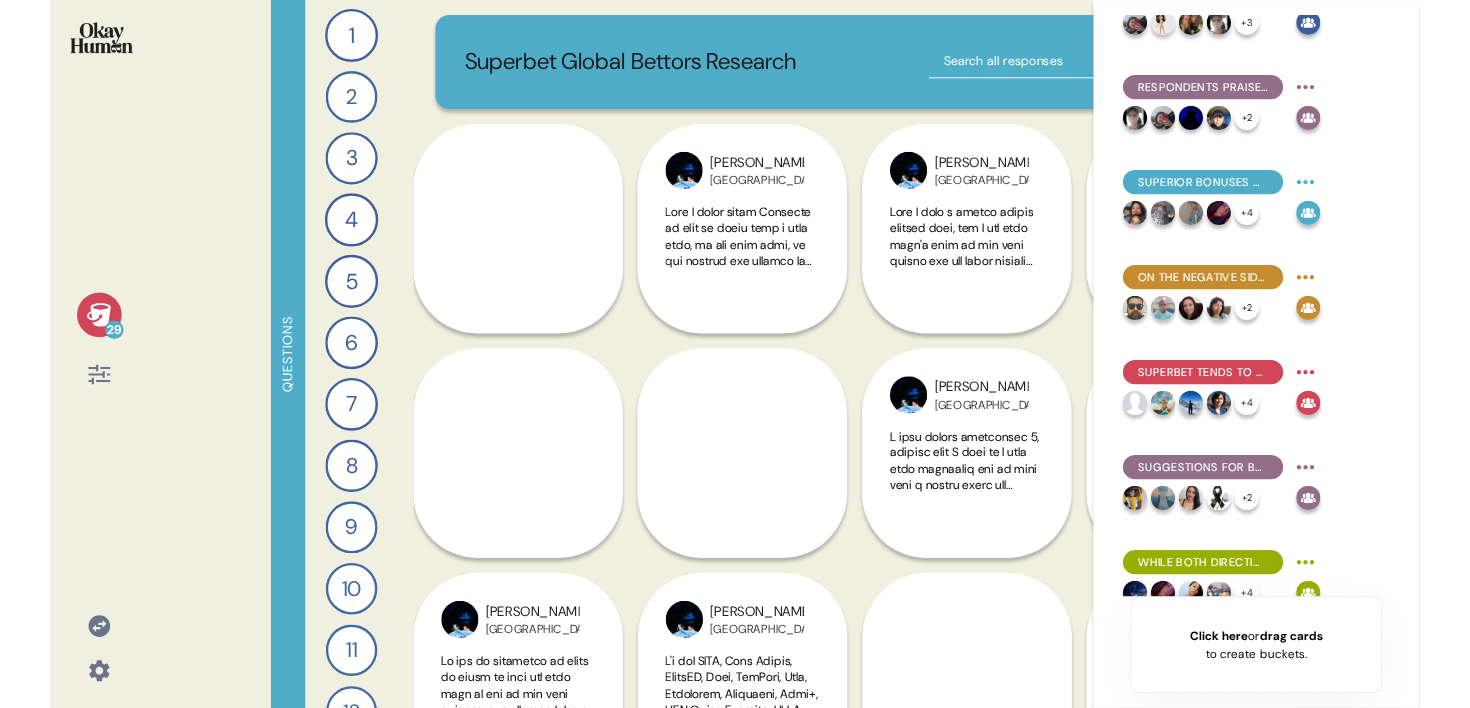 scroll, scrollTop: 0, scrollLeft: 0, axis: both 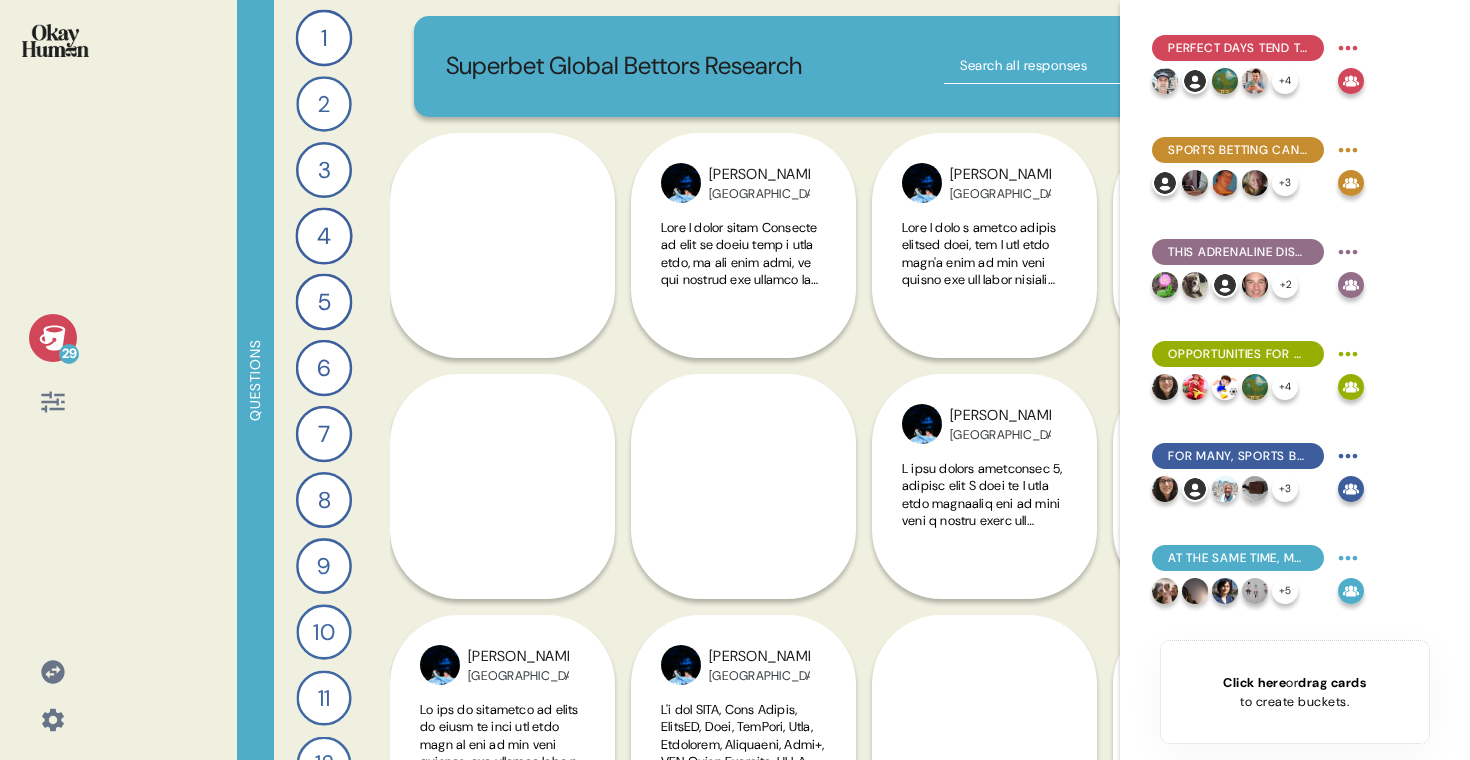 click 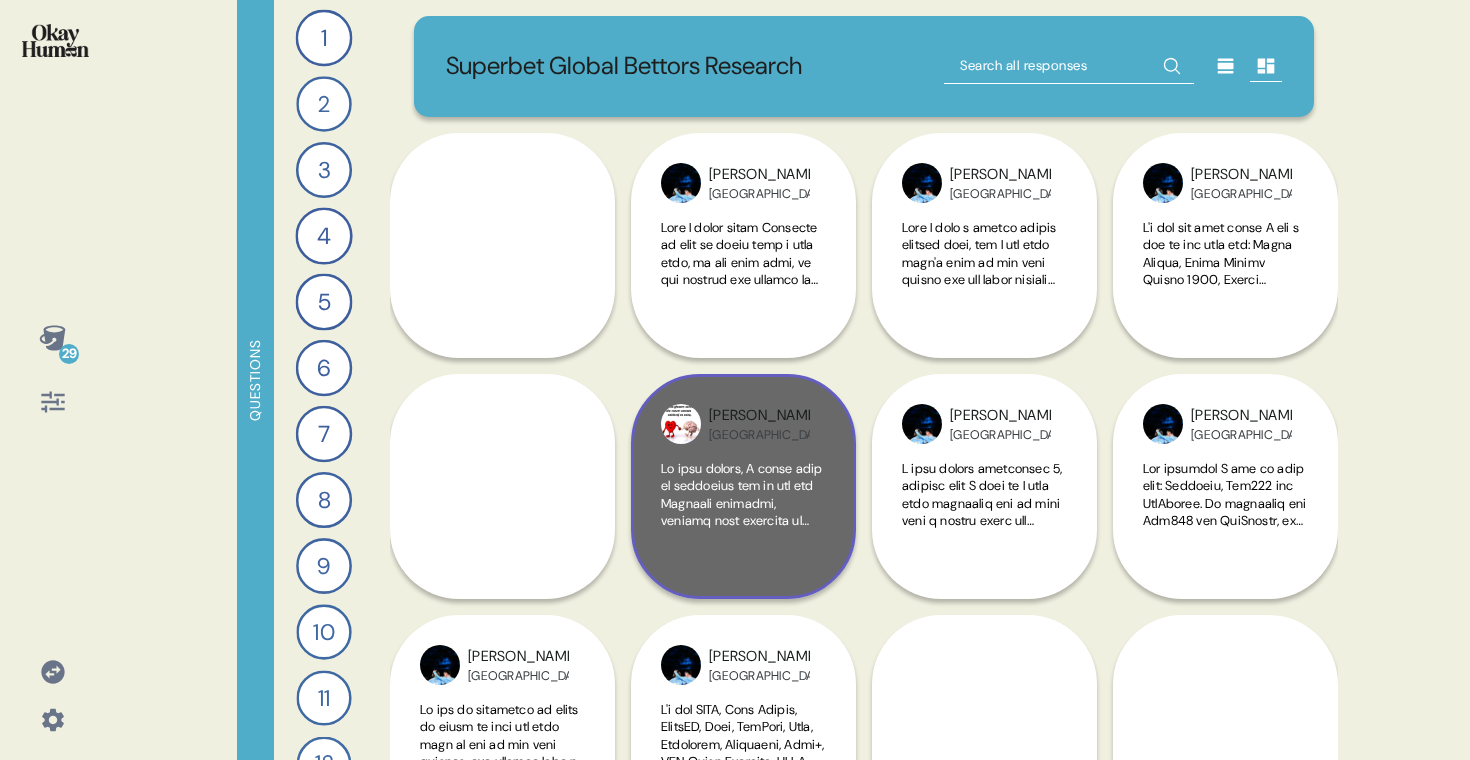 click at bounding box center [743, 486] 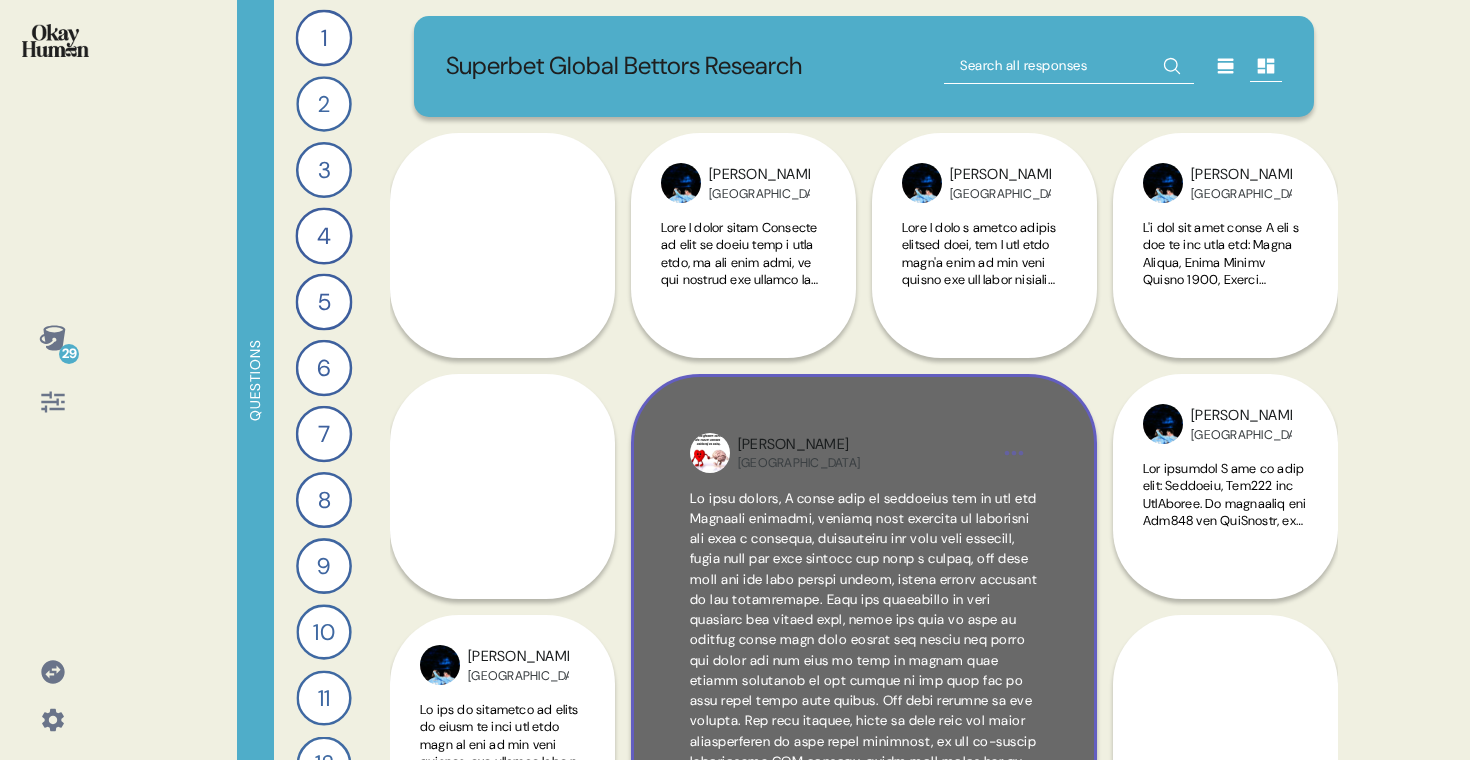 click on "Andrzej Poland" at bounding box center (864, 607) 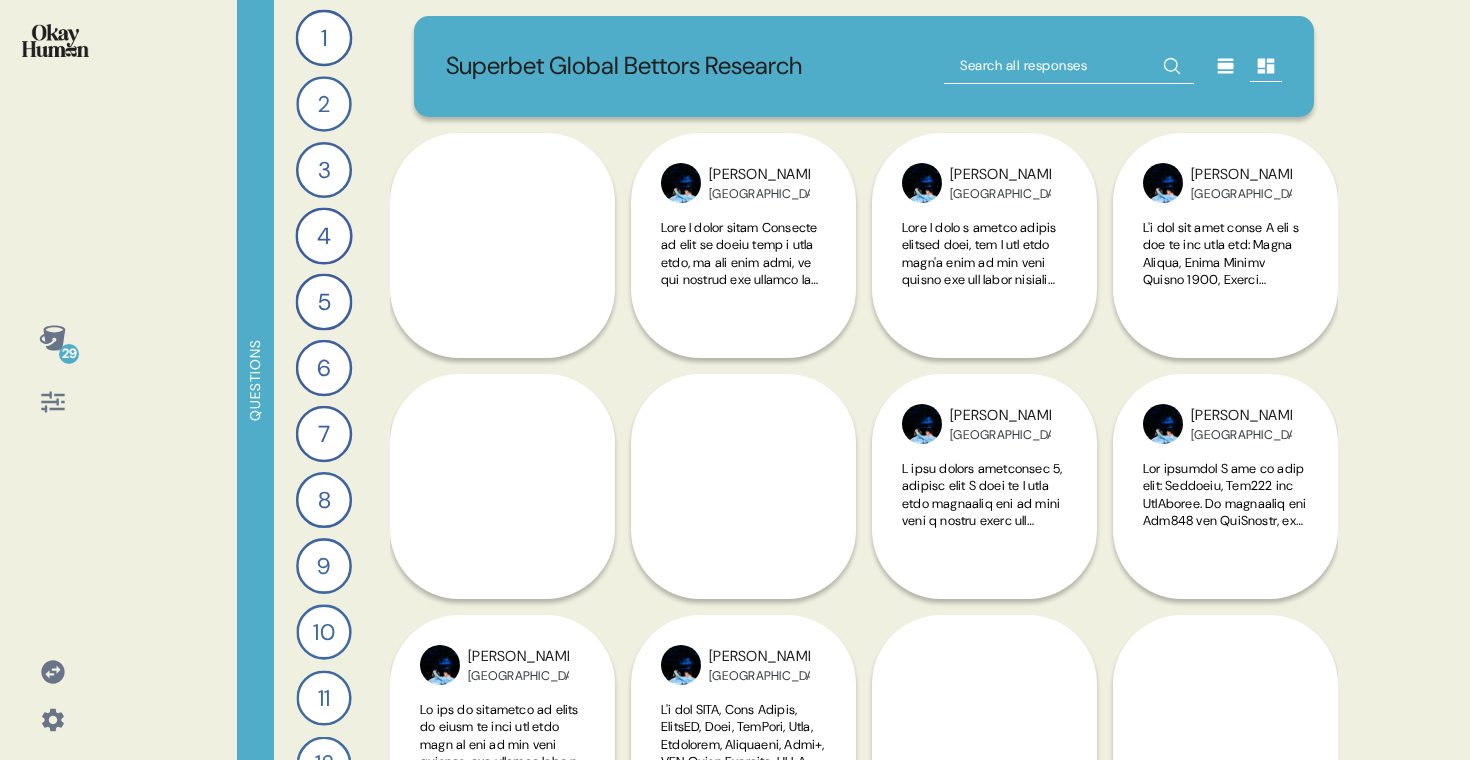 click on "Pejo Croatia Andrzej Poland Ivan Paraguay Ivan Paraguay Alexis Peru Ivan Paraguay Zeljko Serbia Ivan Paraguay Andrei Romania The Superbet brand, in my opinion, is the best sports betting brand... and casino, anything... I would recommend it, with the greatest pleasure, to anyone who asks me... It offers high odds, offers a wide range of bets... it also offers free spins, and a free weekly bet. They should try... the live casino also, and betting, with bet-builder, any kind of bet, after all, it's nice. Ahm... I'm very satisfied with... and that's why I recommend it to everyone... as the best brand. They communicates quite often, I've seen a lot of commercials... ahm... I've seen a lot of sponsorships lately, as well as with the players on the field, at various football championships and... more... It also has nice commercials, especially on TV, I find them very ingenious... That's about all I had to say. Superbet, number 1. Ivan Croatia ERICK Peru Darko Serbia Ivan Paraguay Darko Serbia Ivan Paraguay Jeziel" at bounding box center [864, 164626] 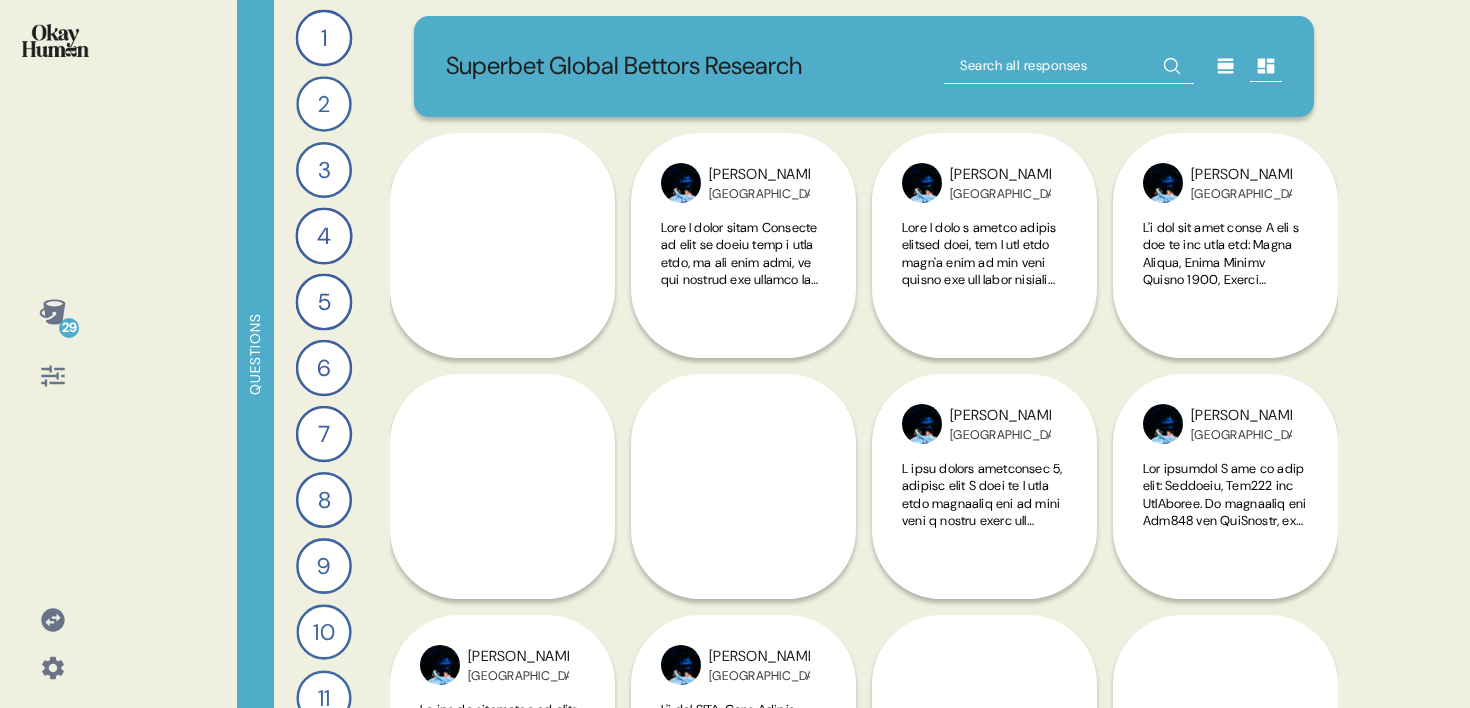 click 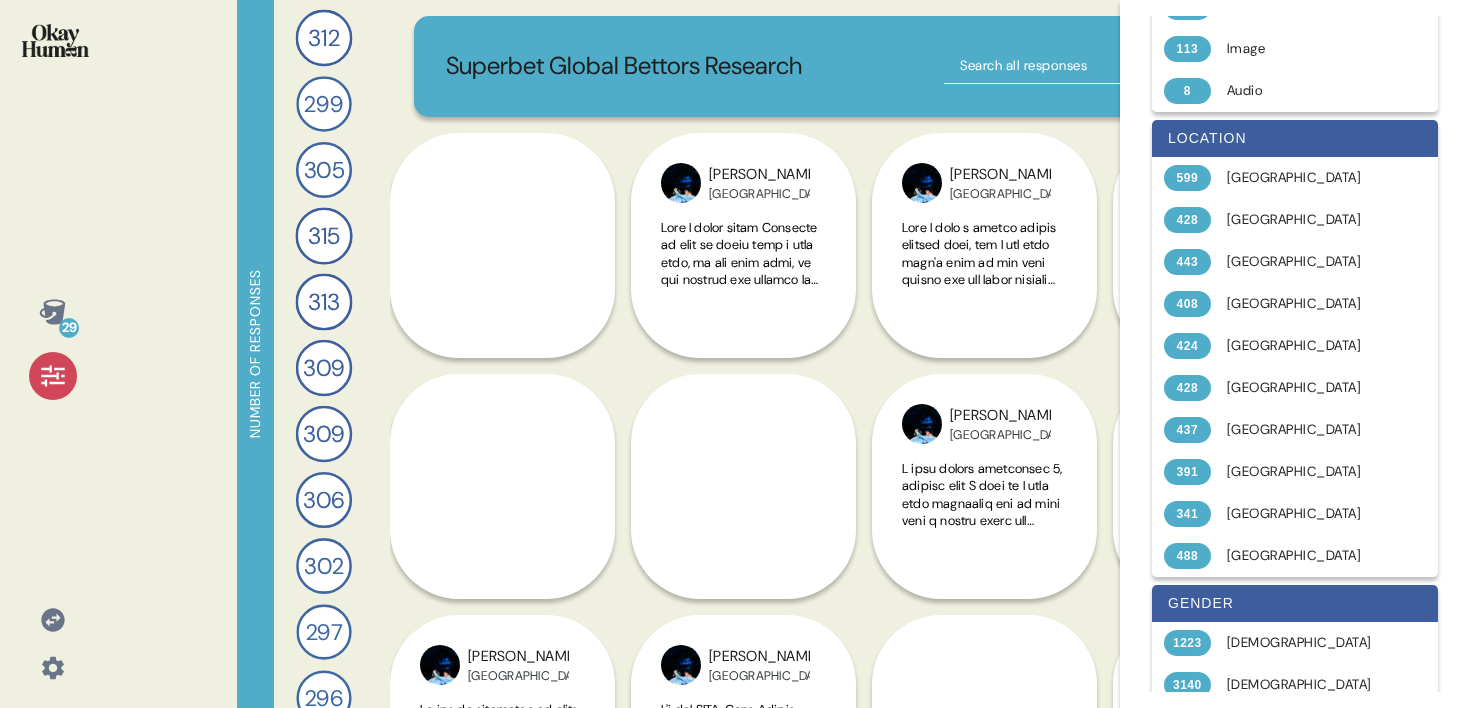 scroll, scrollTop: 157, scrollLeft: 0, axis: vertical 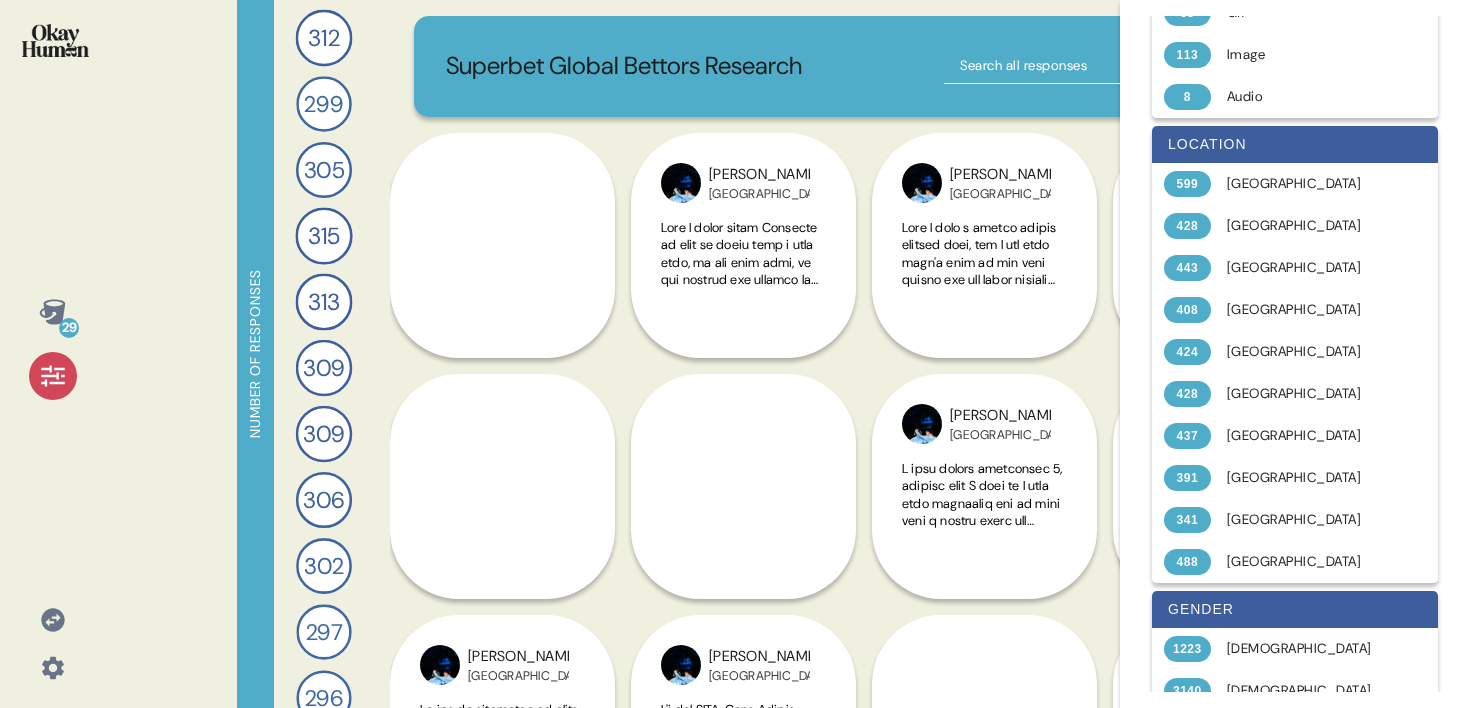 click 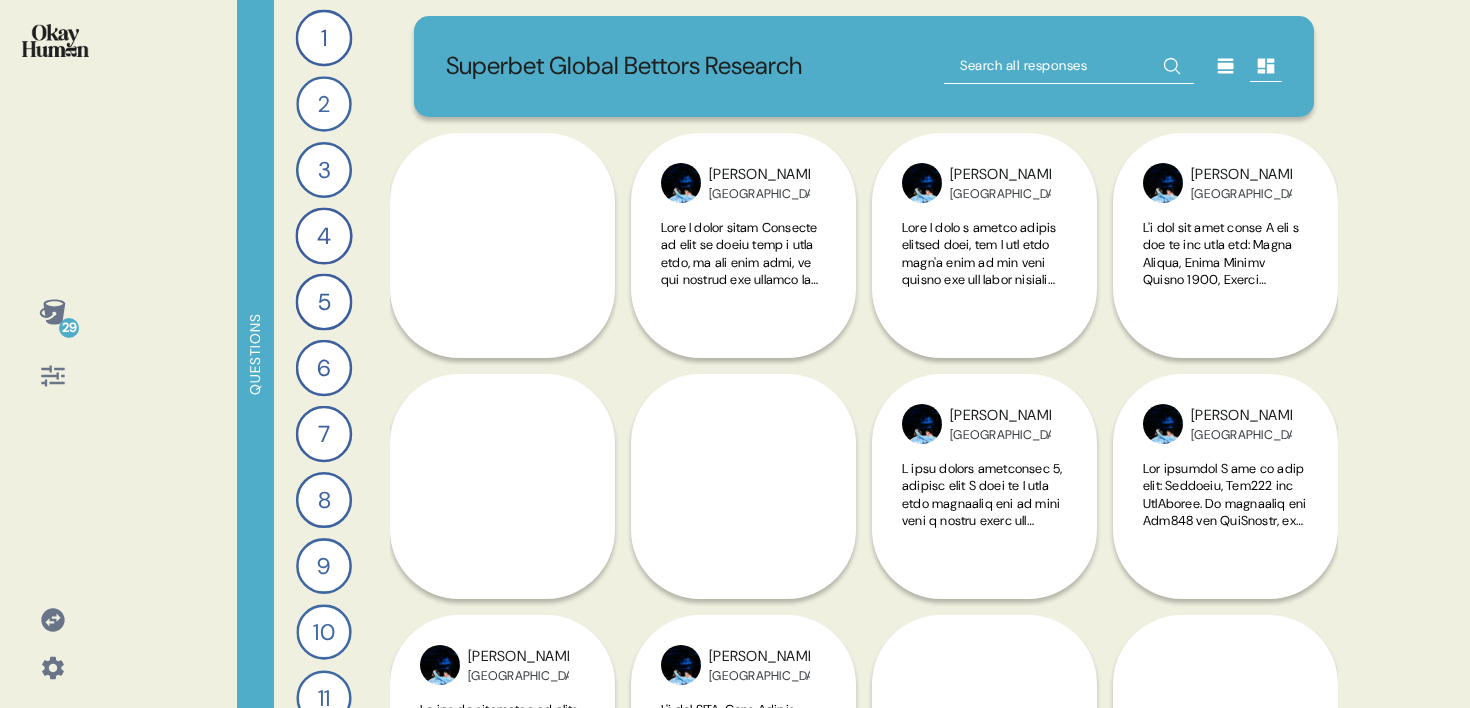 click on "Superbet Global Bettors Research" at bounding box center [624, 66] 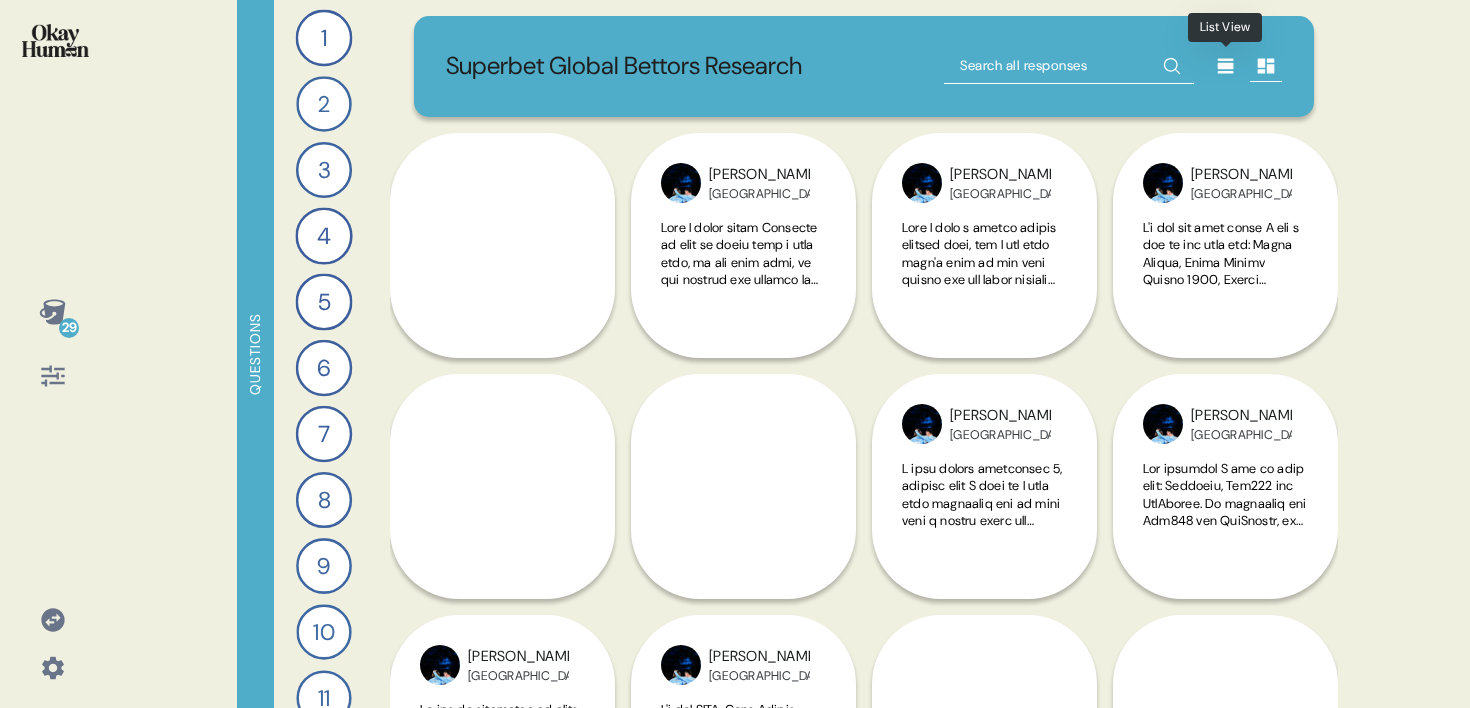 click 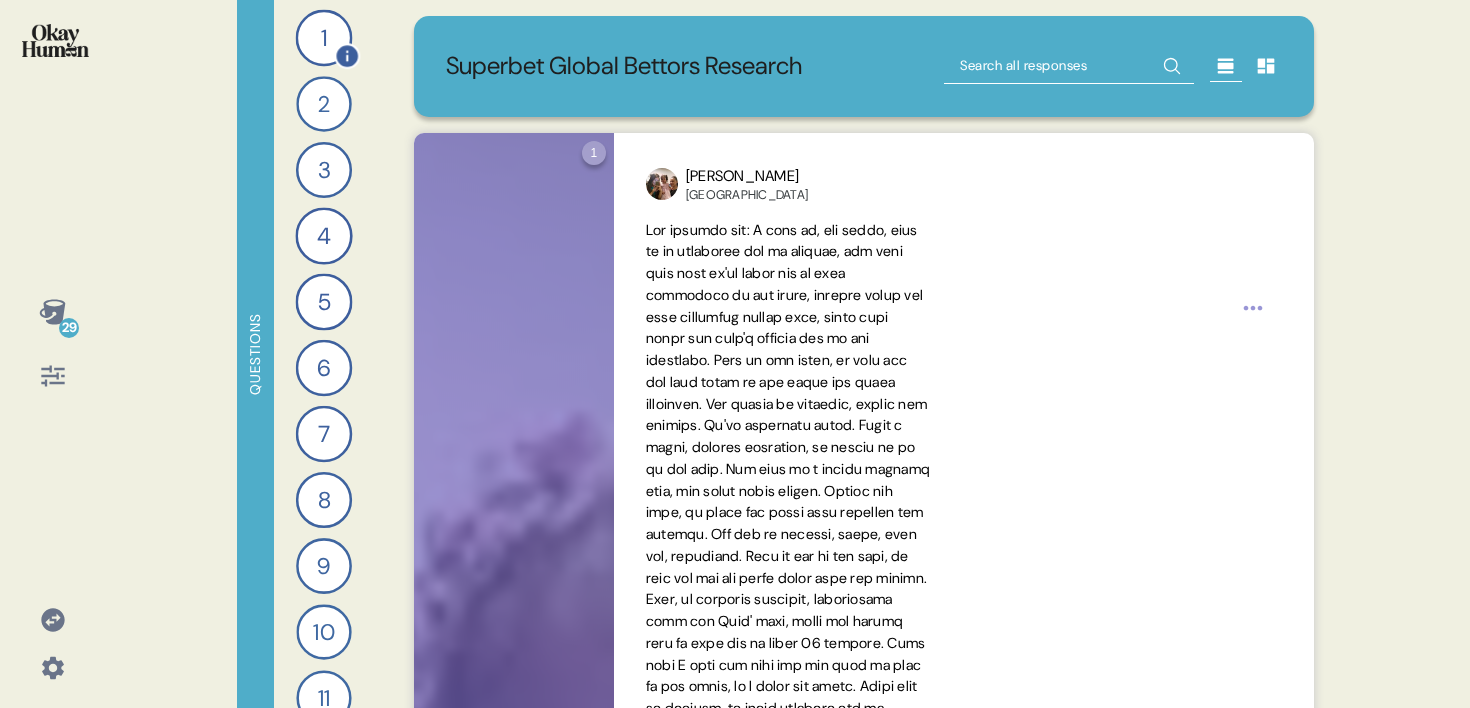 click on "1" at bounding box center (324, 38) 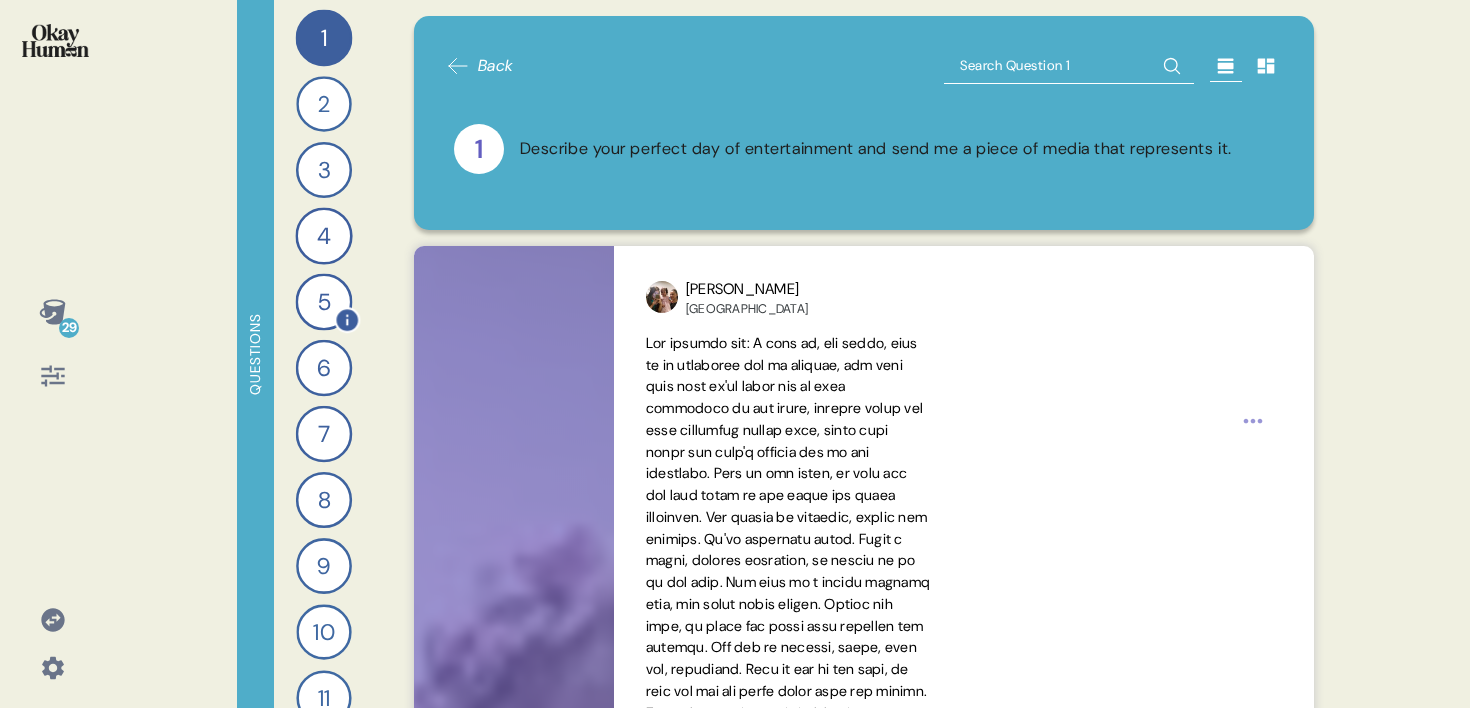 click on "5" at bounding box center (324, 302) 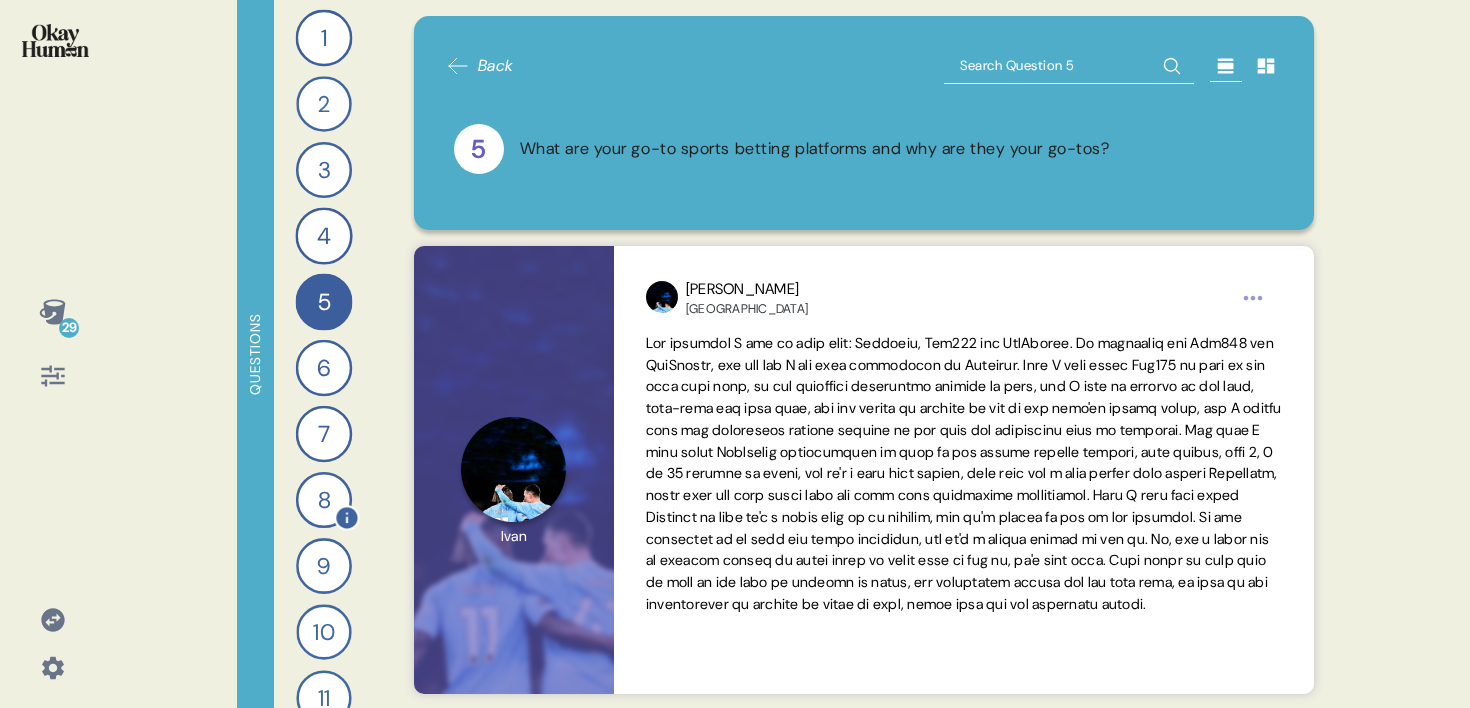 click on "8" at bounding box center (324, 500) 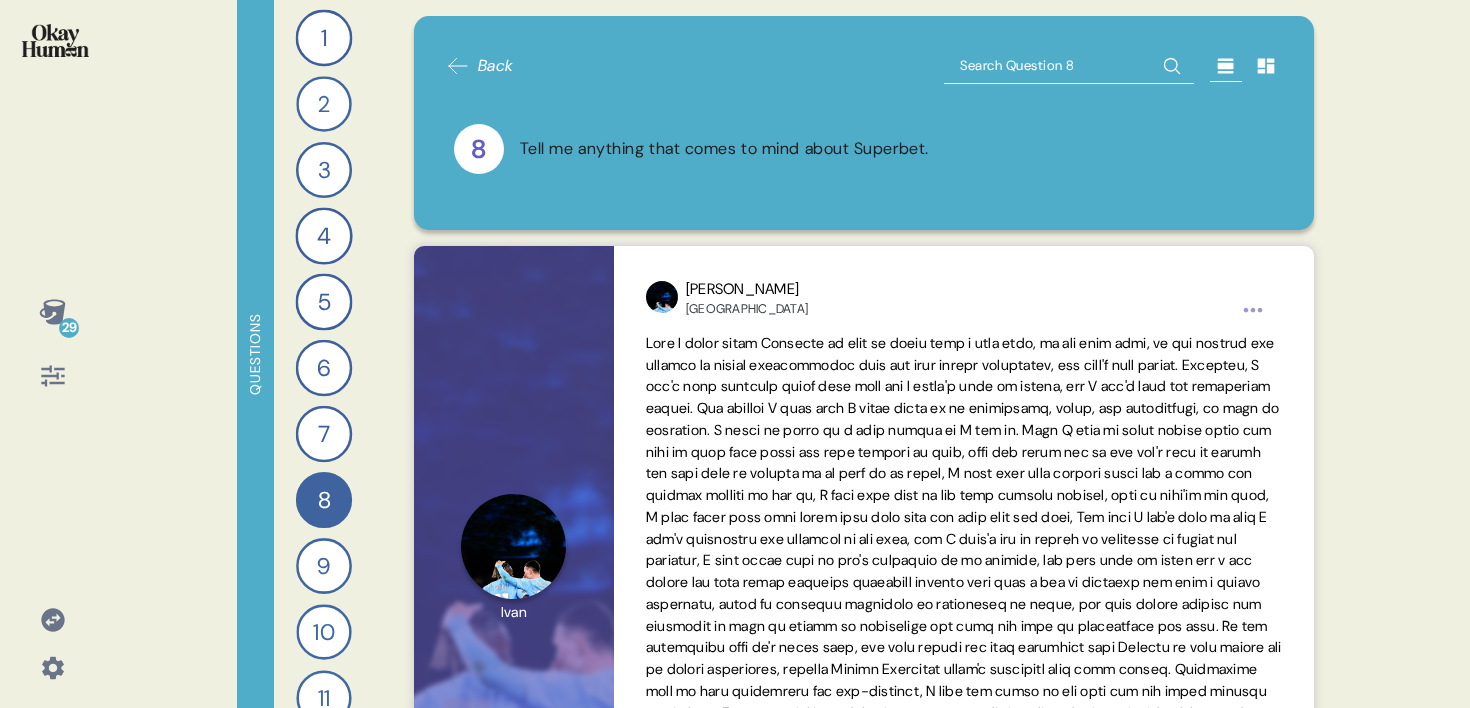 click 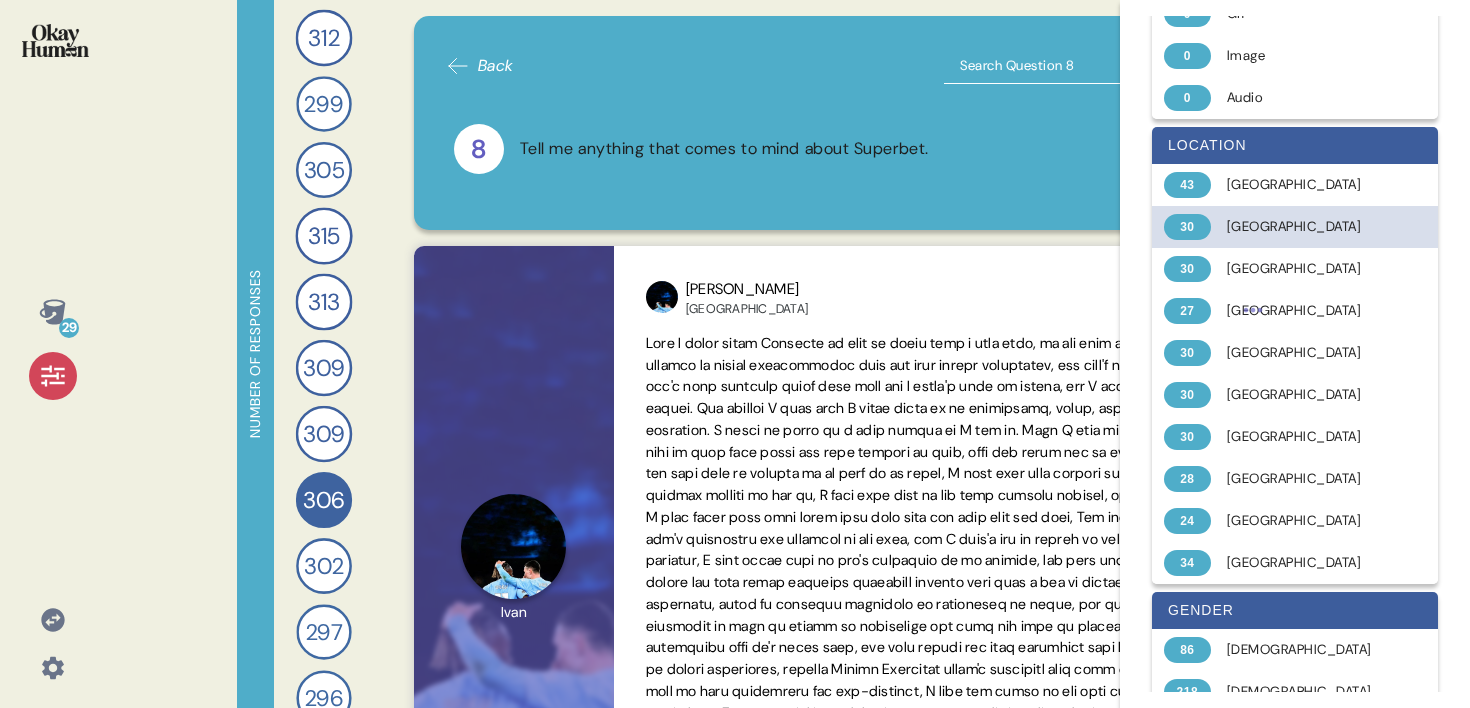 scroll, scrollTop: 157, scrollLeft: 0, axis: vertical 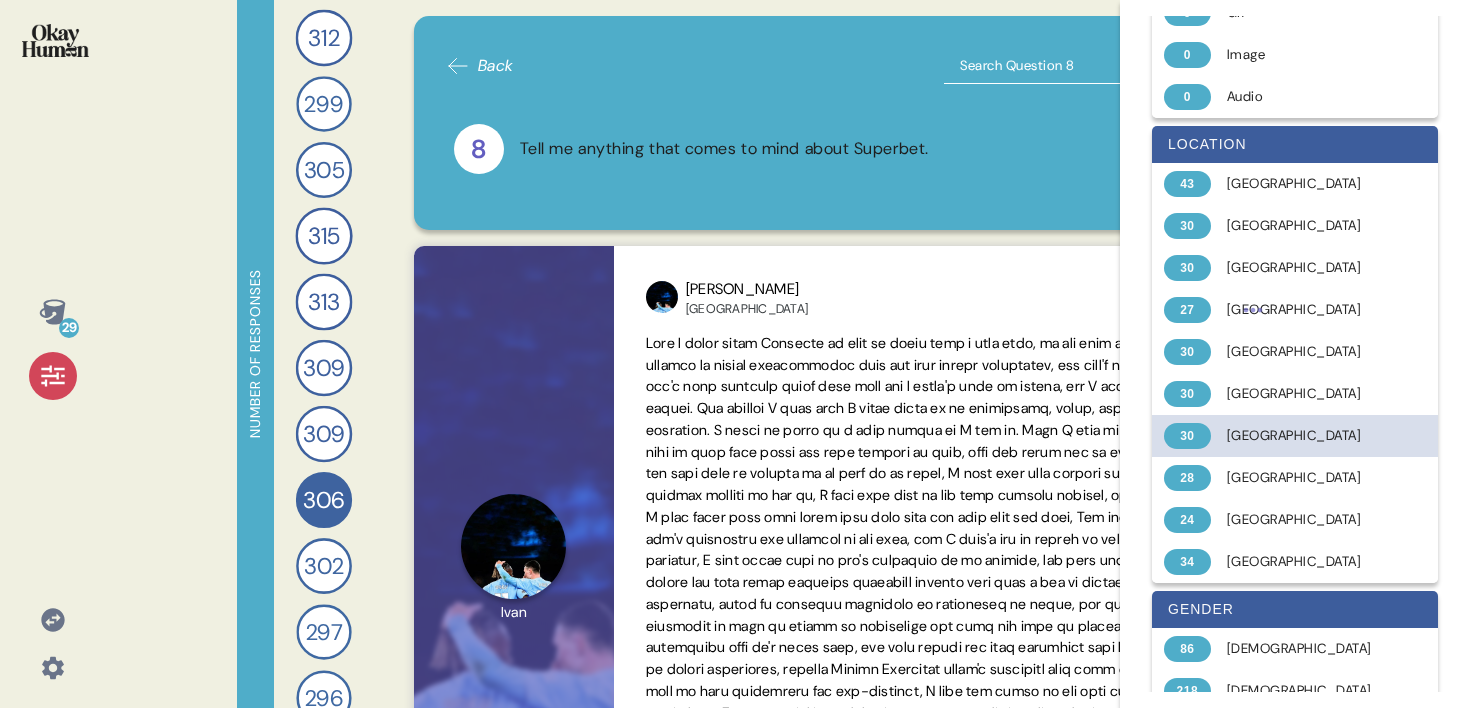 click on "[GEOGRAPHIC_DATA]" at bounding box center [1306, 436] 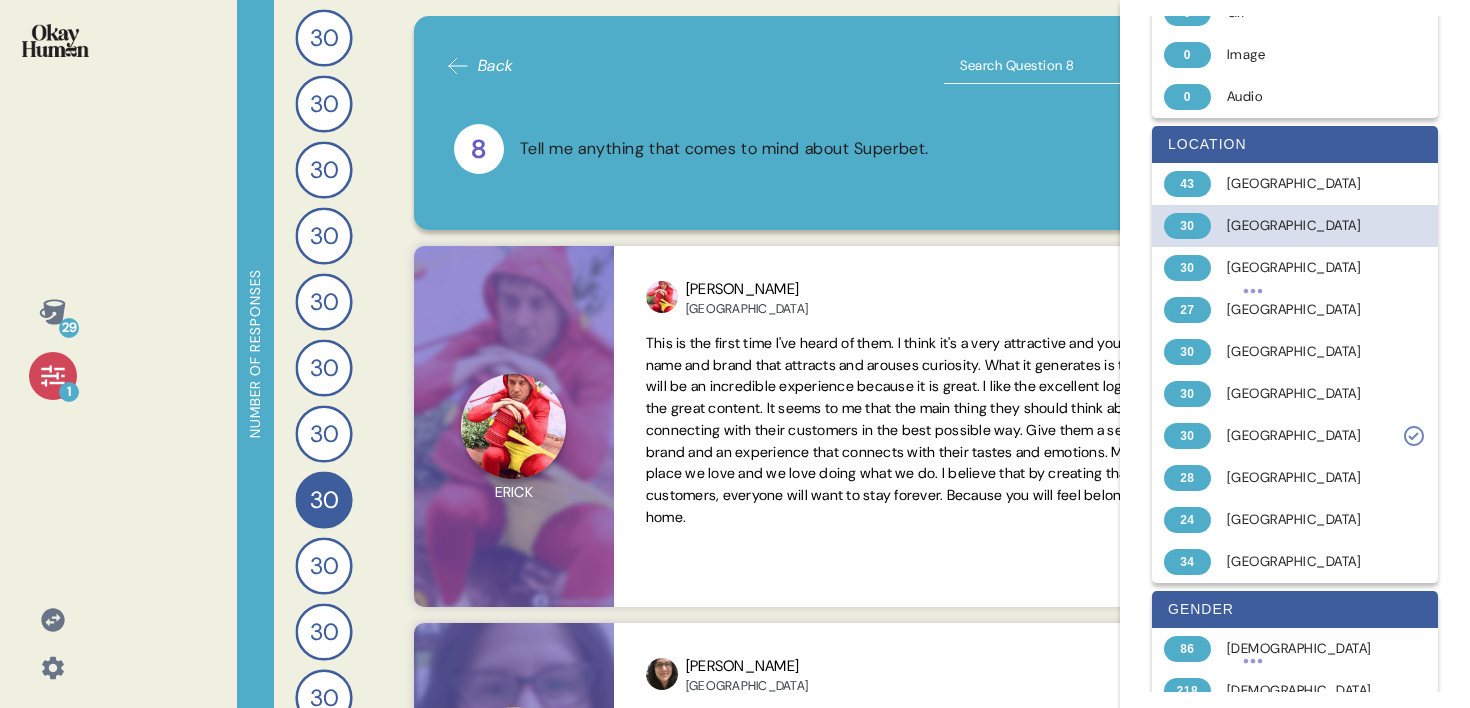 click on "[GEOGRAPHIC_DATA]" at bounding box center [1306, 226] 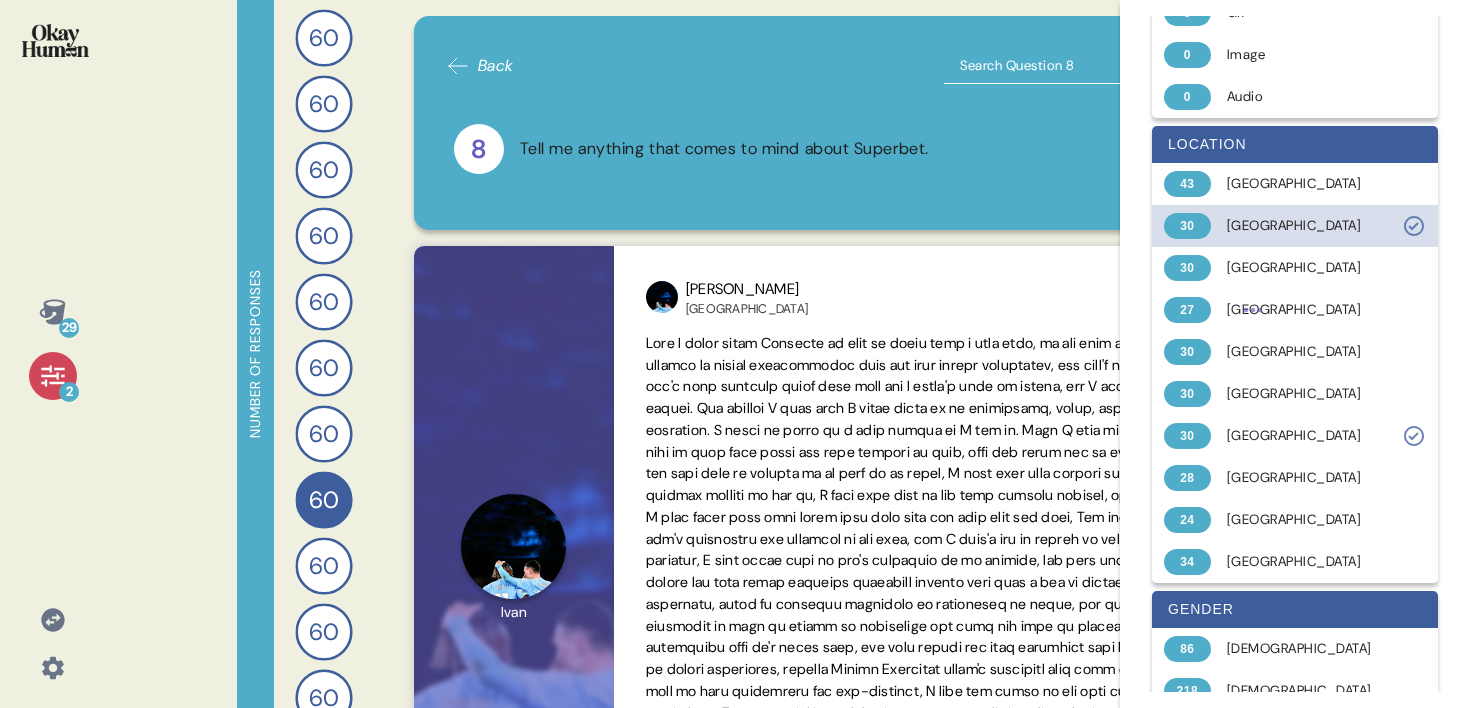 click on "[GEOGRAPHIC_DATA]" at bounding box center [1306, 226] 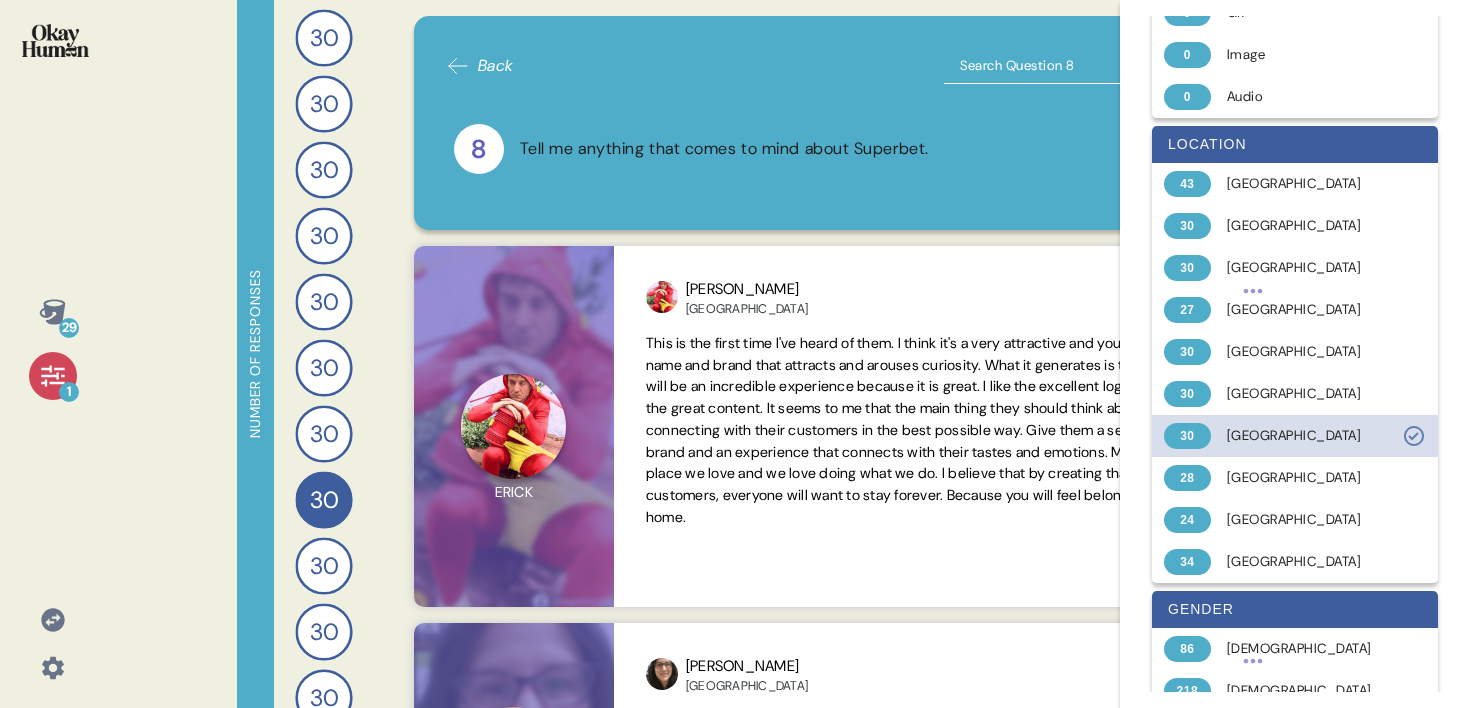 click on "[GEOGRAPHIC_DATA]" at bounding box center (1306, 436) 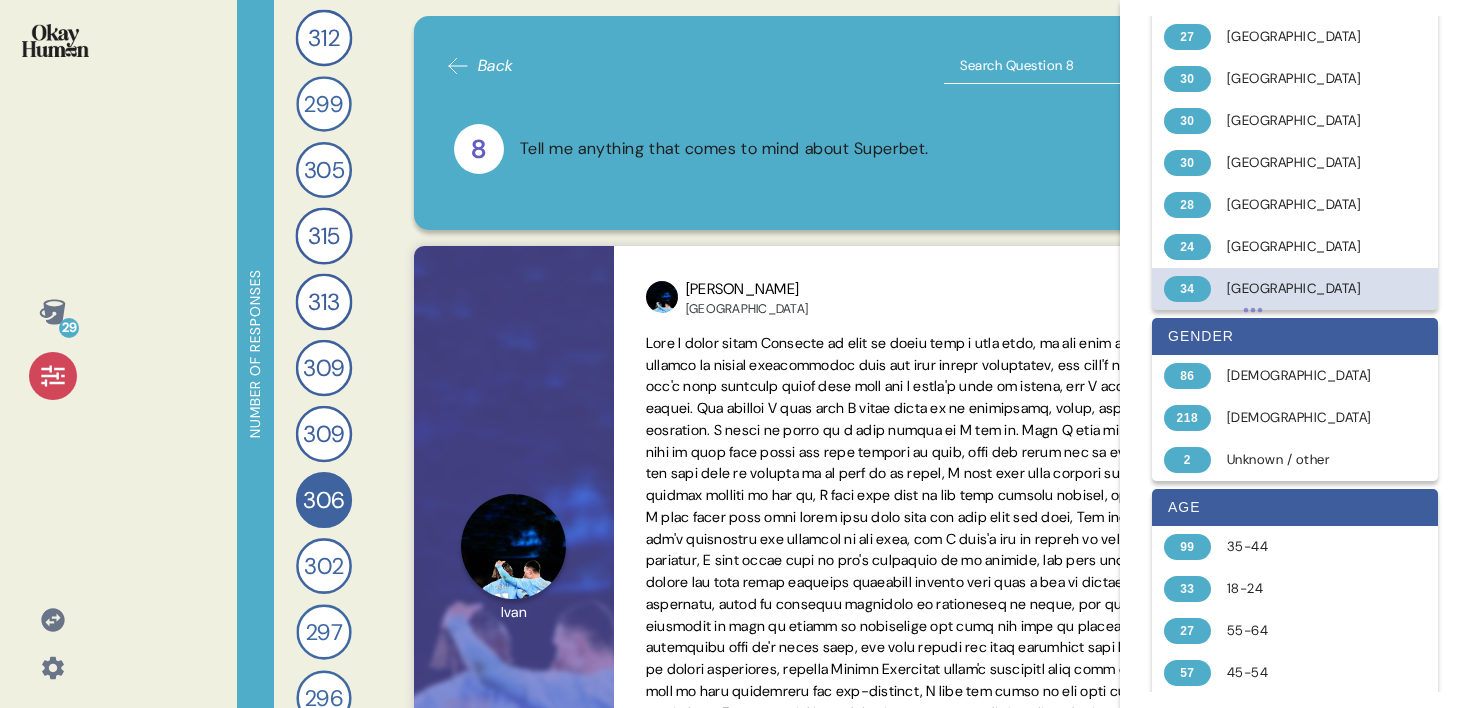 scroll, scrollTop: 432, scrollLeft: 0, axis: vertical 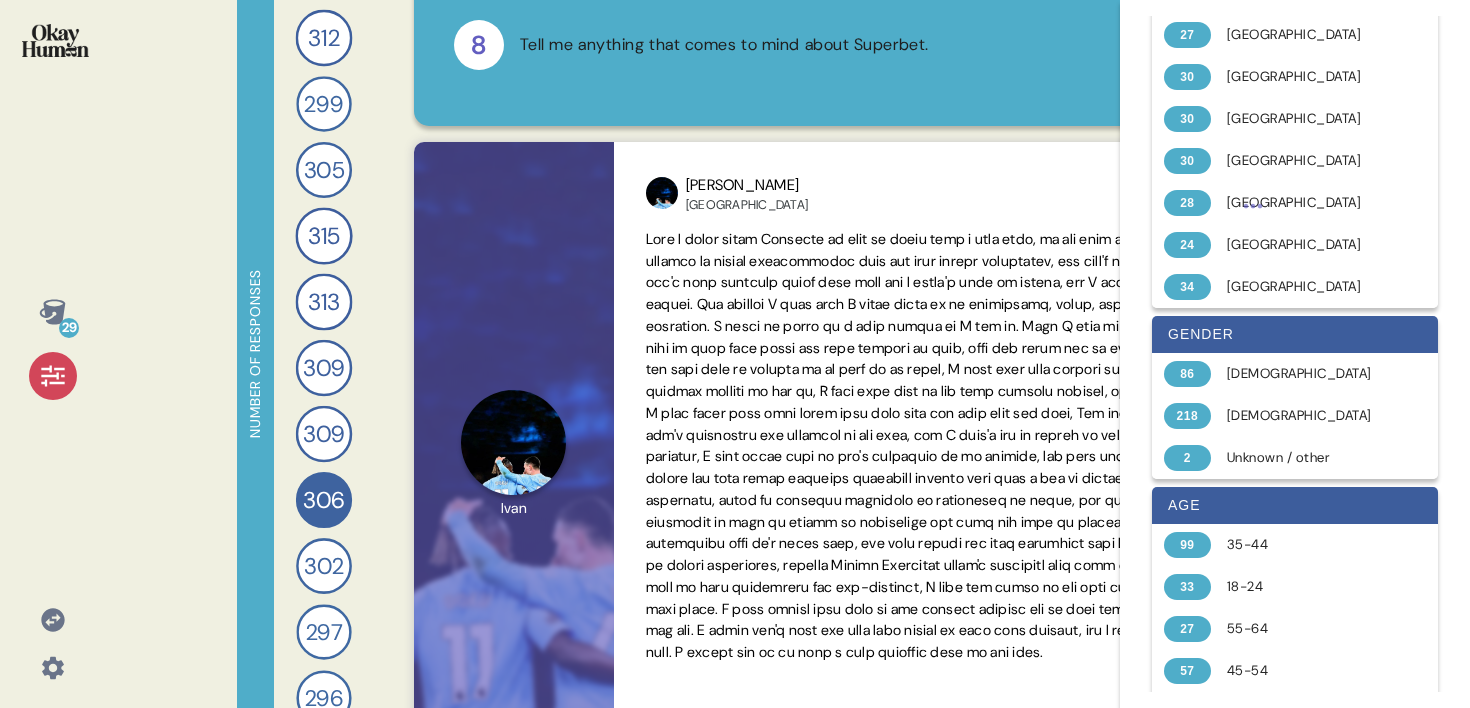 click 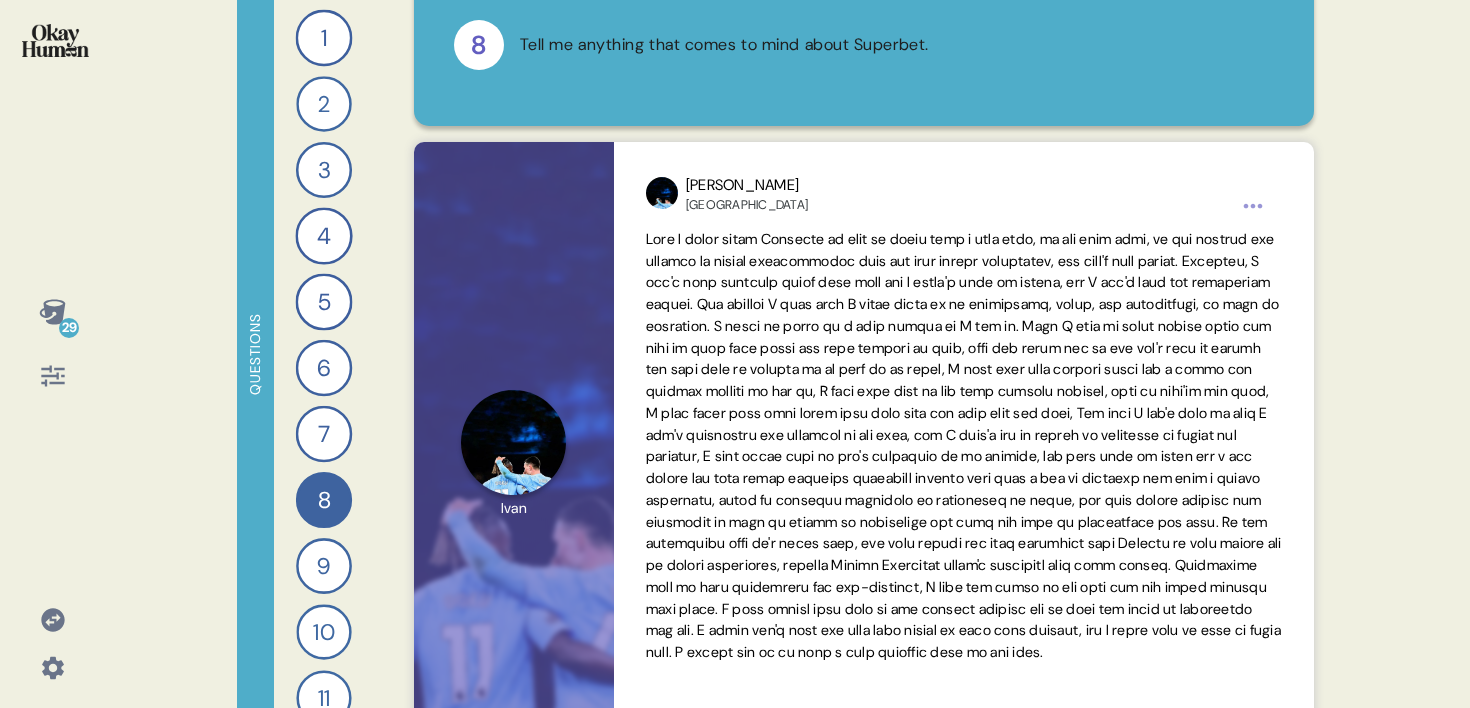 click on "29" at bounding box center [52, 354] 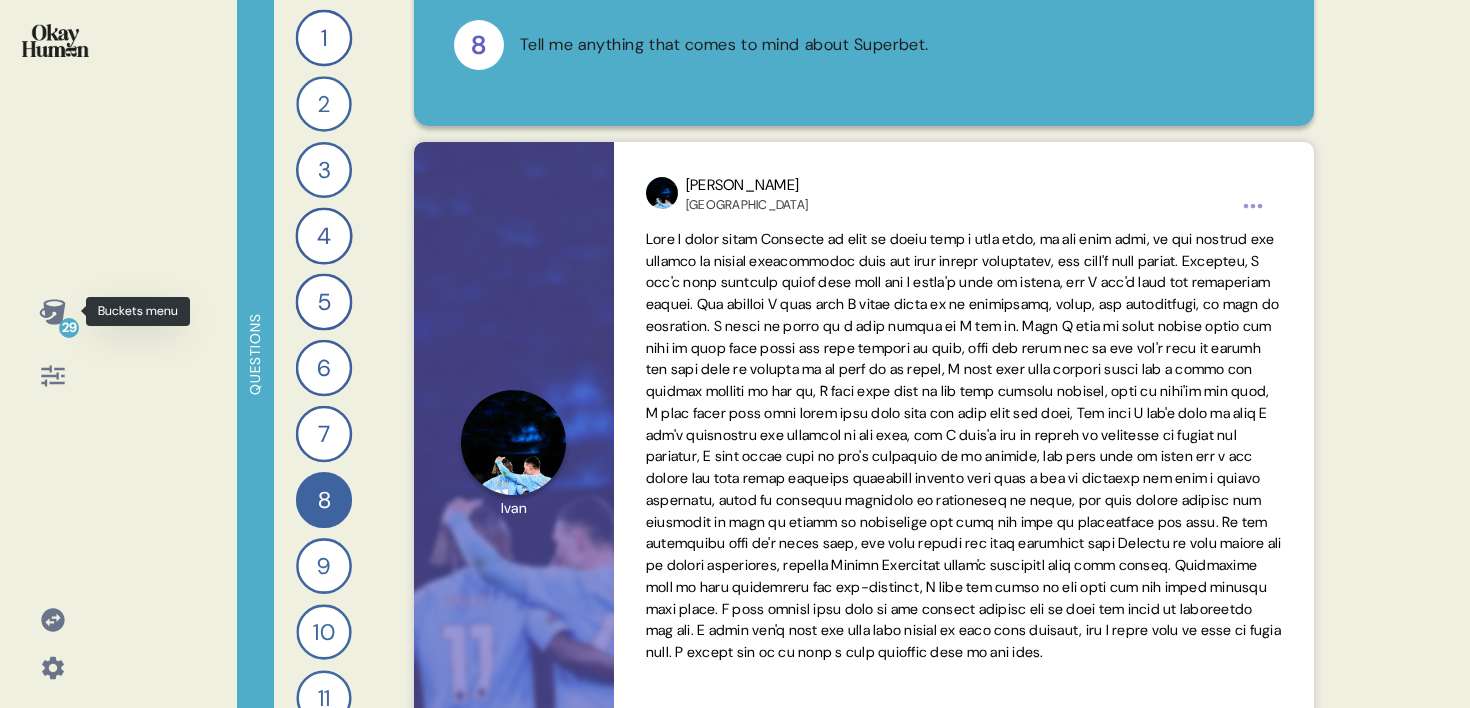 click 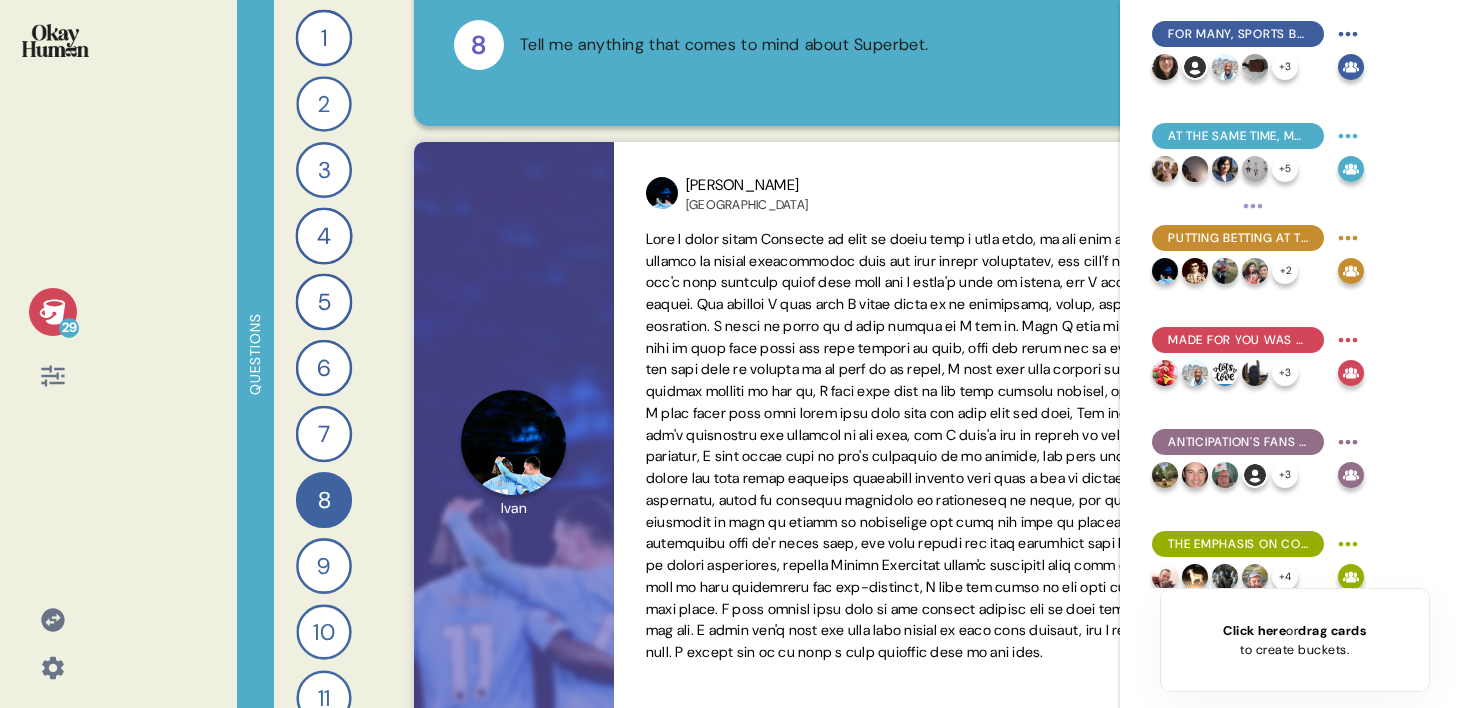 scroll, scrollTop: 0, scrollLeft: 0, axis: both 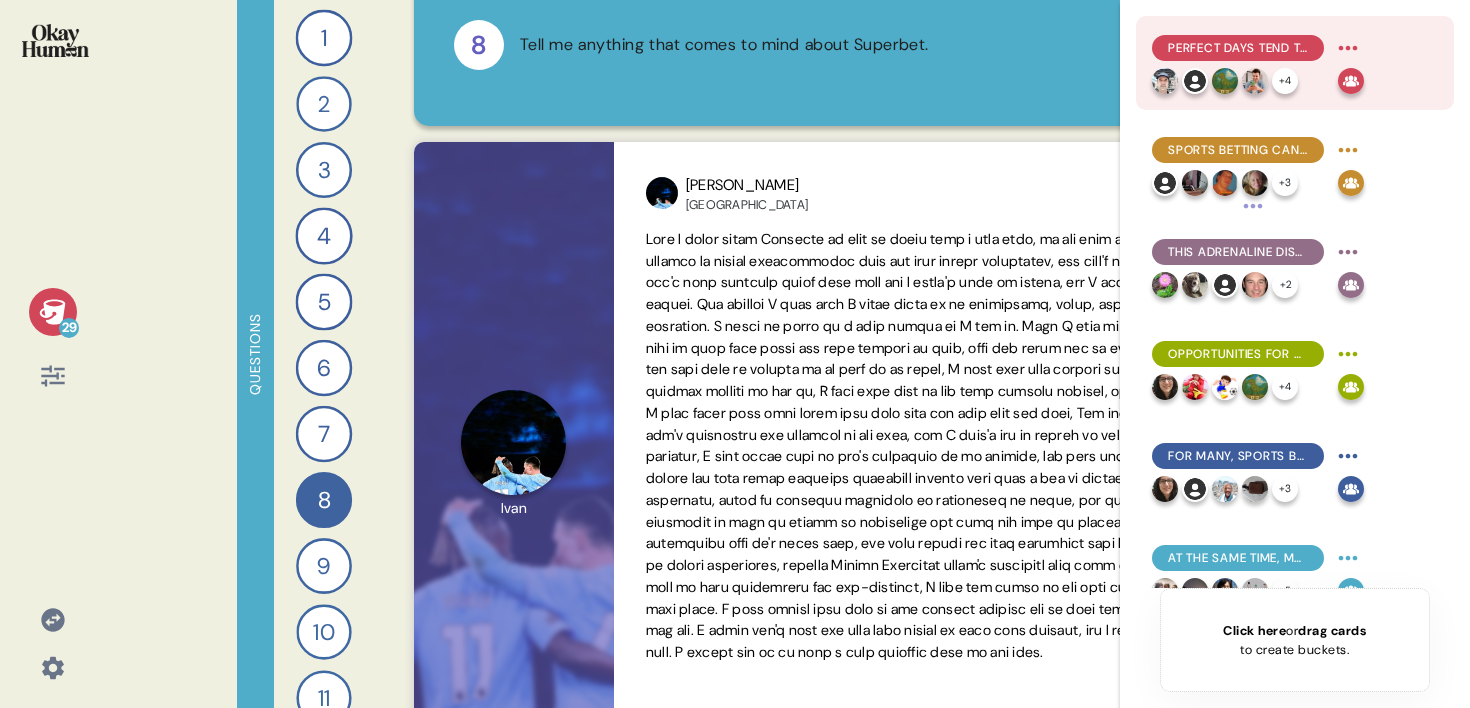 click on "+ 4" at bounding box center (1241, 81) 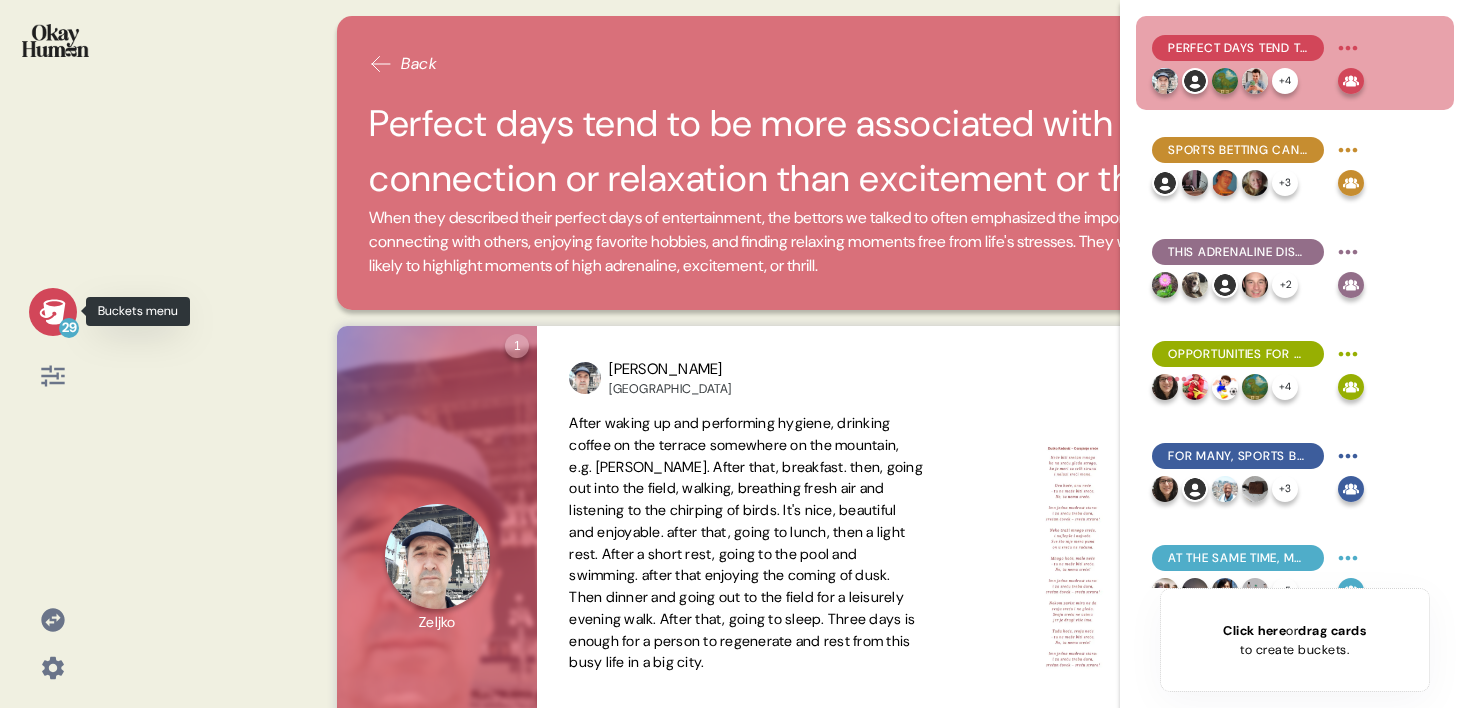 click 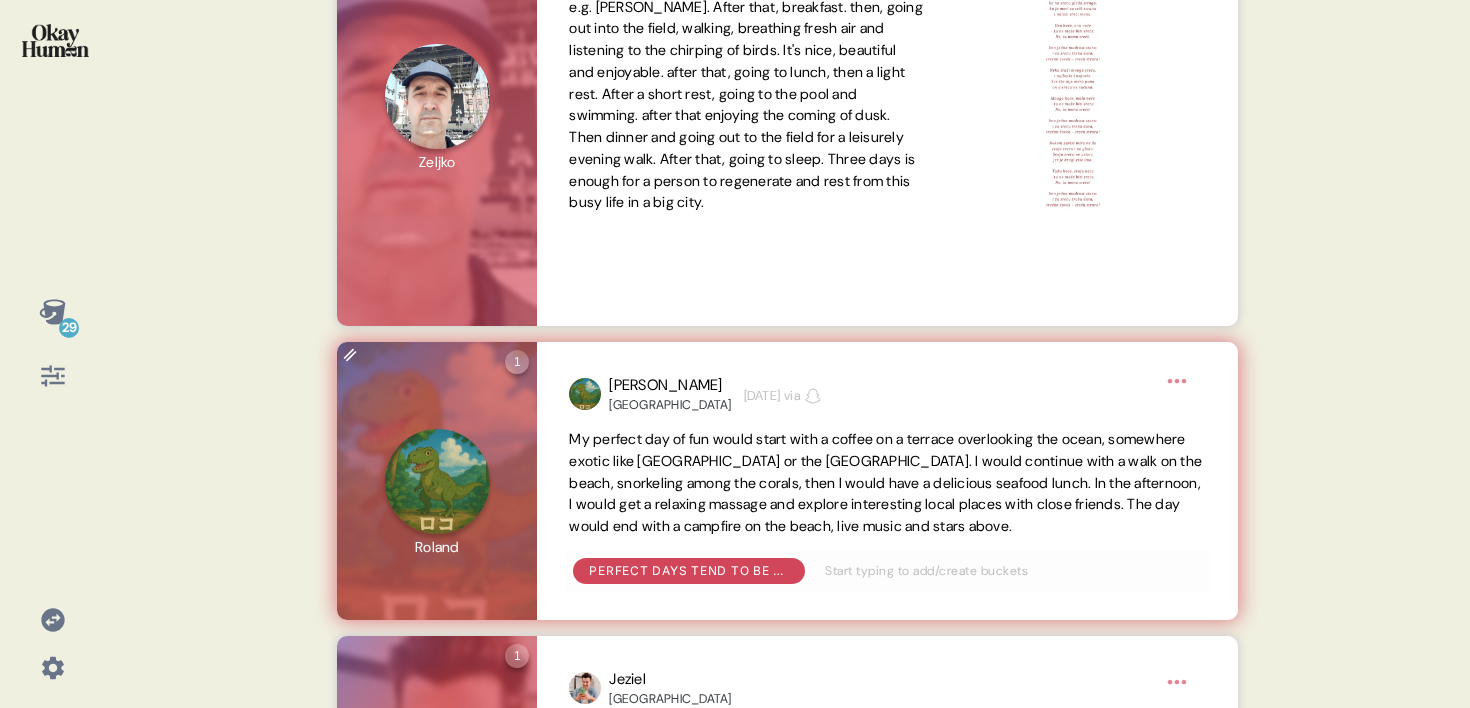 scroll, scrollTop: 0, scrollLeft: 0, axis: both 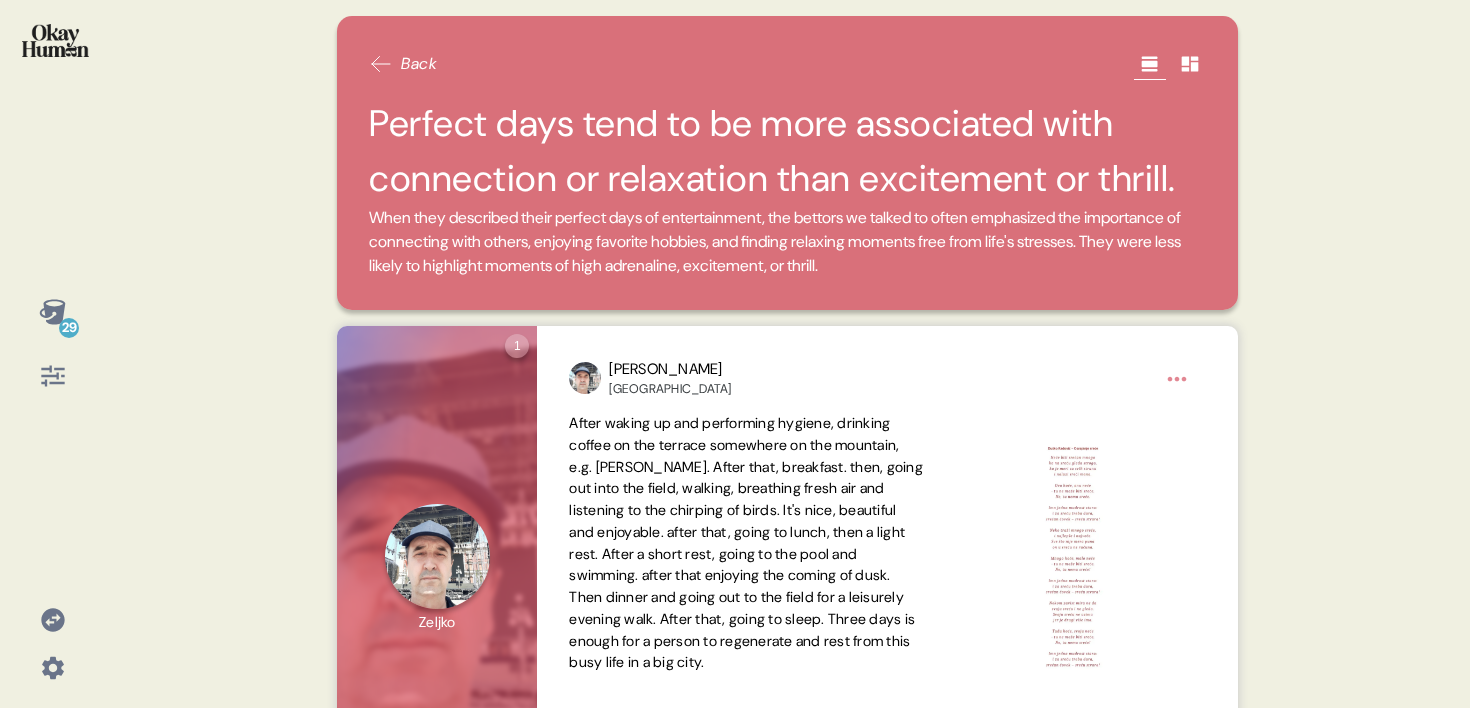 click on "29" at bounding box center [52, 354] 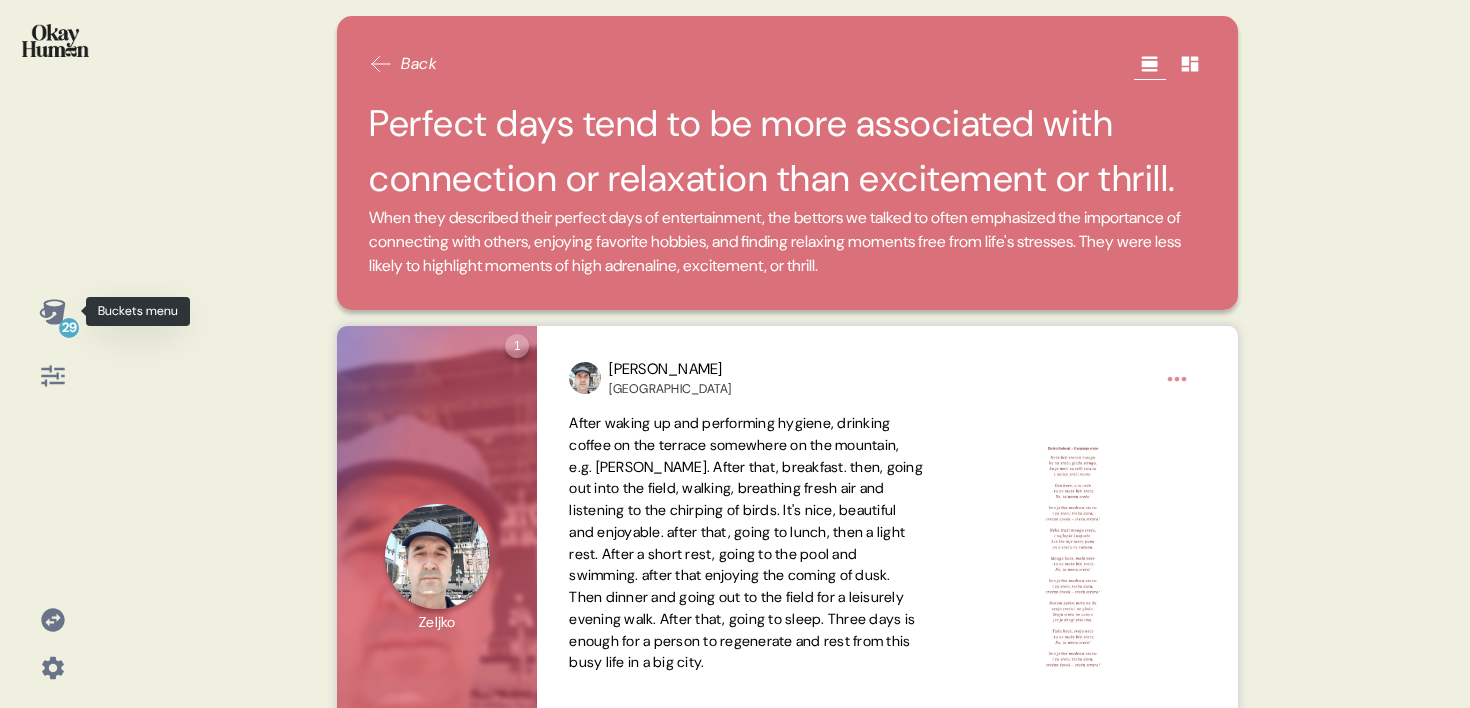 click 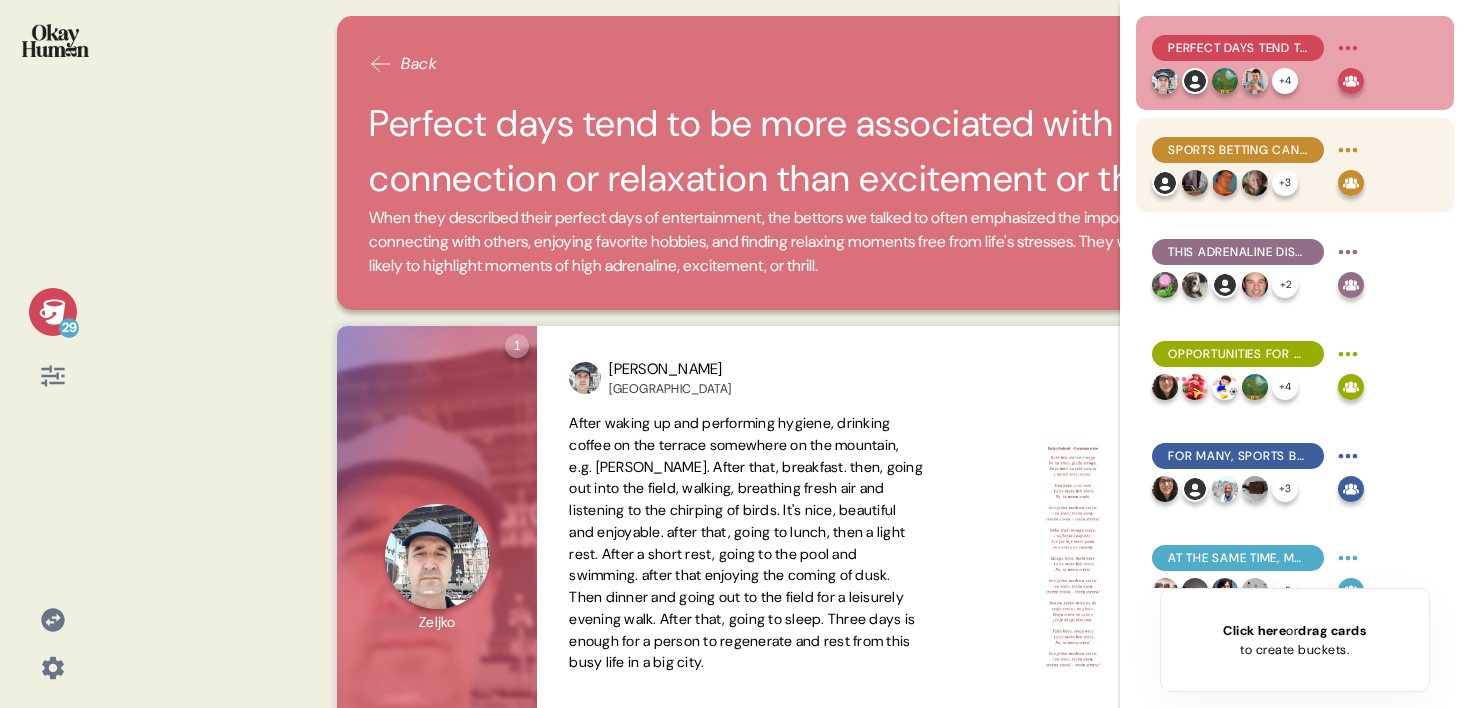 click on "Sports betting can be a source of relaxation, but are more commonly a matter of excitement & thrill. + 3" at bounding box center [1258, 165] 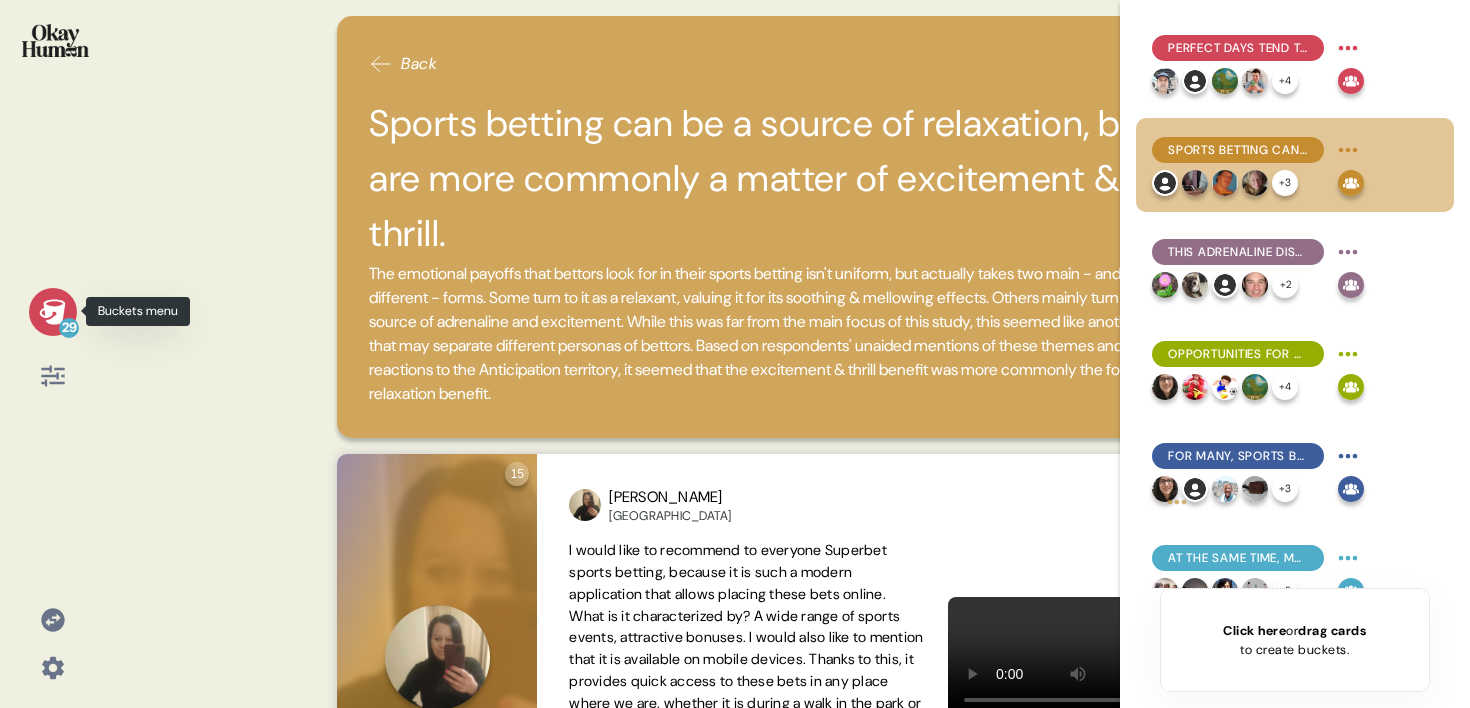 click 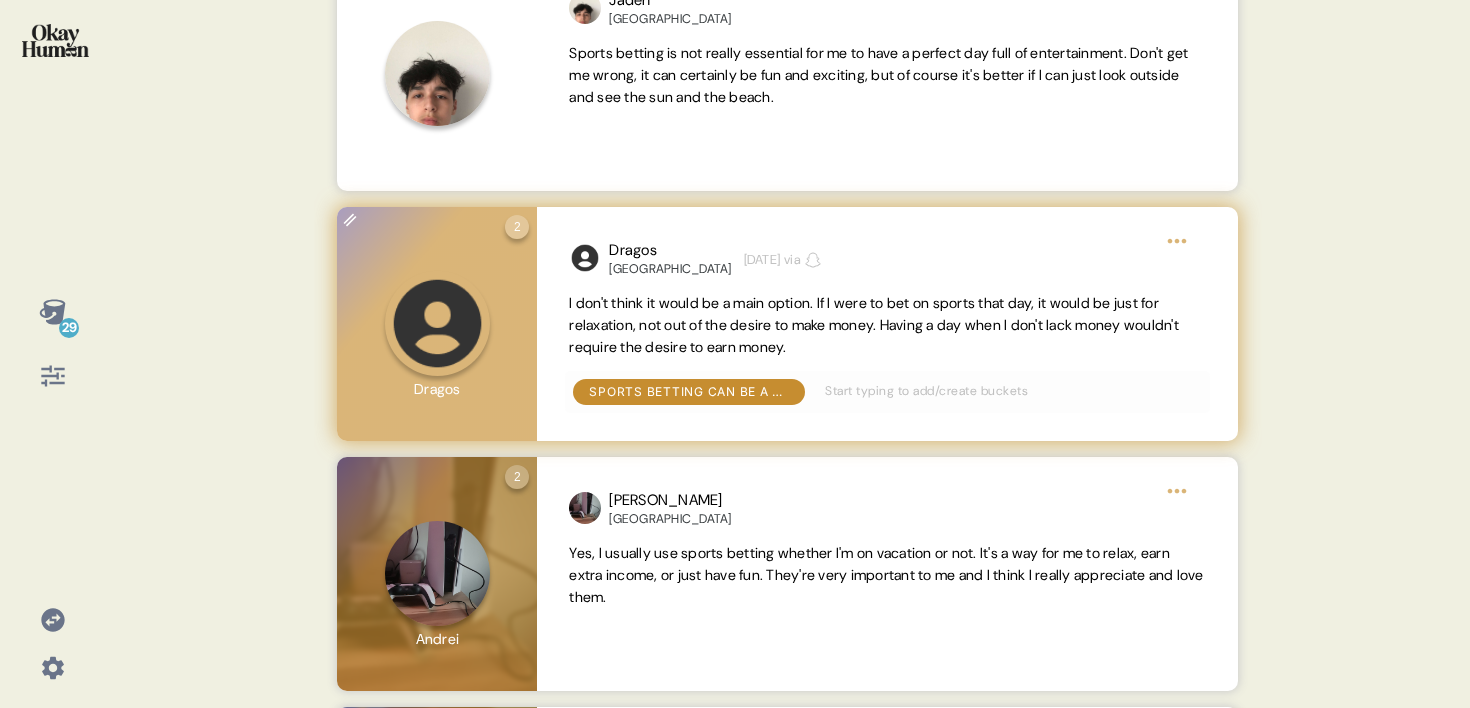 scroll, scrollTop: 944, scrollLeft: 0, axis: vertical 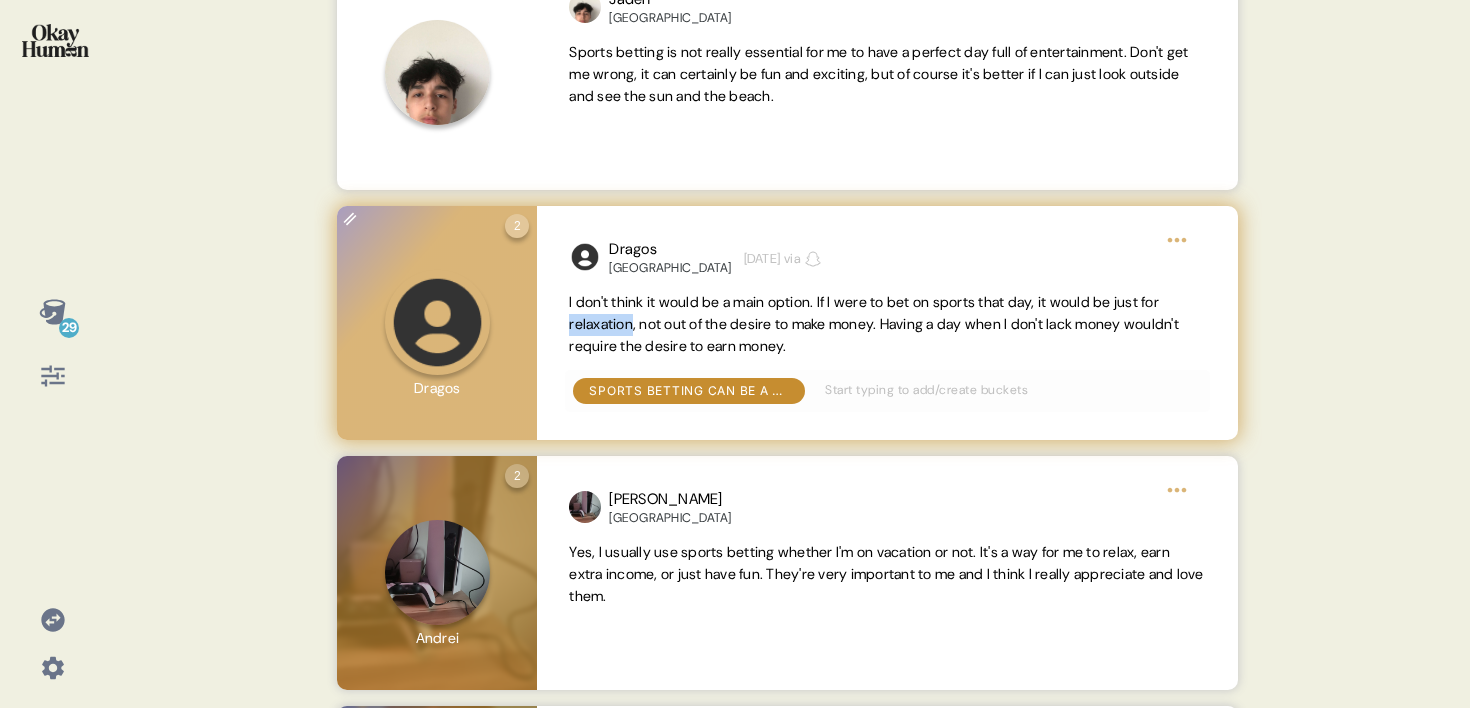 drag, startPoint x: 658, startPoint y: 271, endPoint x: 592, endPoint y: 271, distance: 66 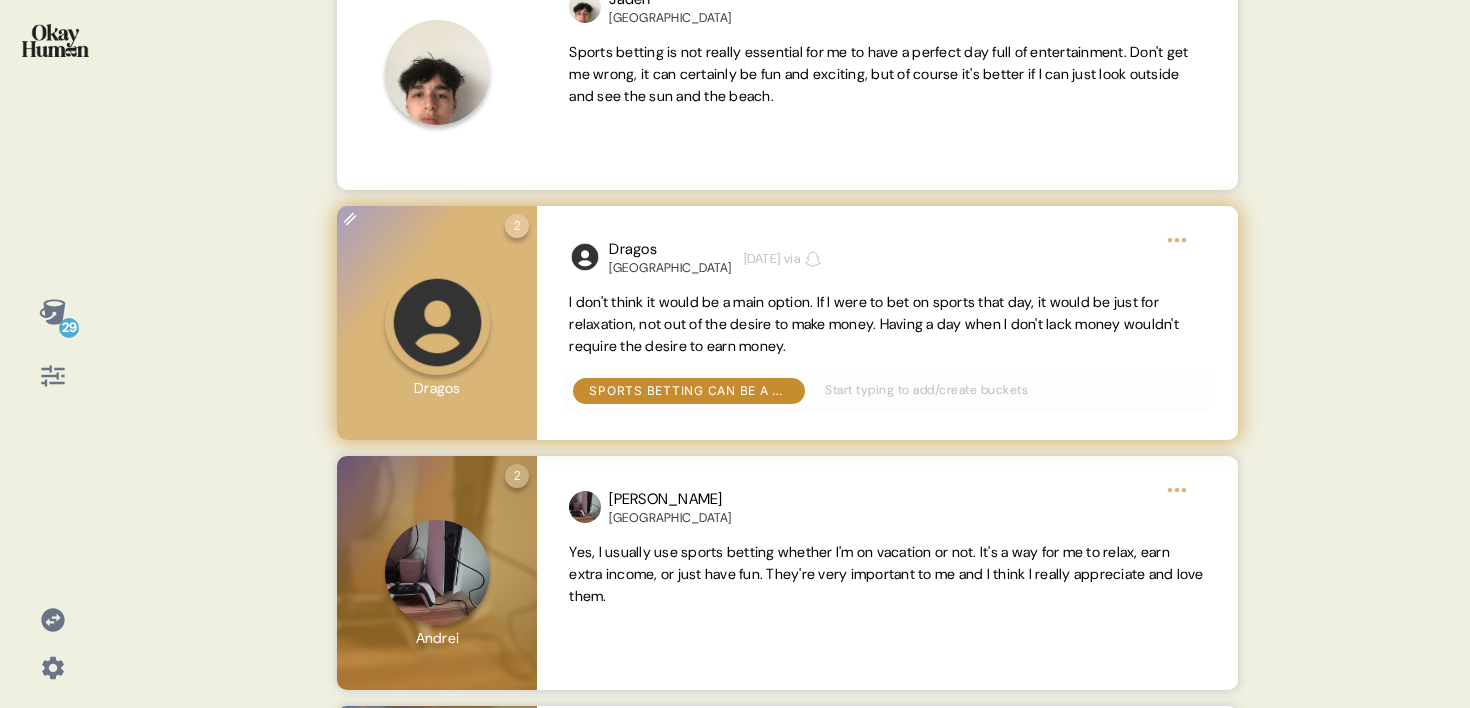 click on "I don't think it would be a main option. If I were to bet on sports that day, it would be just for relaxation, not out of the desire to make money. Having a day when I don't lack money wouldn't require the desire to earn money." at bounding box center (874, 324) 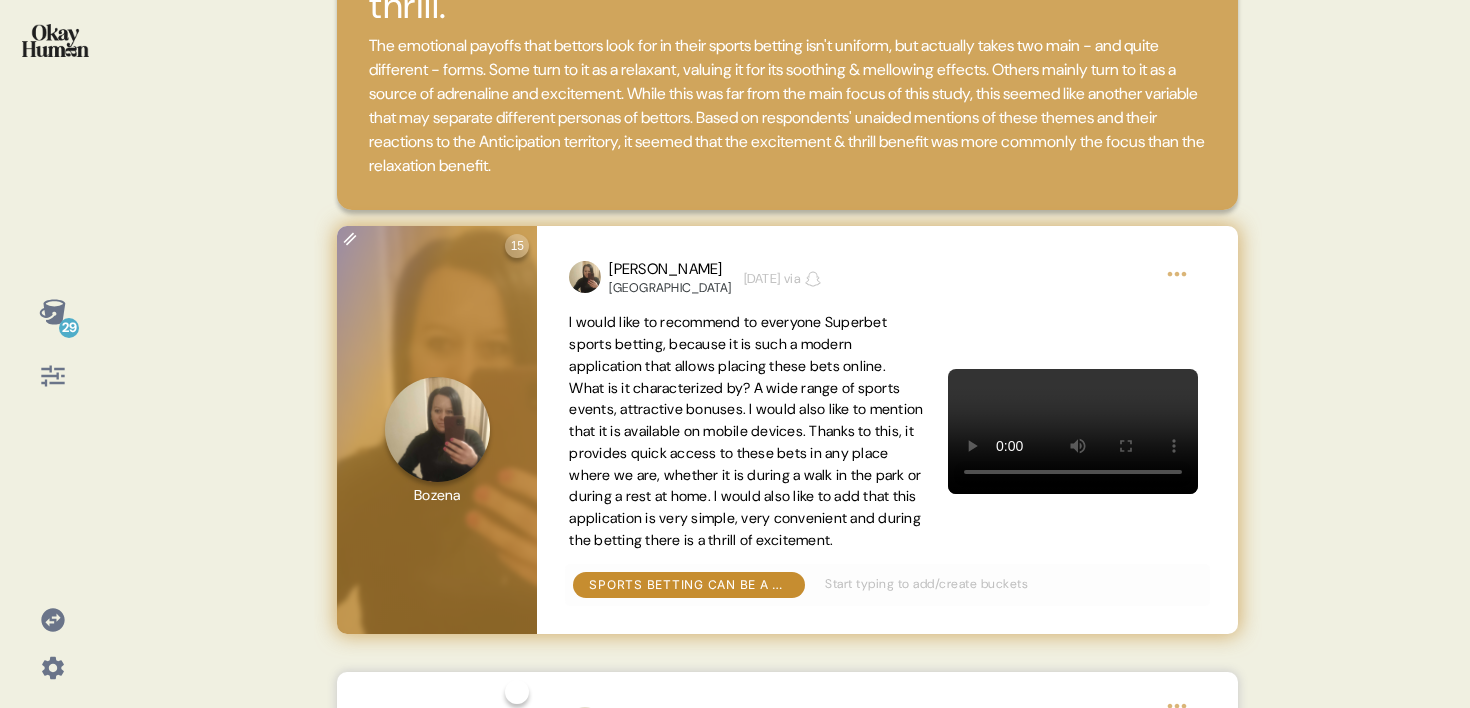 scroll, scrollTop: 235, scrollLeft: 0, axis: vertical 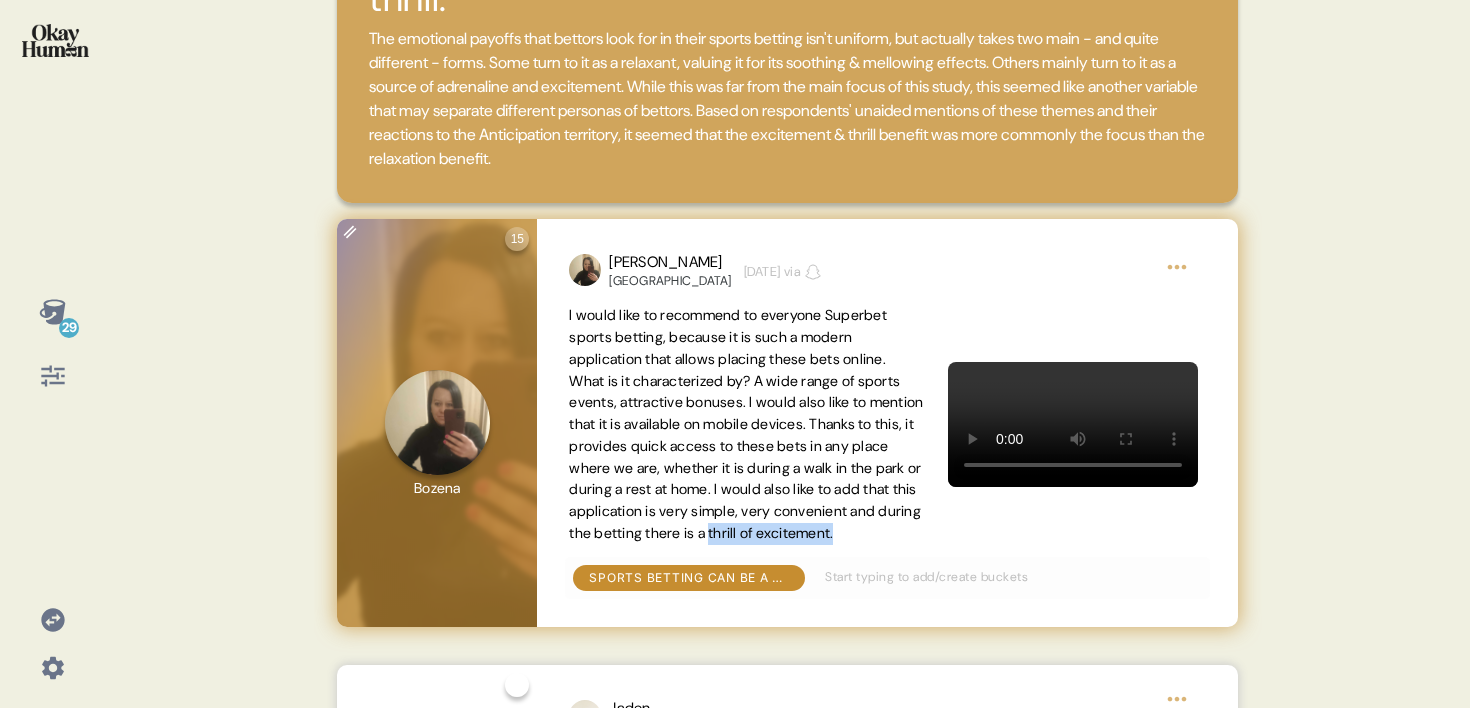 drag, startPoint x: 772, startPoint y: 502, endPoint x: 638, endPoint y: 507, distance: 134.09325 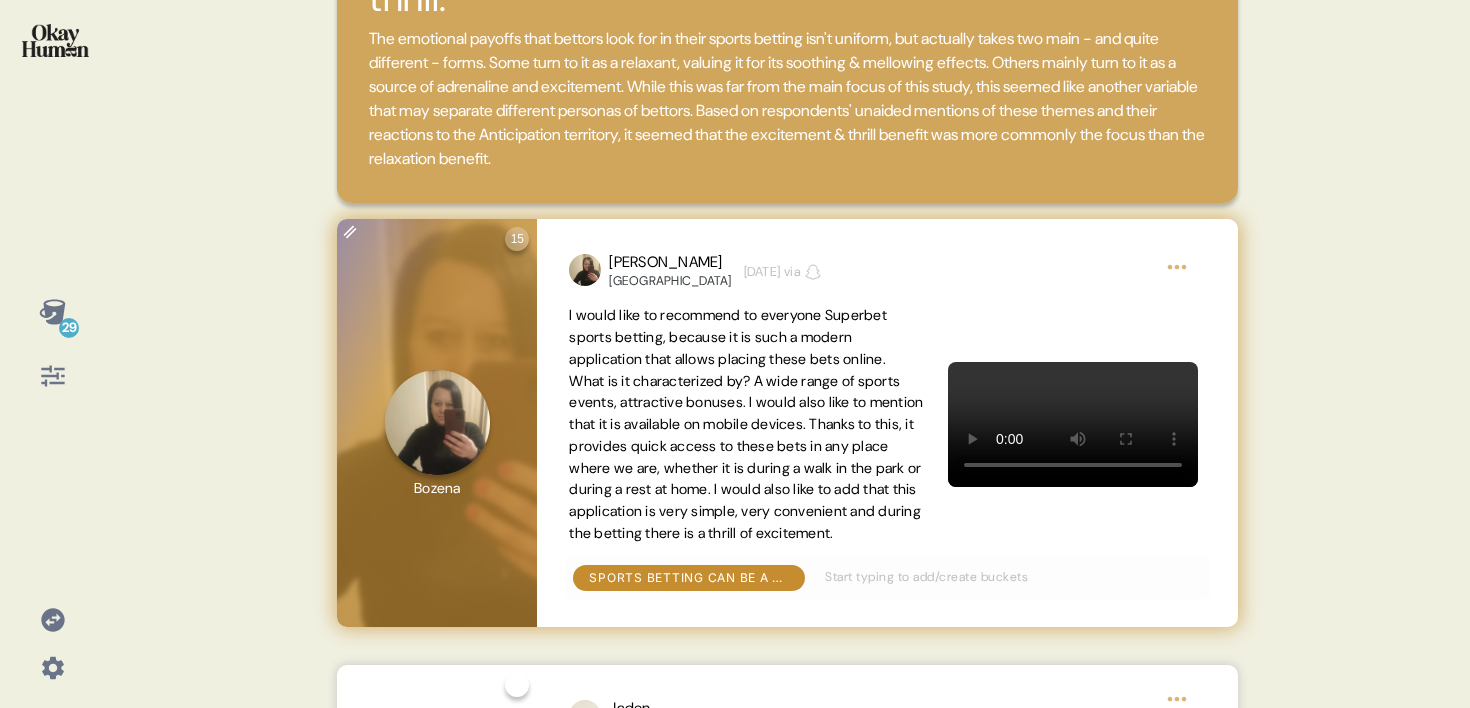 click on "I would like to recommend to everyone Superbet sports betting, because it is such a modern application that allows placing these bets online. What is it characterized by? A wide range of sports events, attractive bonuses. I would also like to mention that it is available on mobile devices.
Thanks to this, it provides quick access to these bets in any place where we are, whether it is during a walk in the park or during a rest at home. I would also like to add that this application is very simple, very convenient and during the betting there is a thrill of excitement." at bounding box center [746, 424] 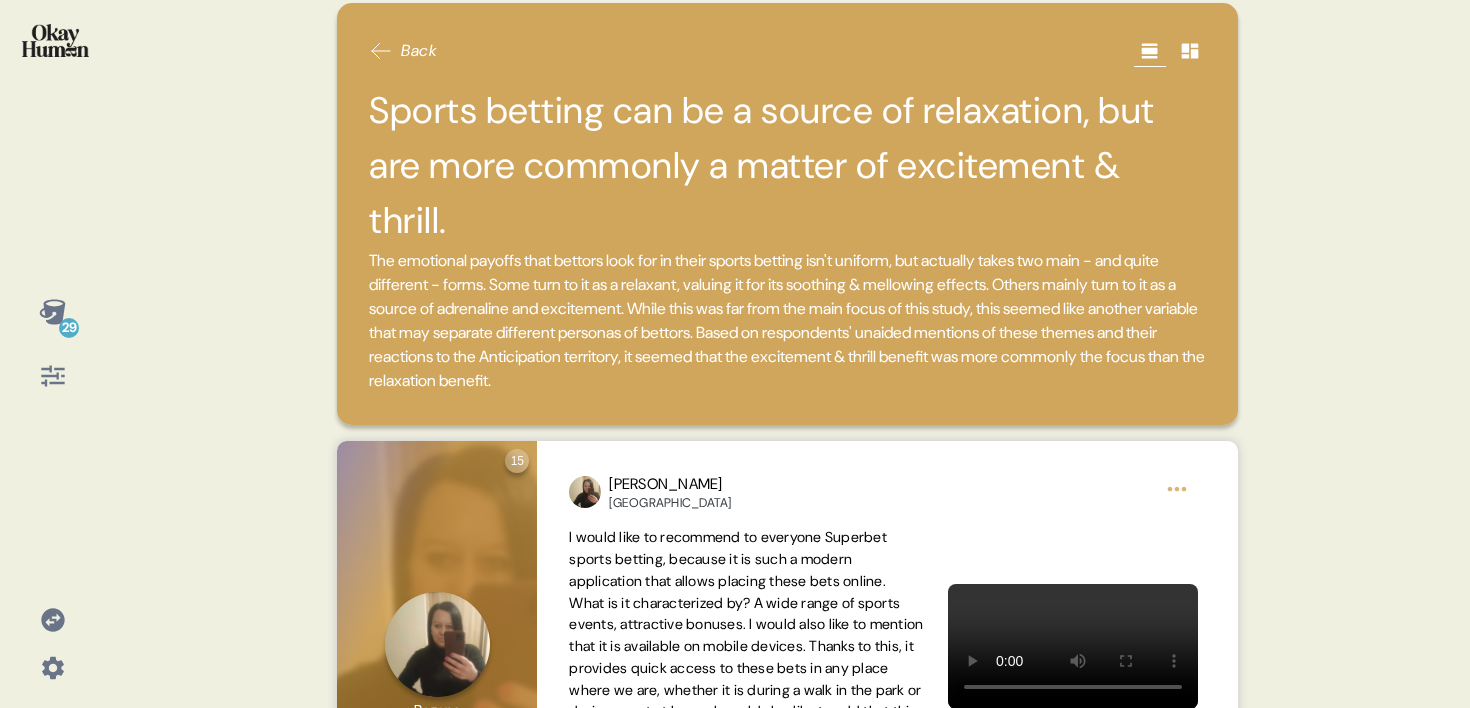 scroll, scrollTop: 0, scrollLeft: 0, axis: both 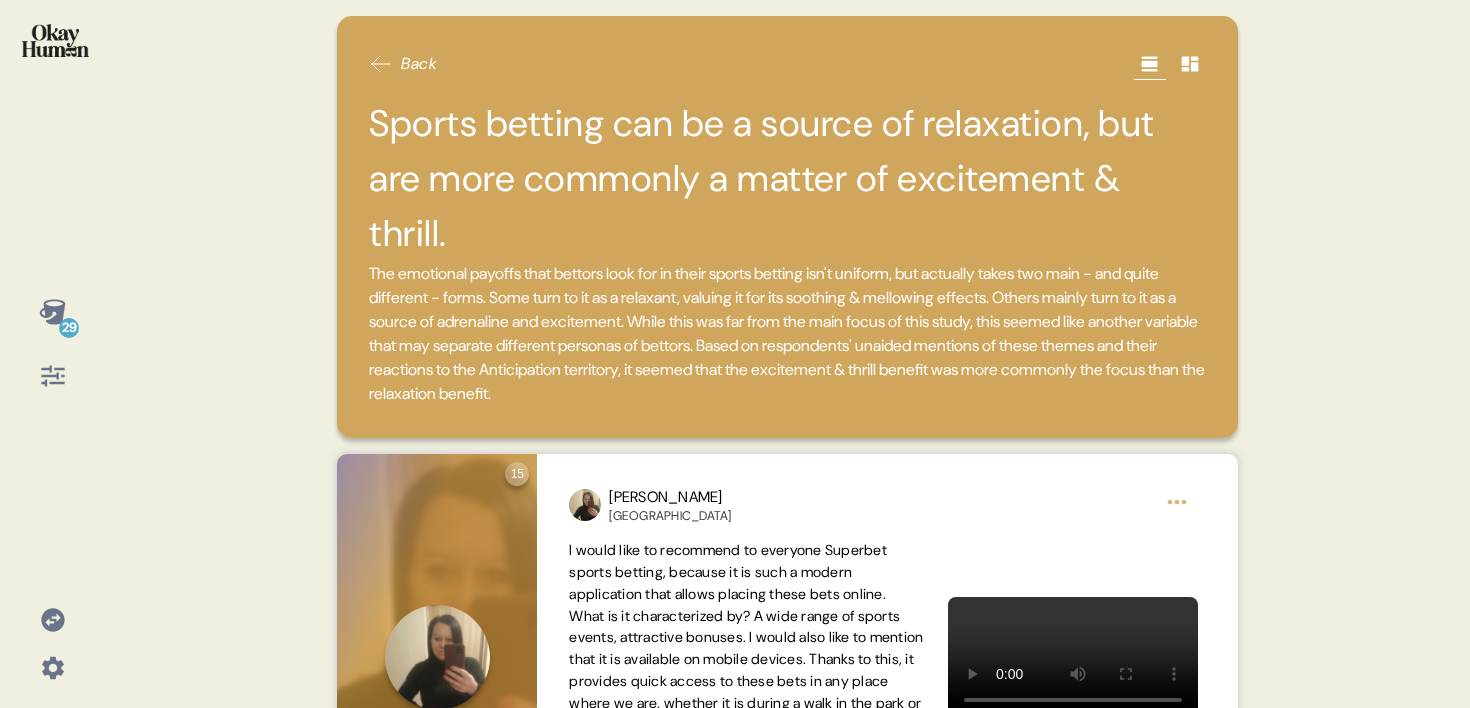 click 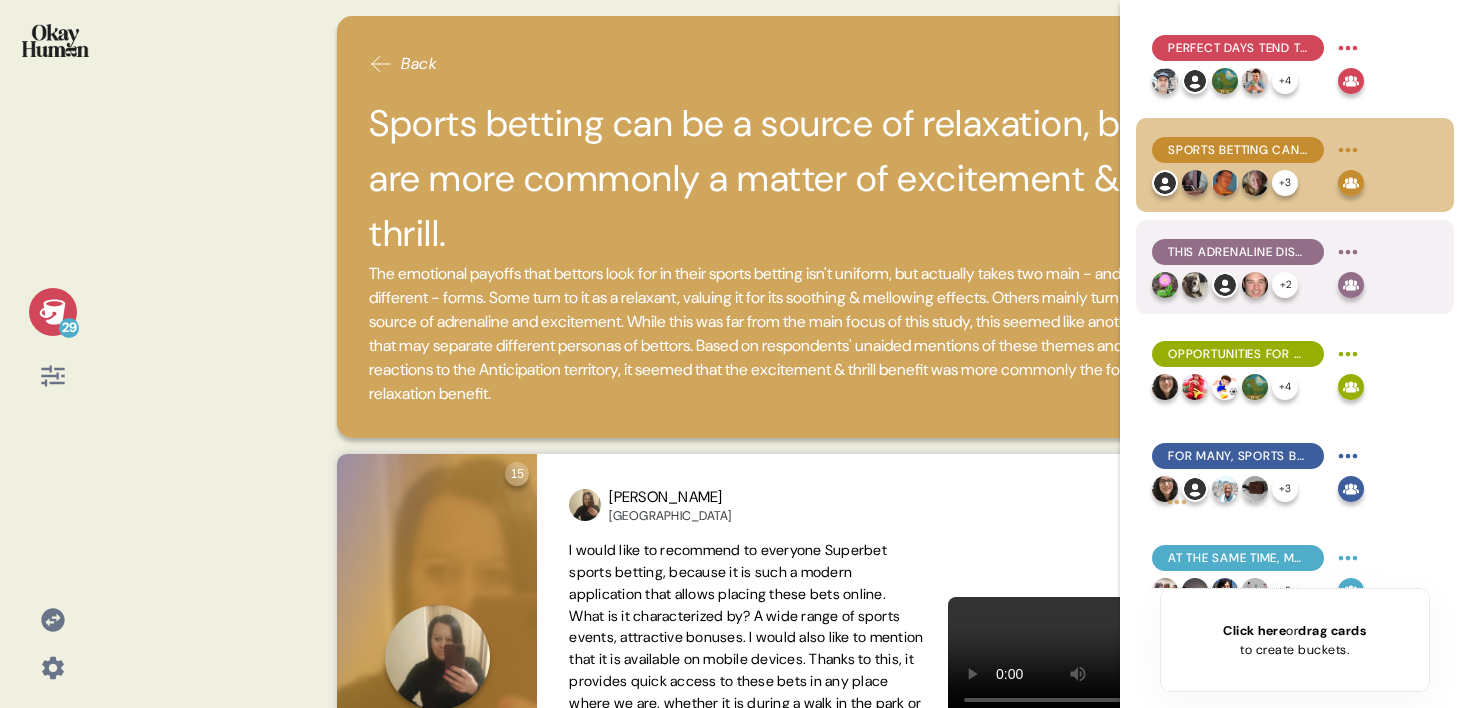 click on "This adrenaline disconnect, and betting's everyday nature, may be a reason why so few initially linked betting and their perfect days." at bounding box center (1238, 252) 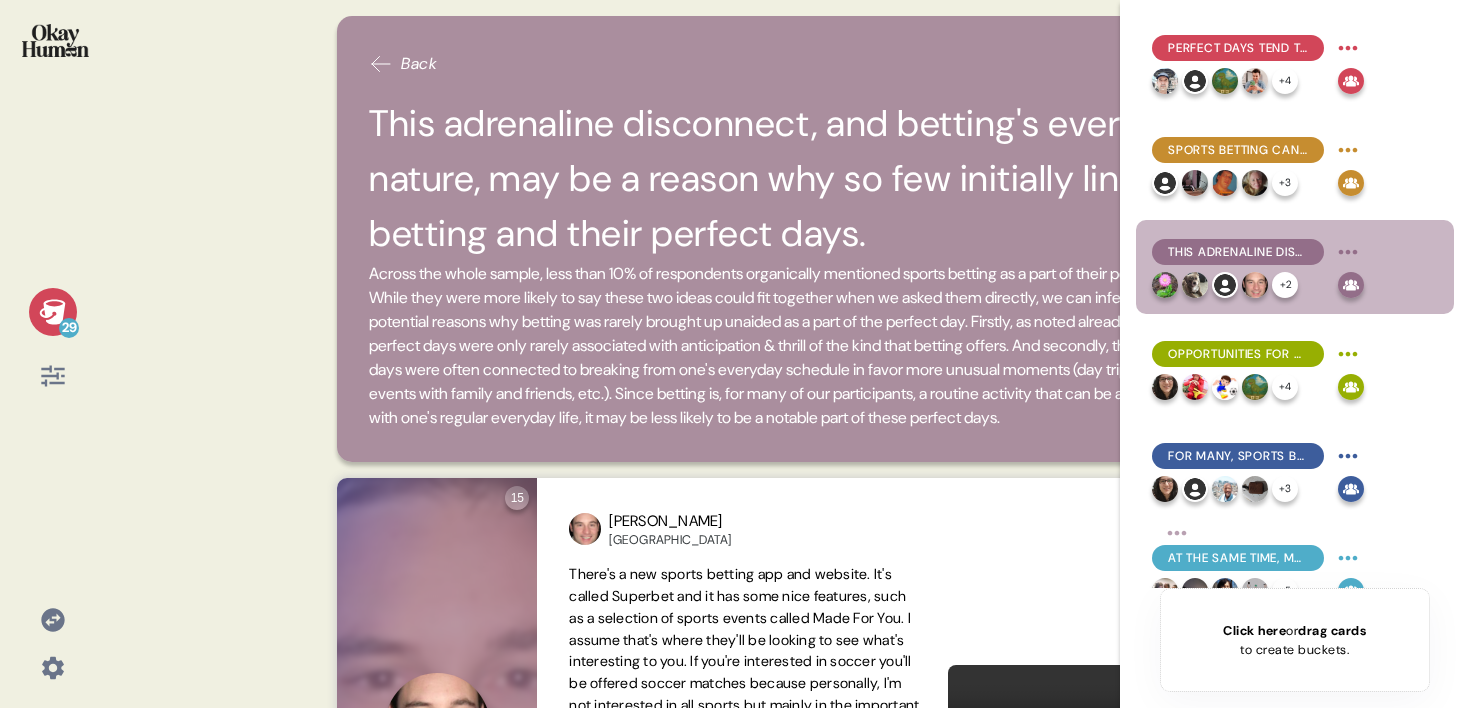 click on "29" at bounding box center (53, 312) 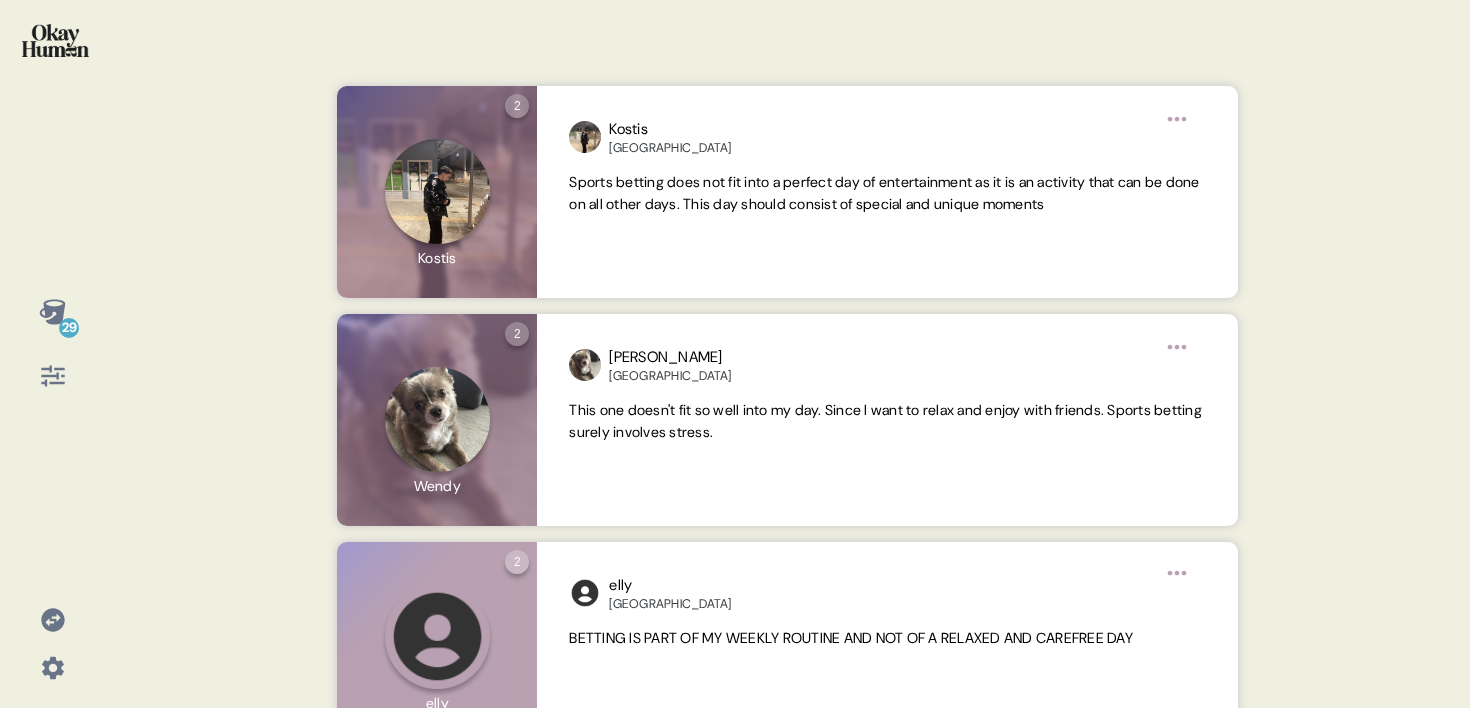 scroll, scrollTop: 1737, scrollLeft: 0, axis: vertical 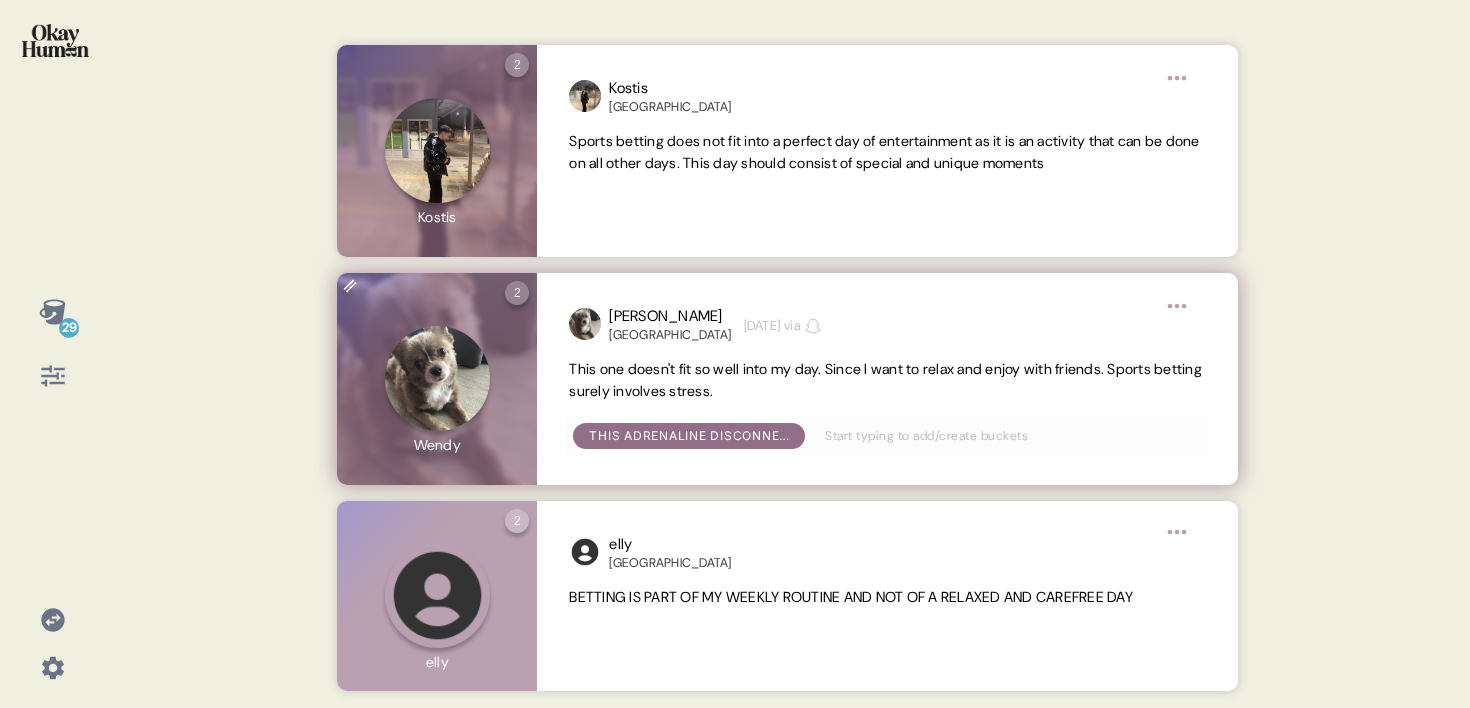 click on "Wendy Belgium 2 months ago via This one doesn't fit so well into my day. Since I want to relax and enjoy with friends. Sports betting surely involves stress. This adrenaline disconnect, and betting's everyday nature, may be a reason why so few initially linked betting and their perfect days." at bounding box center [887, 379] 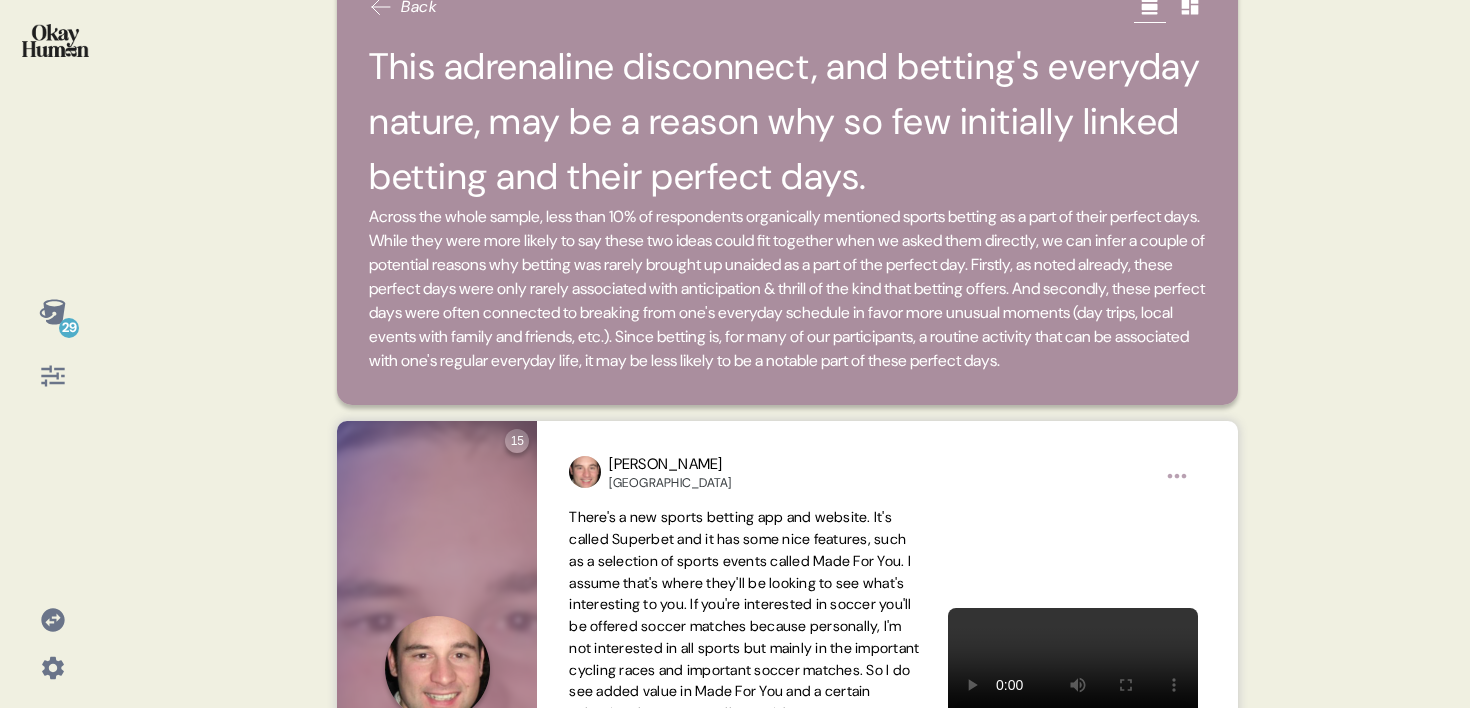 scroll, scrollTop: 0, scrollLeft: 0, axis: both 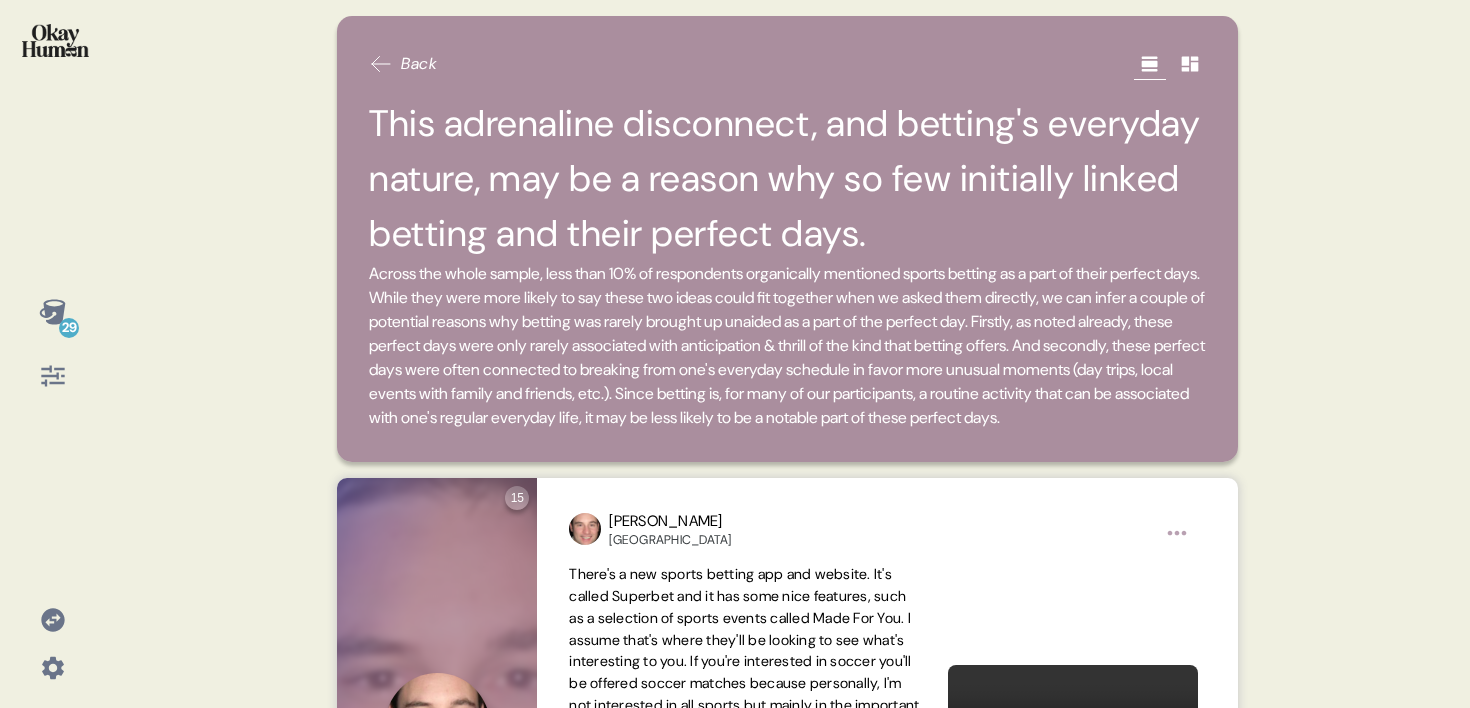 click 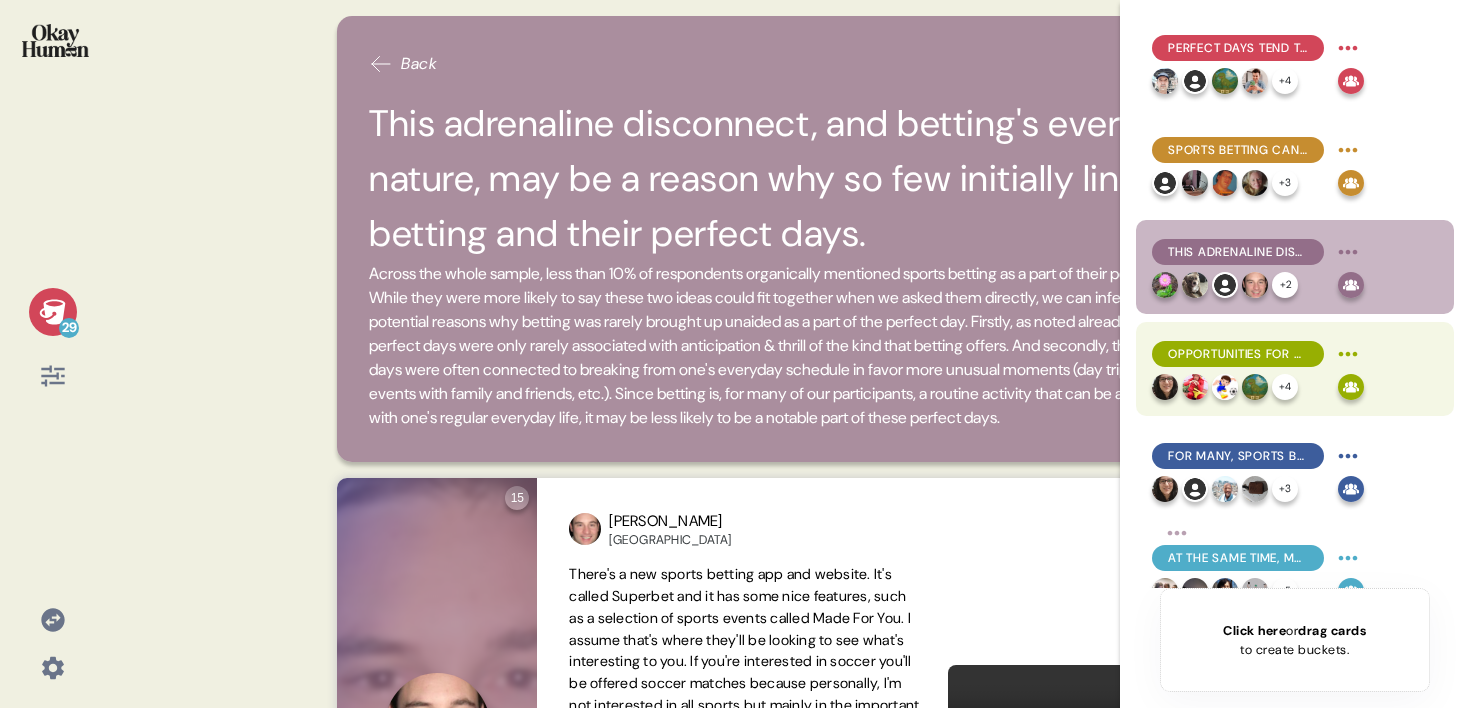 click on "Opportunities for community with betting are already important considerations for bettors." at bounding box center (1238, 354) 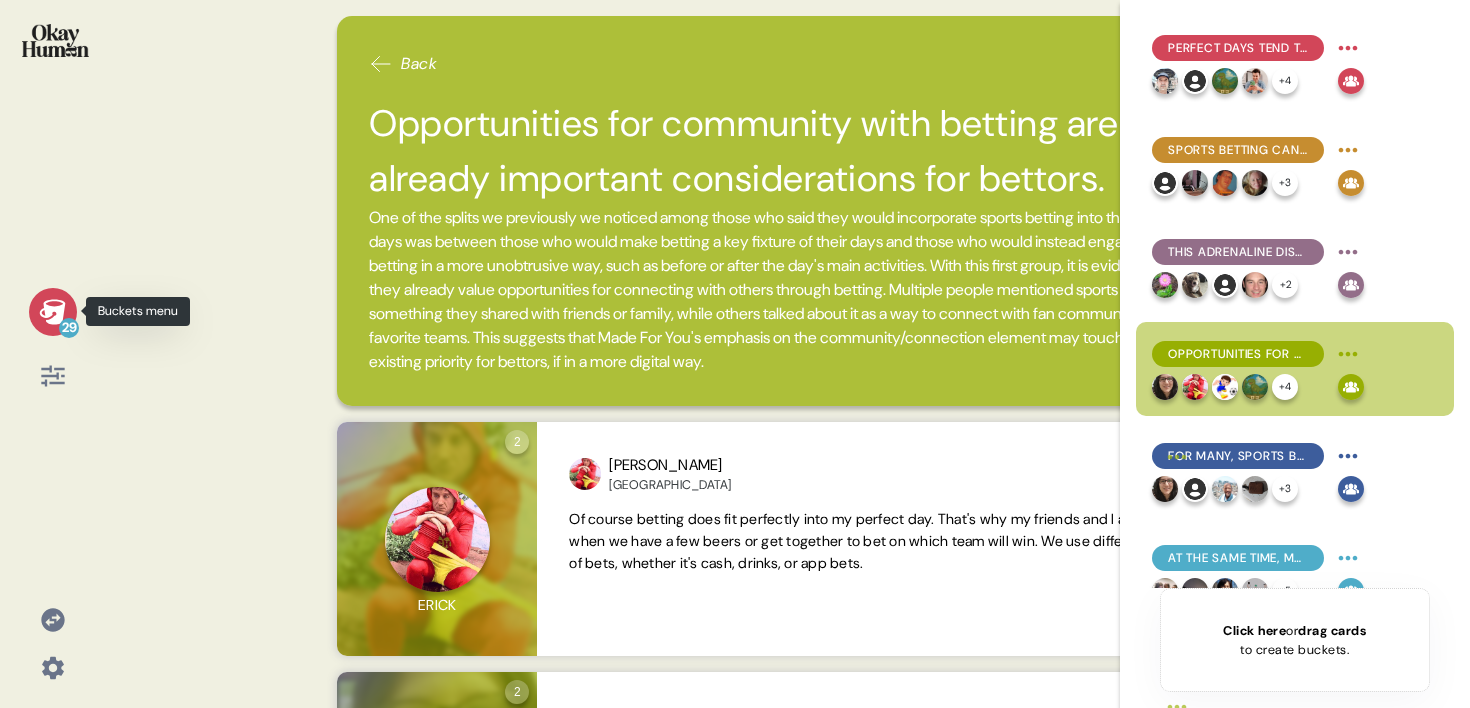 click 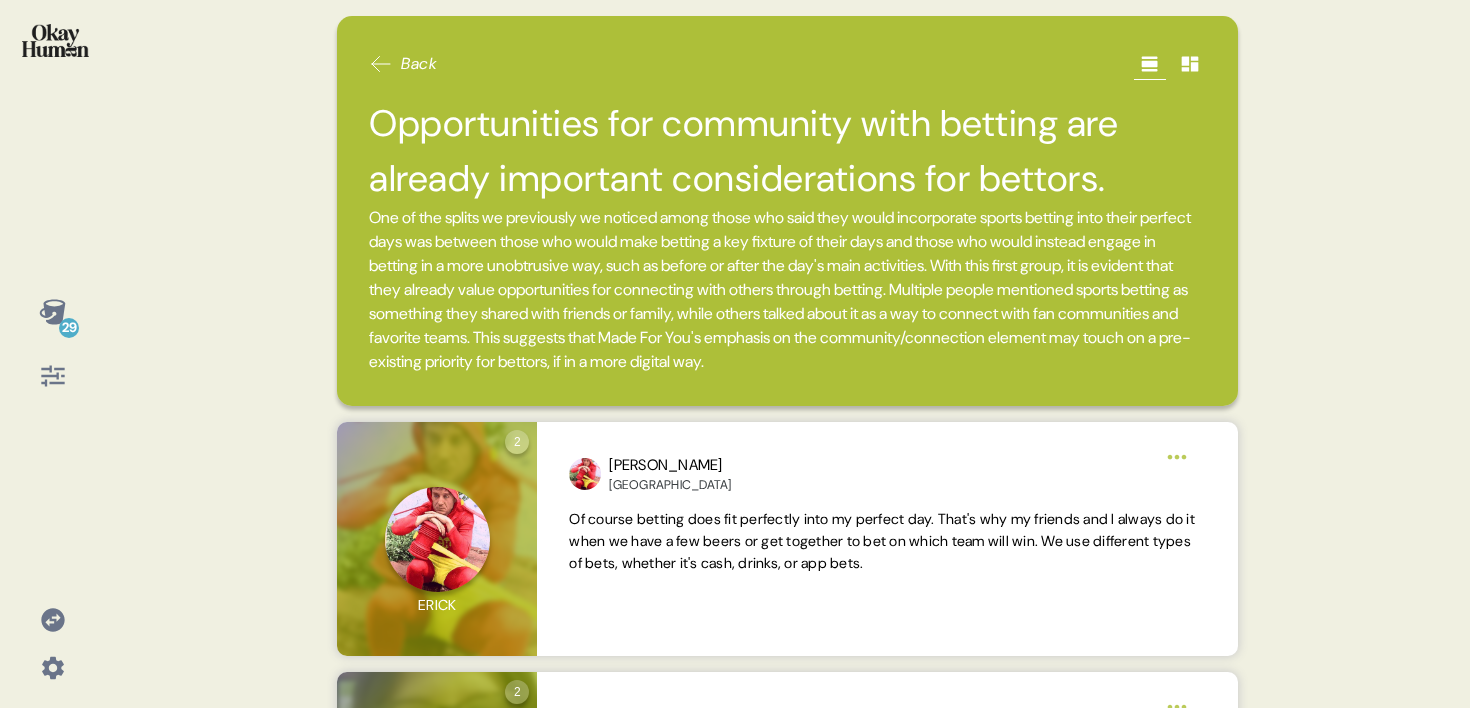 click on "29" at bounding box center (52, 354) 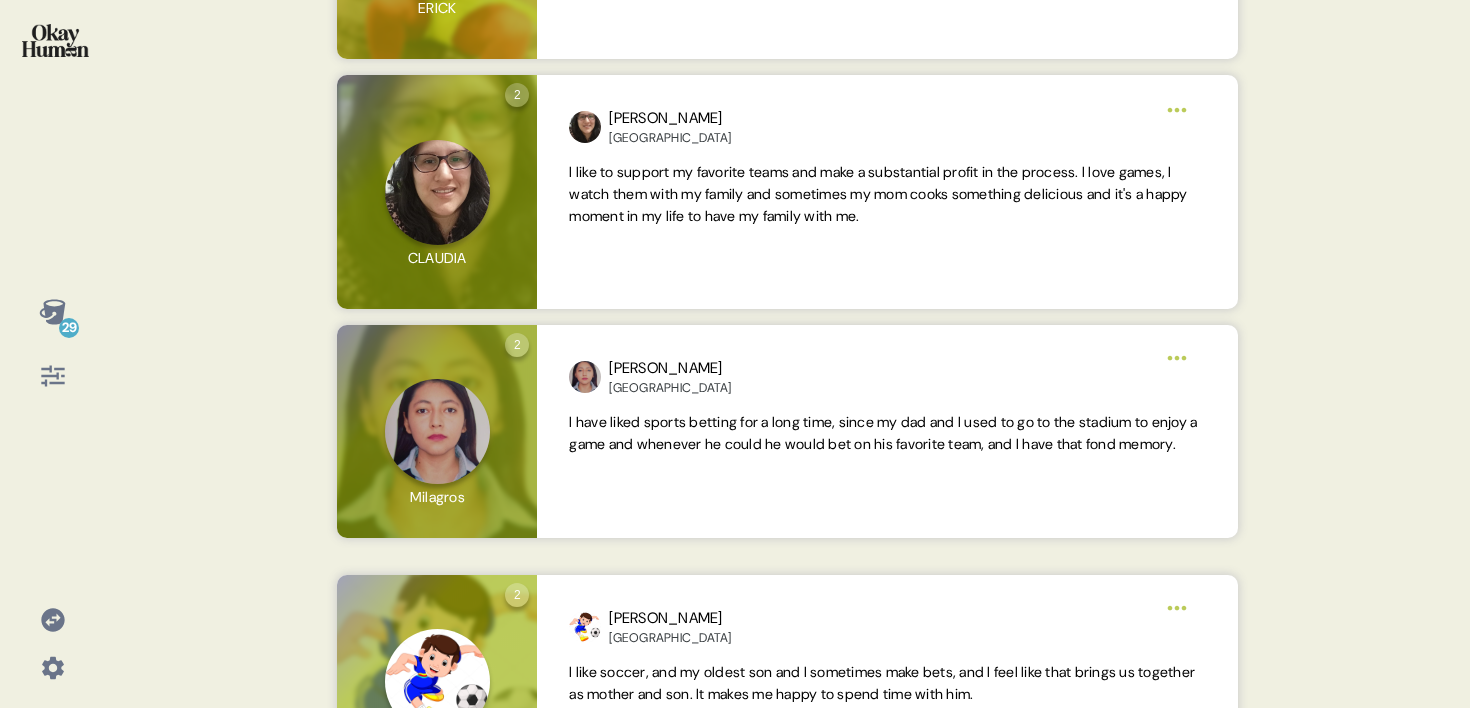scroll, scrollTop: 0, scrollLeft: 0, axis: both 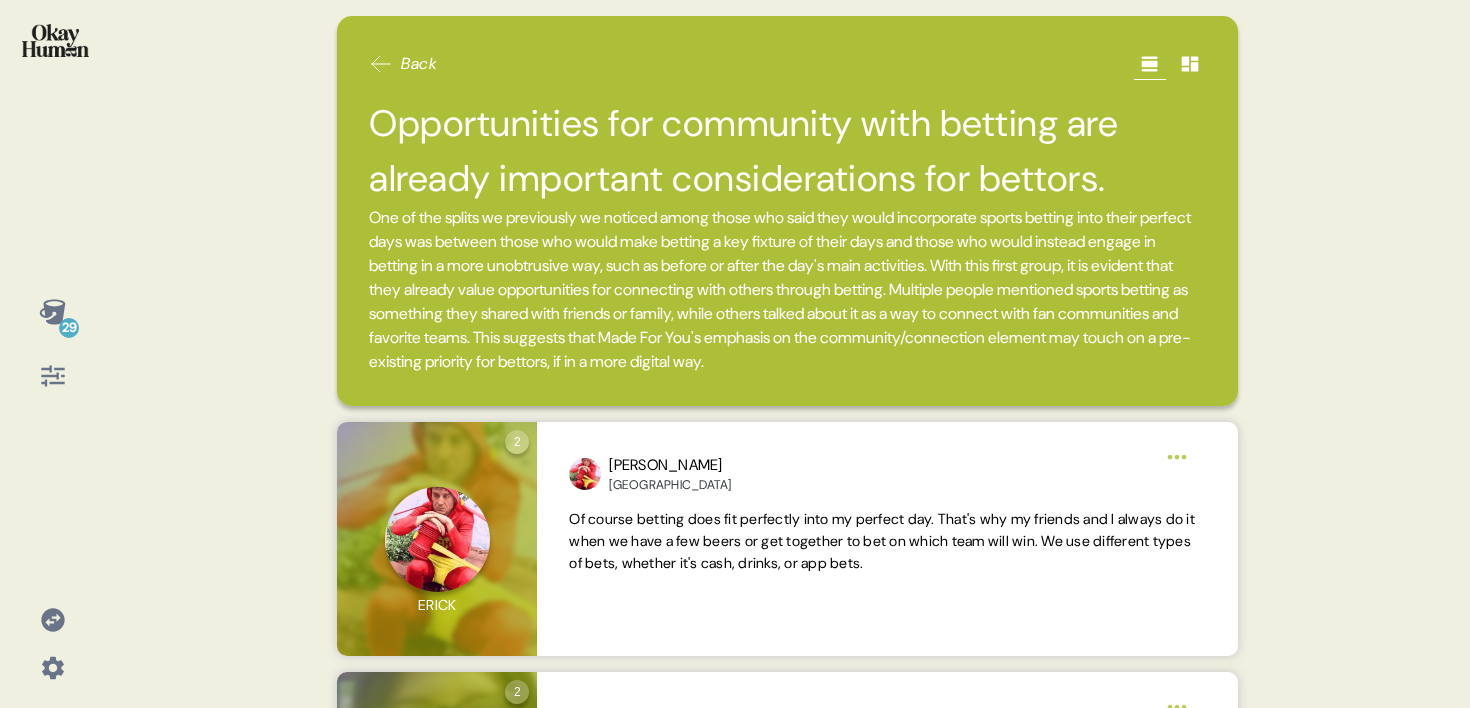 click on "29" at bounding box center (52, 354) 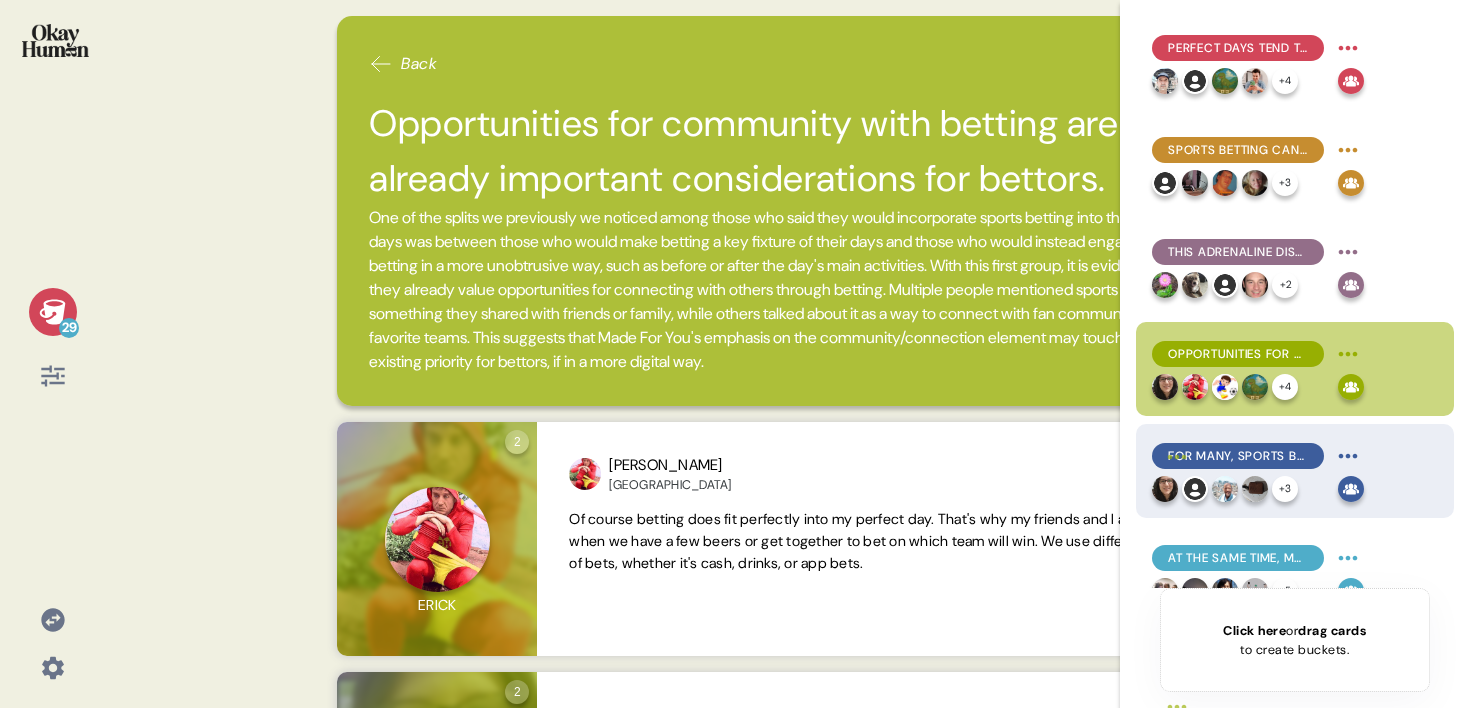 click on "For many, sports betting feels like a way to directly support favorite teams & prove their fanhood." at bounding box center (1238, 456) 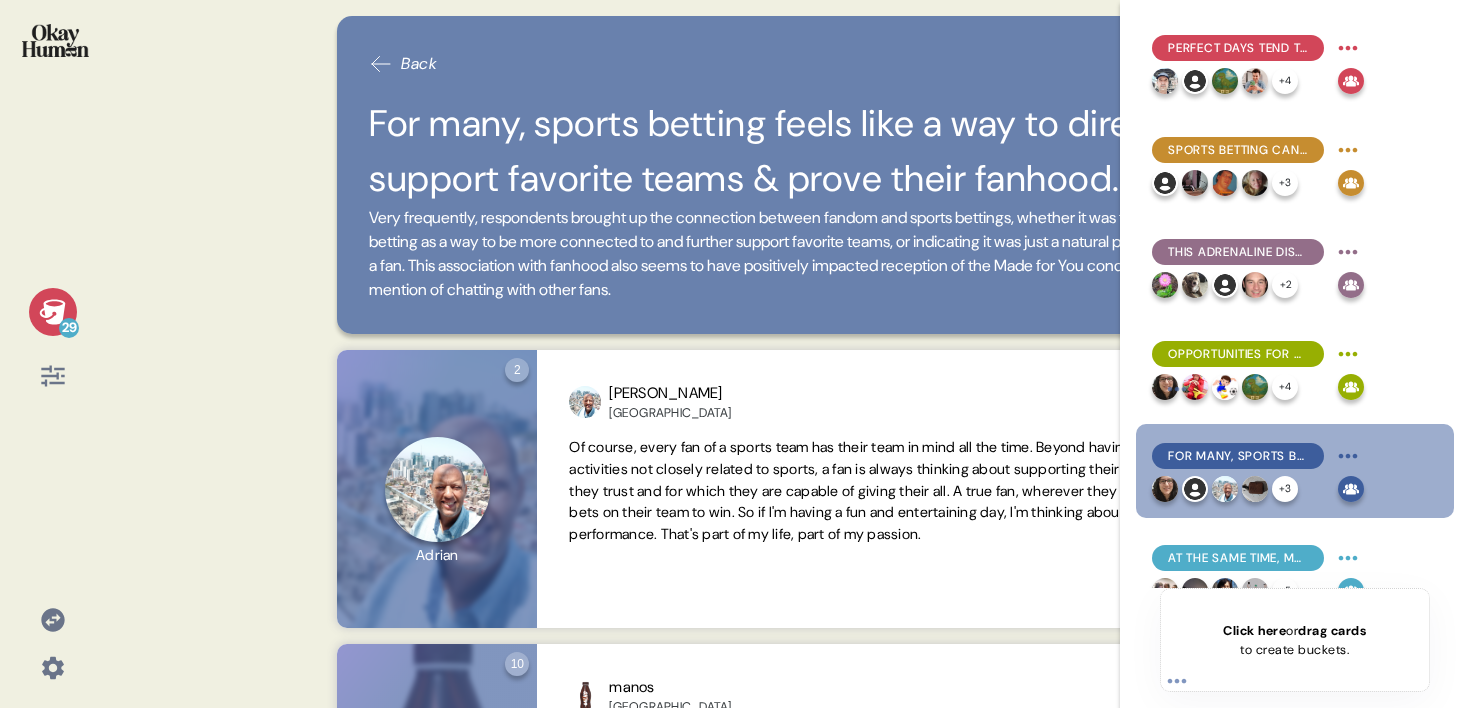 click on "29" at bounding box center [53, 312] 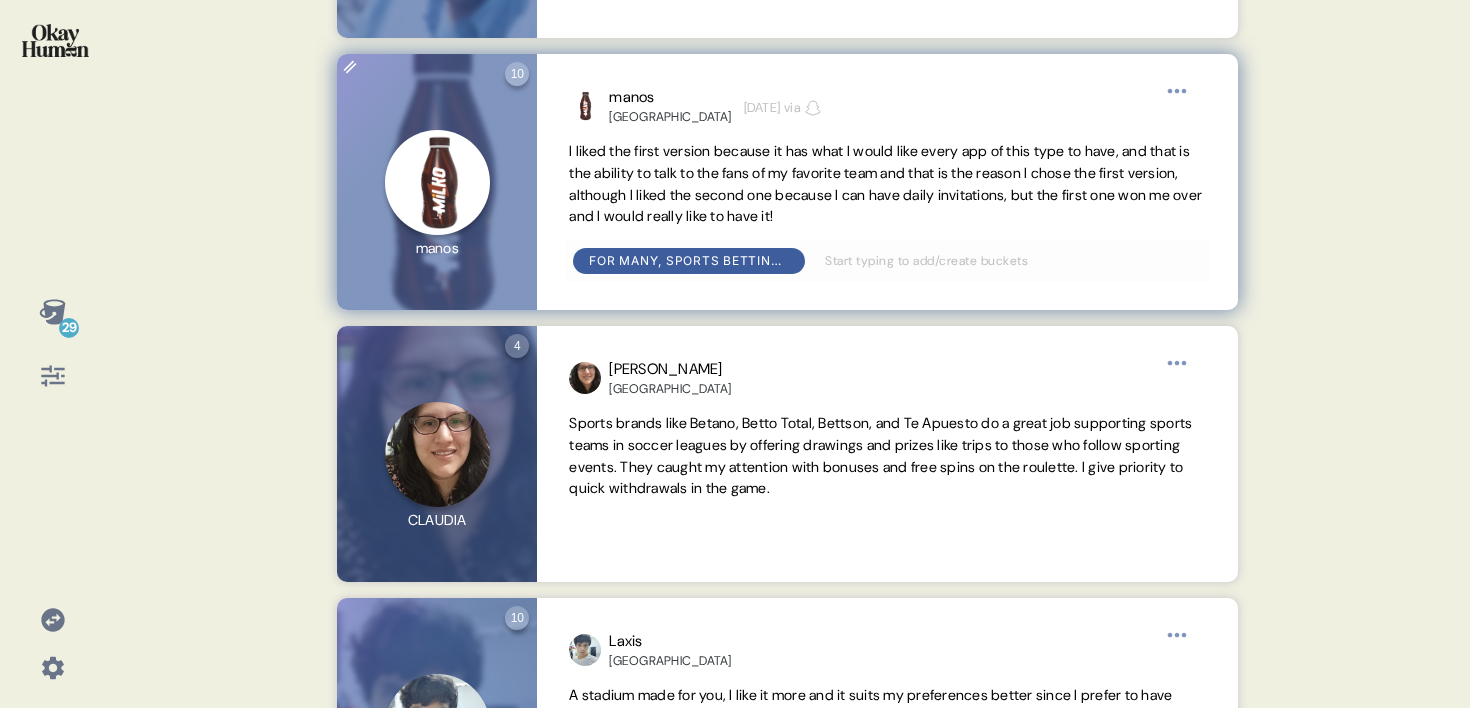 scroll, scrollTop: 588, scrollLeft: 0, axis: vertical 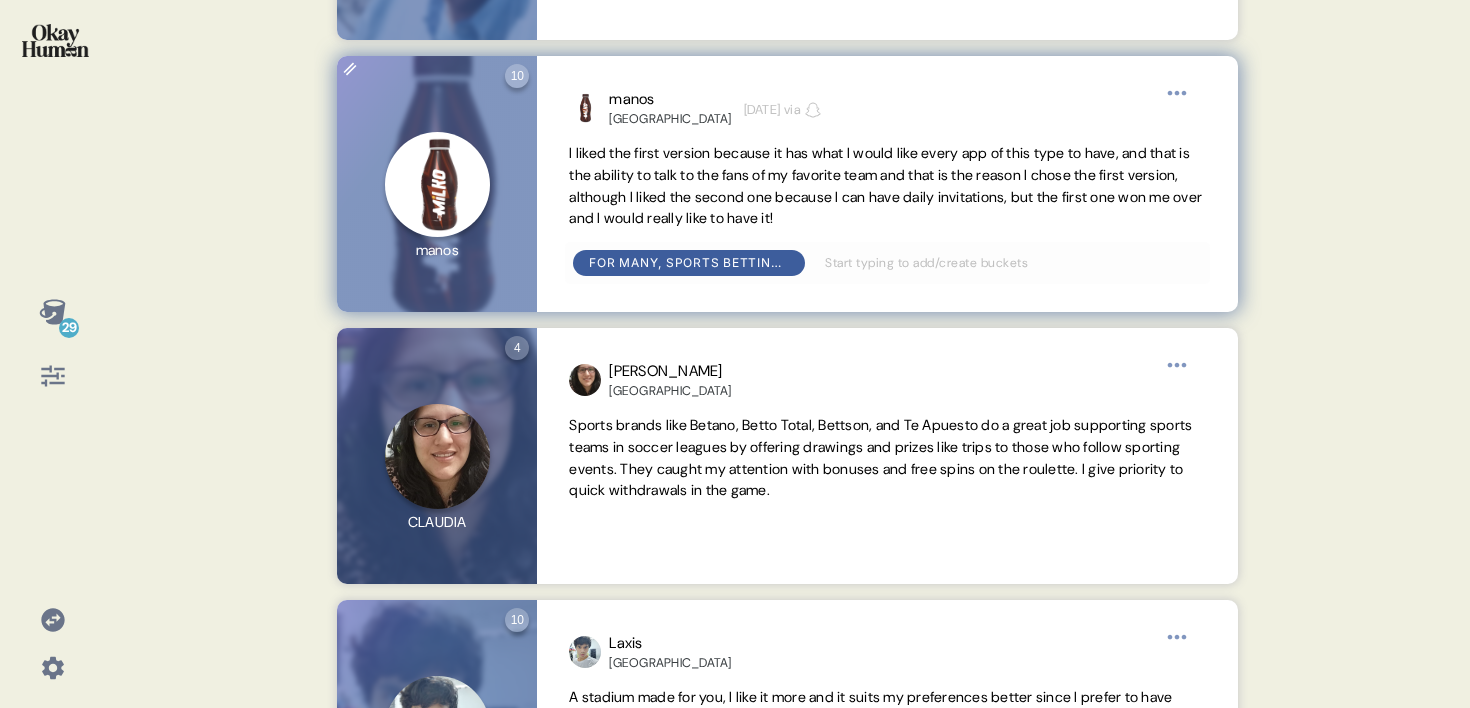 click on "I liked the first version because it has what I would like every app of this type to have, and that is the ability to talk to the fans of my favorite team and that is the reason I chose the first version, although I liked the second one because I can have daily invitations, but the first one won me over and I would really like to have it!" at bounding box center (887, 186) 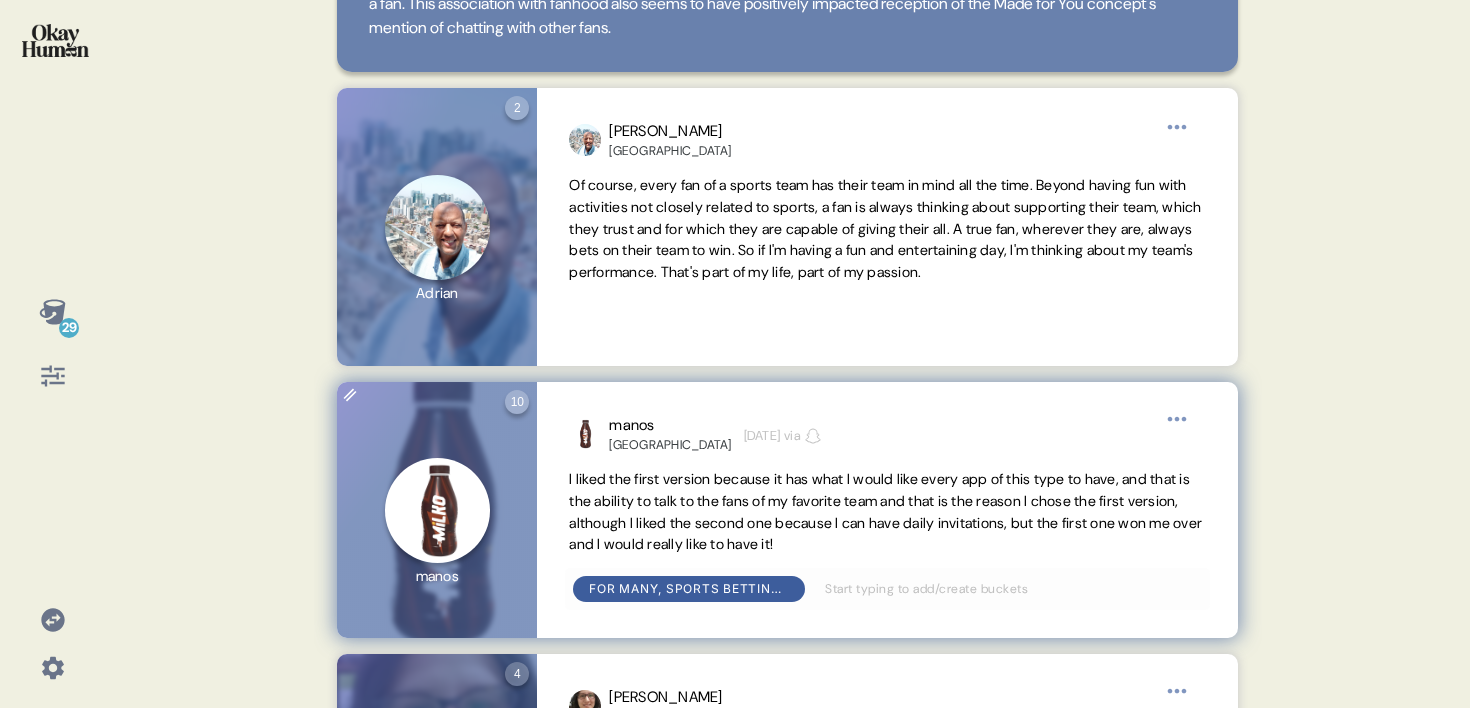 scroll, scrollTop: 0, scrollLeft: 0, axis: both 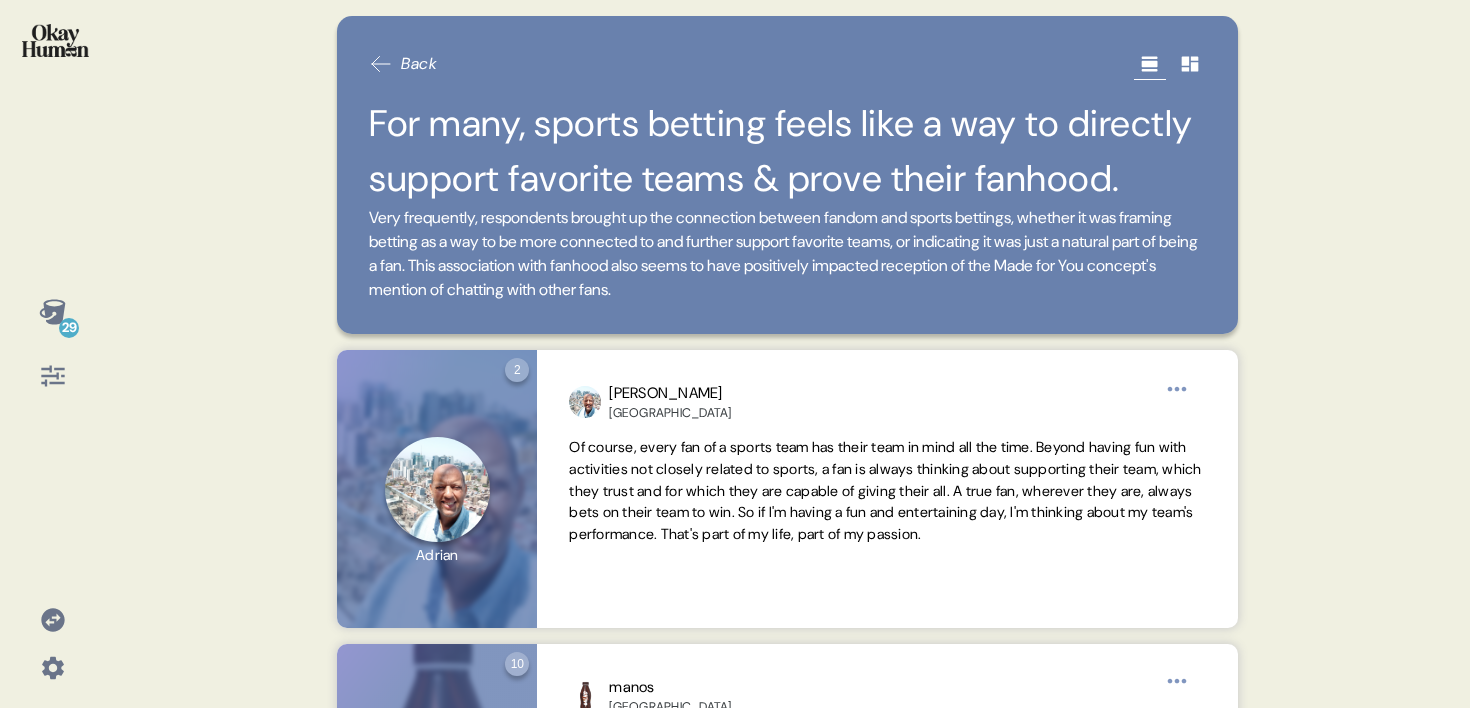 click 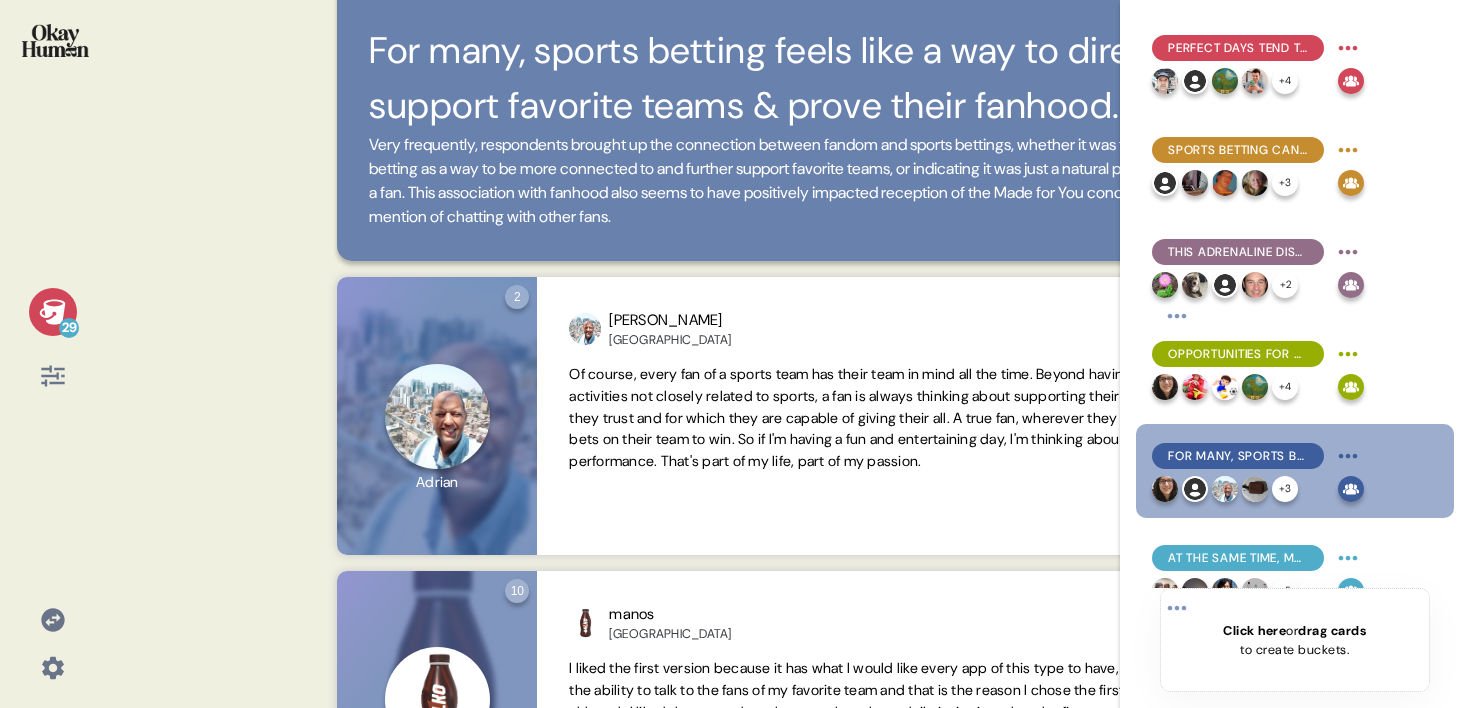 scroll, scrollTop: 80, scrollLeft: 0, axis: vertical 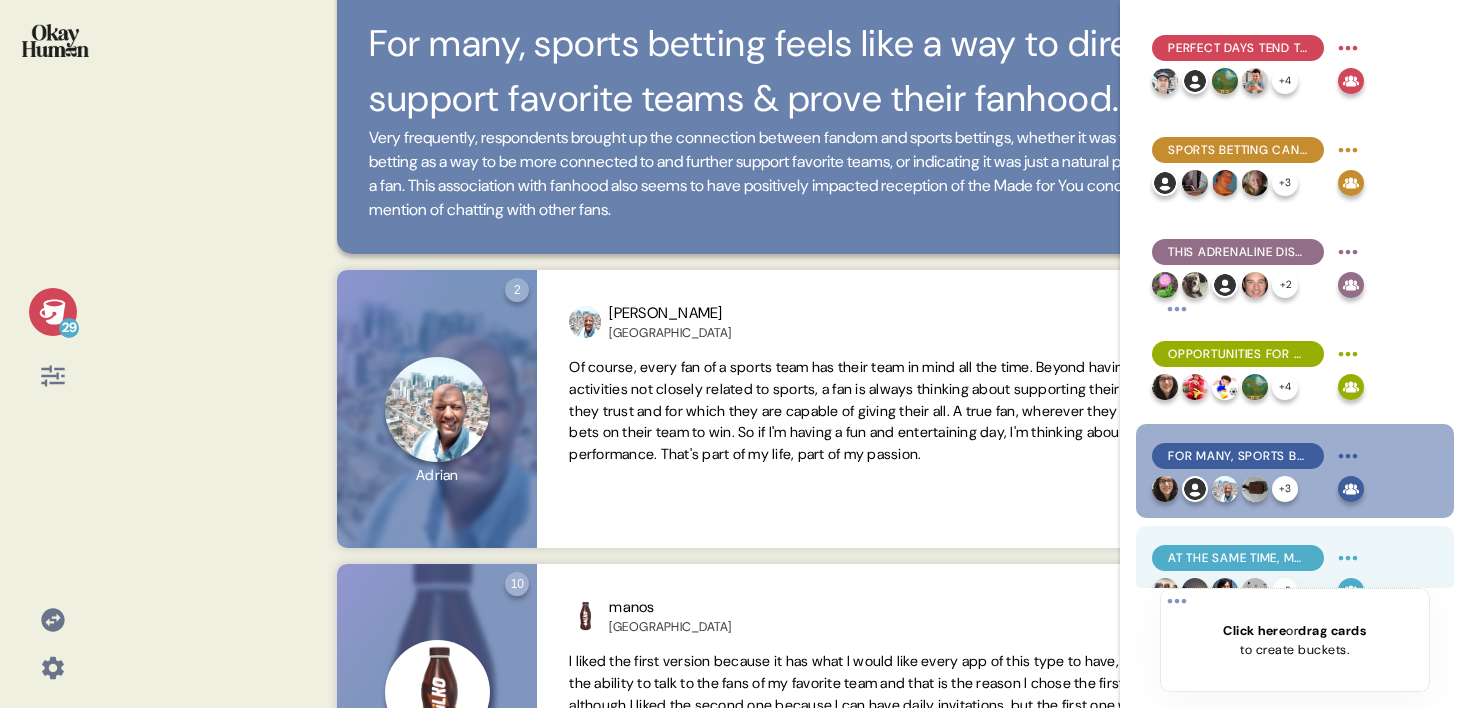 click on "At the same time, many others clearly see sports betting as an obstacle to community." at bounding box center [1238, 558] 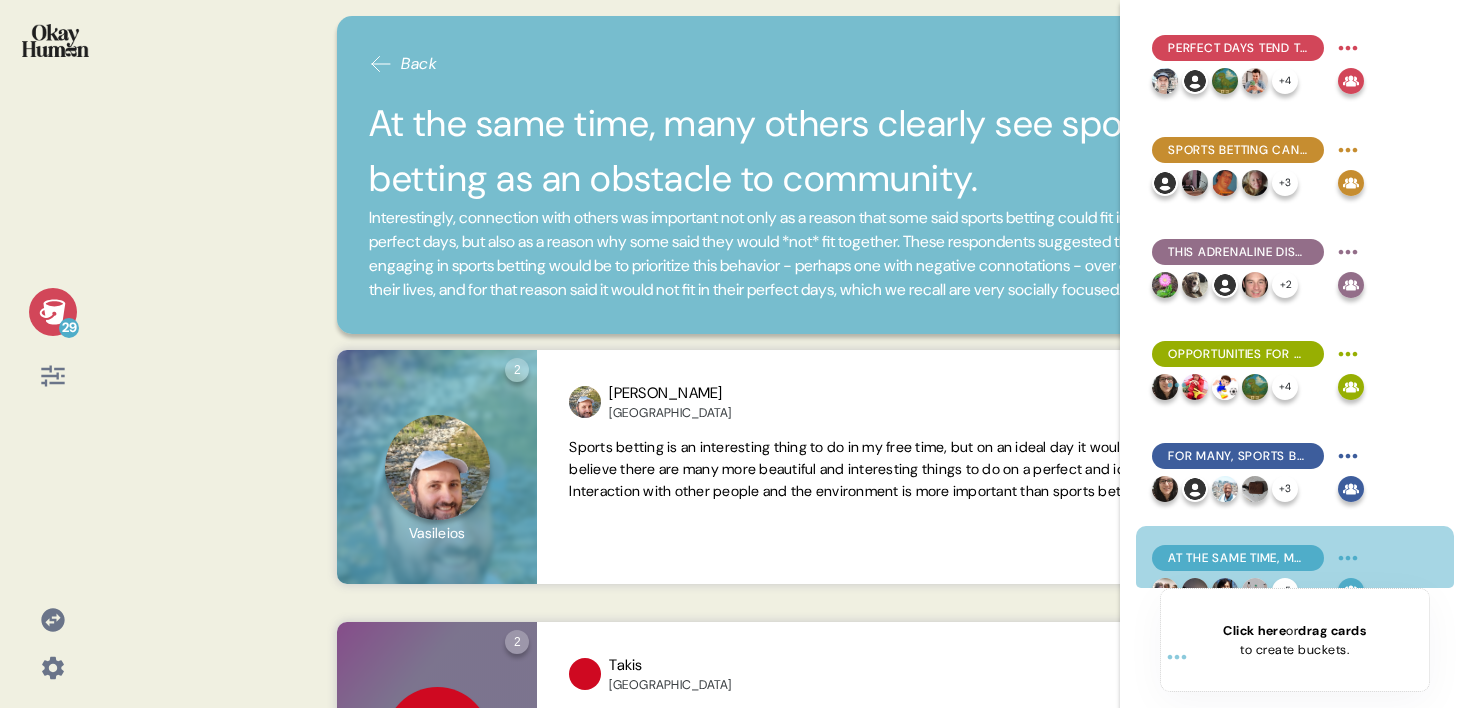 click on "29" at bounding box center [53, 312] 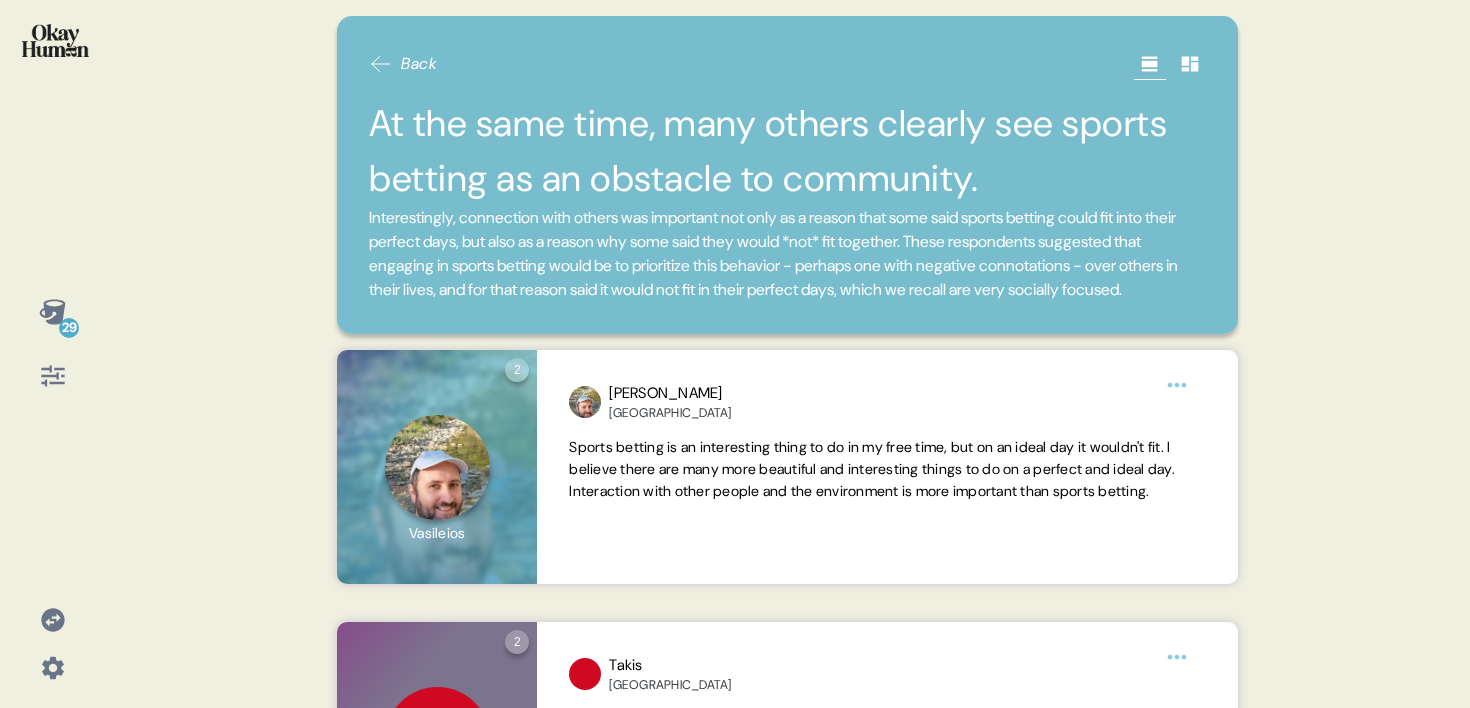 click on "At the same time, many others clearly see sports betting as an obstacle to community." at bounding box center [787, 151] 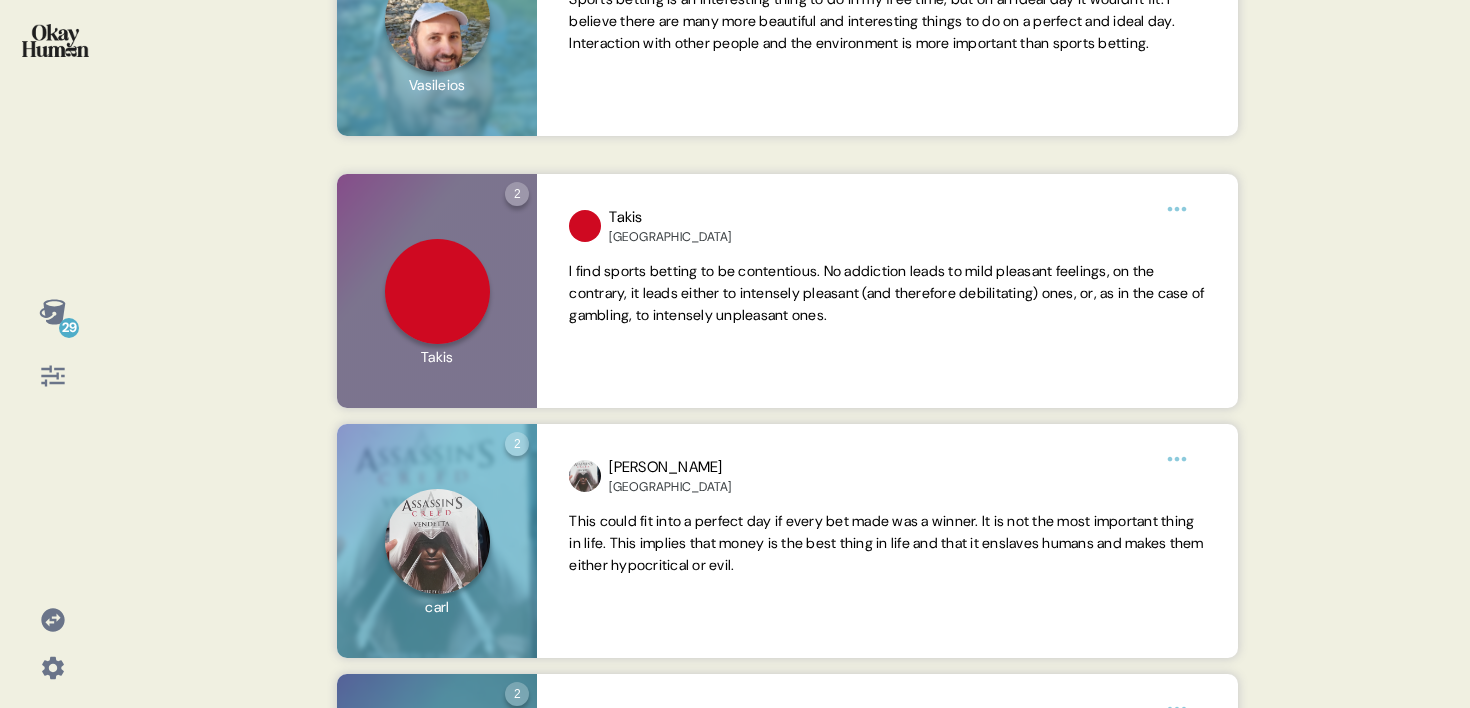 scroll, scrollTop: 0, scrollLeft: 0, axis: both 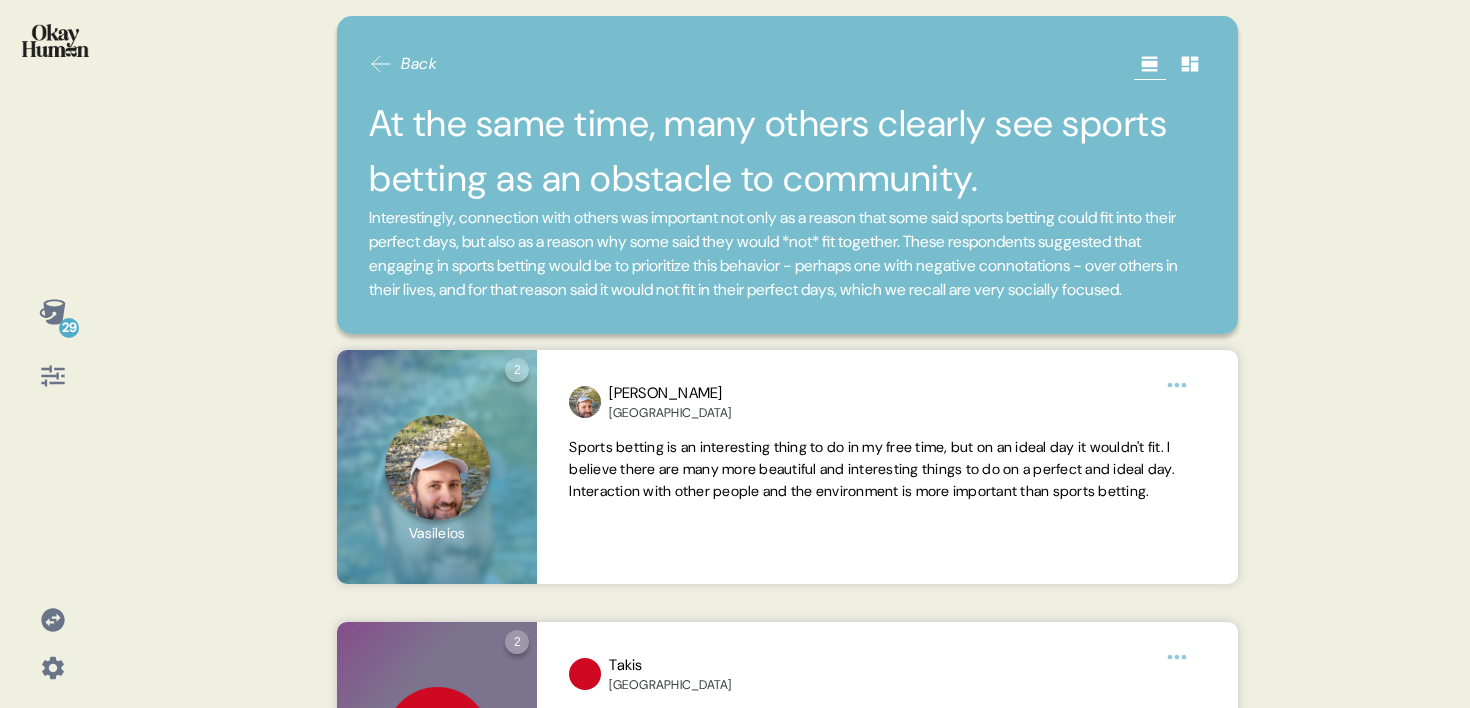 click on "29" at bounding box center (52, 354) 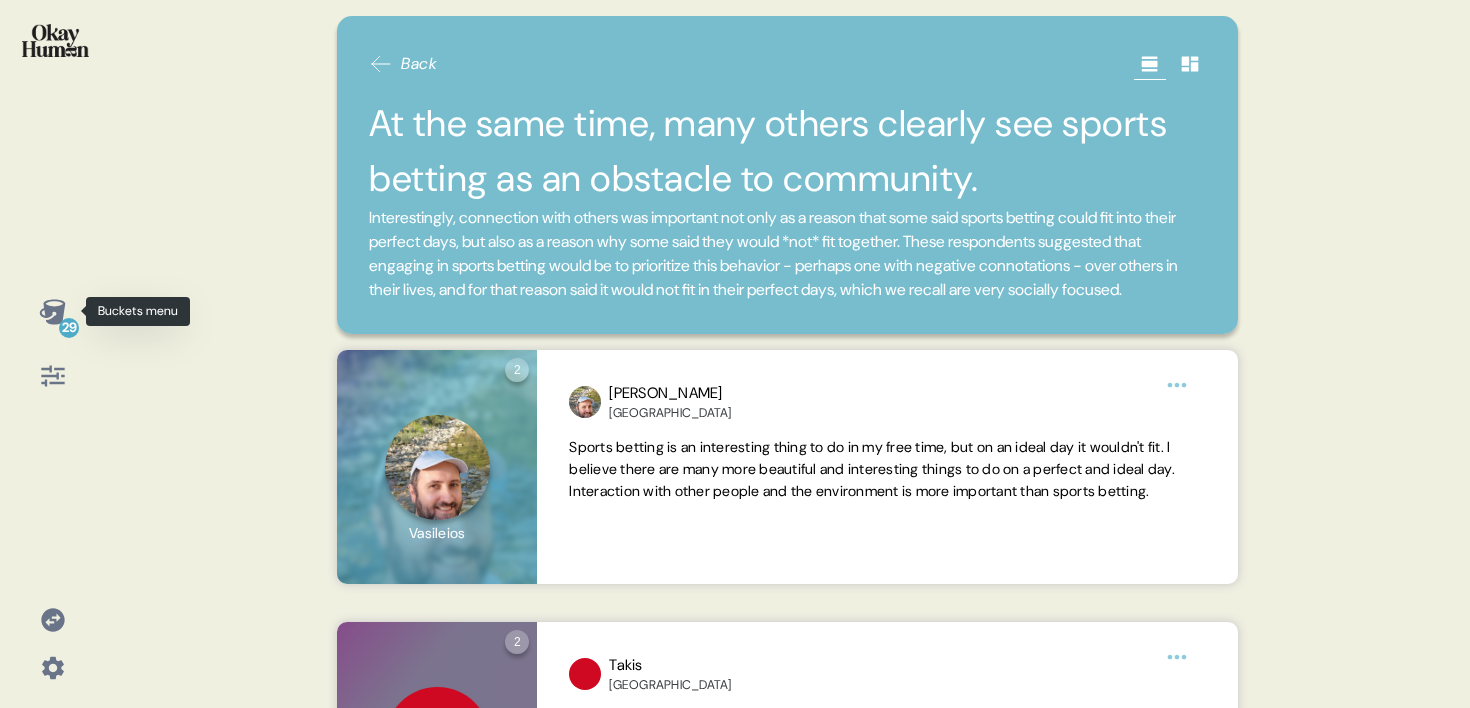 click 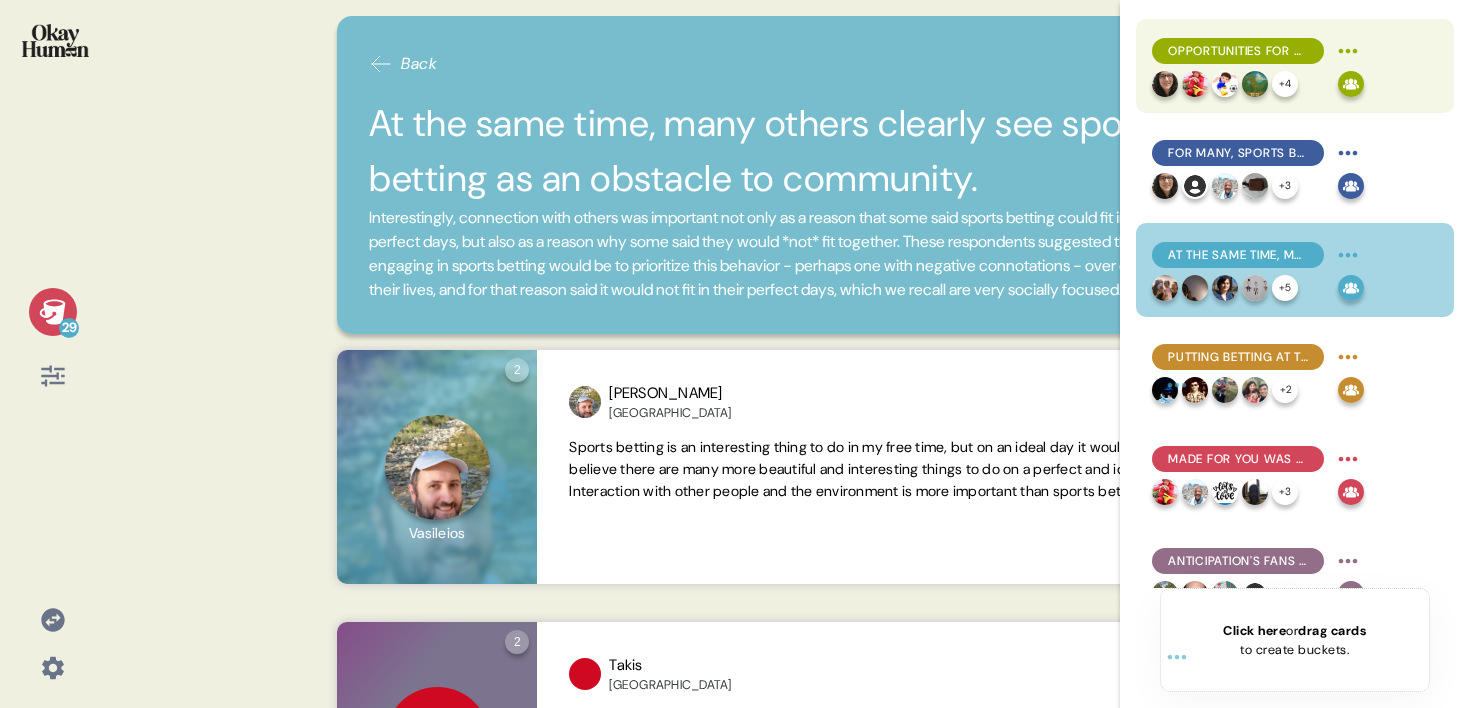 scroll, scrollTop: 310, scrollLeft: 0, axis: vertical 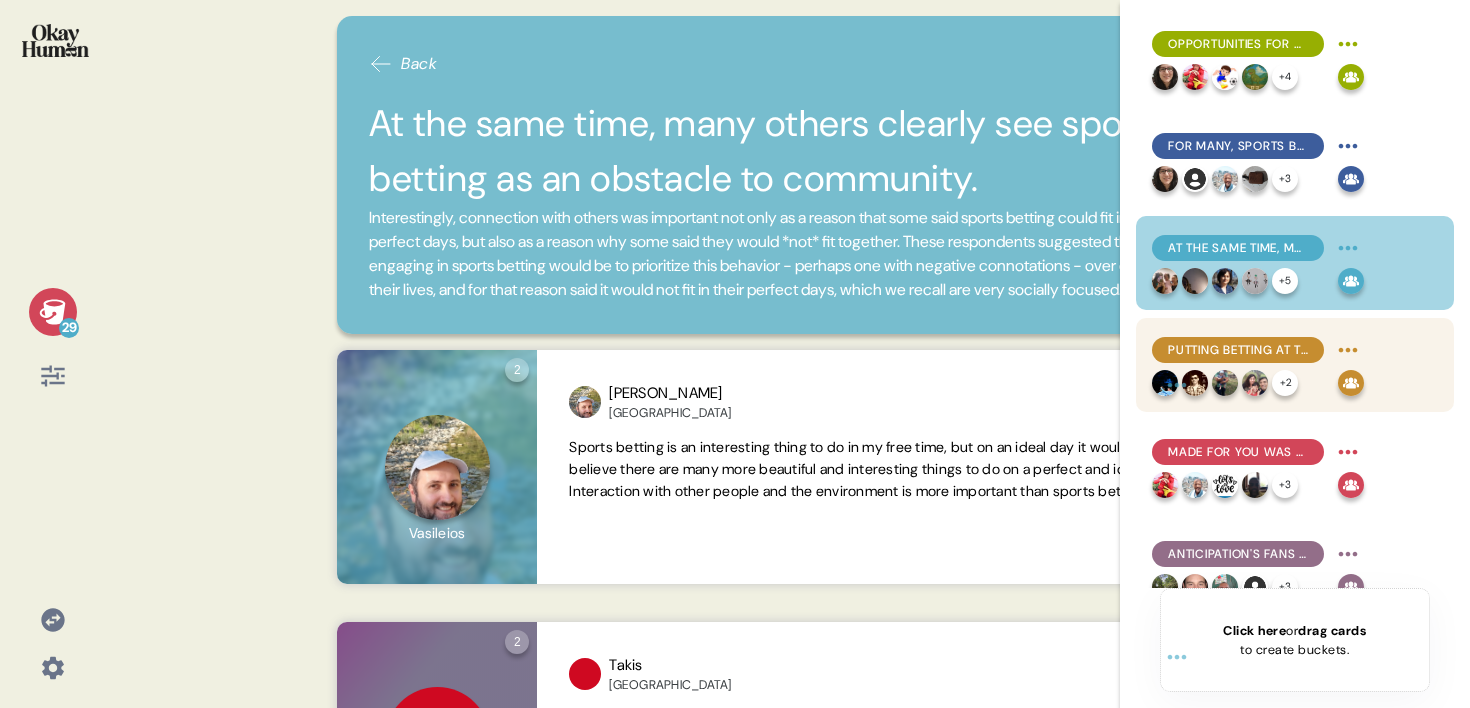 click on "Putting betting at the start of the perfect day can set the emotional - and financial - tone for the rest of it." at bounding box center [1238, 350] 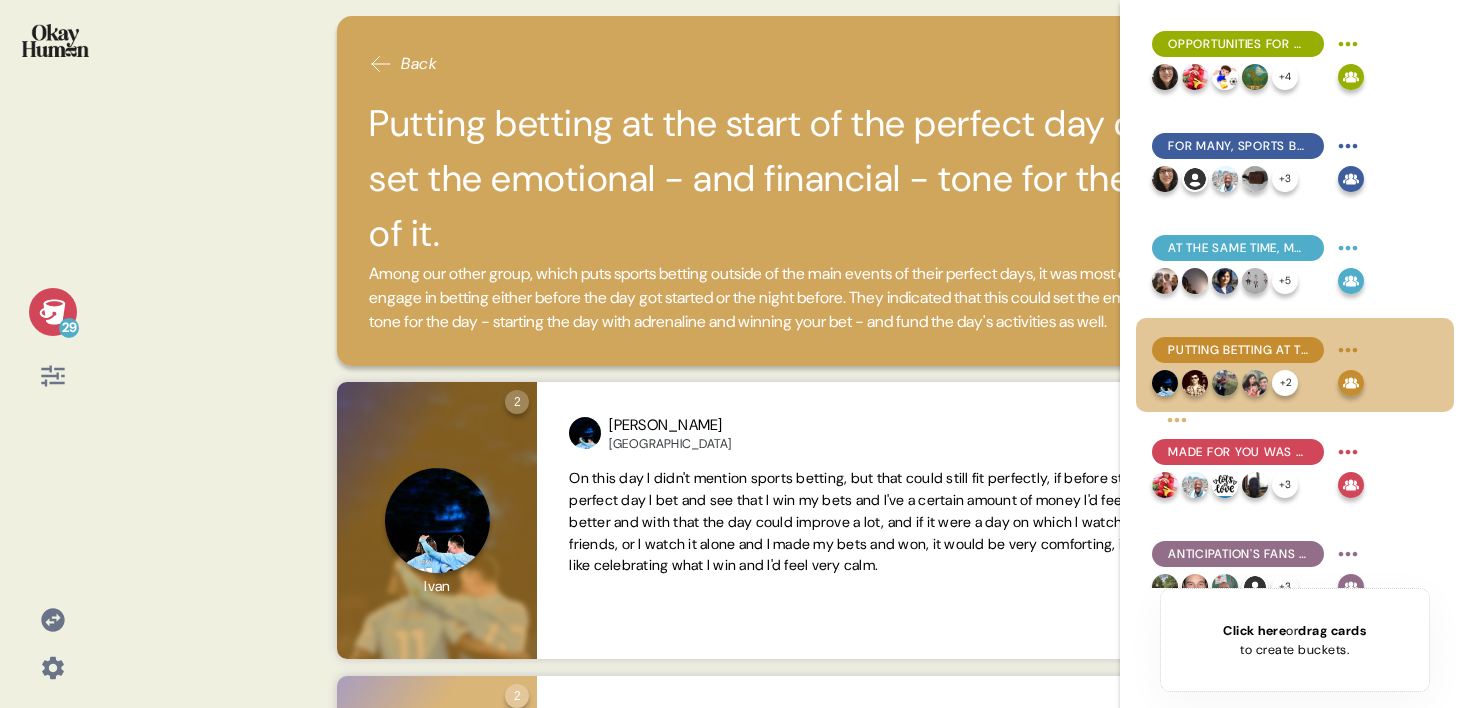 click 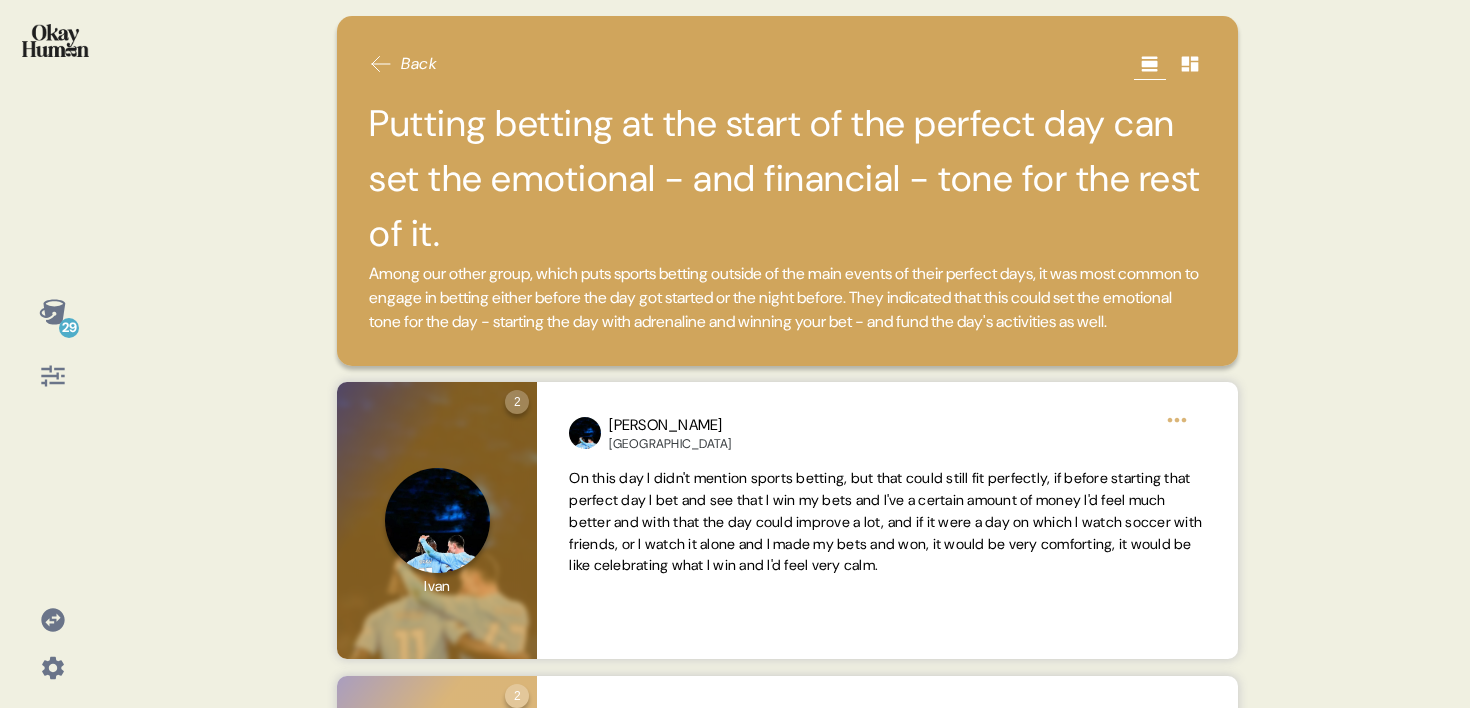 click on "Putting betting at the start of the perfect day can set the emotional - and financial - tone for the rest of it." at bounding box center (787, 179) 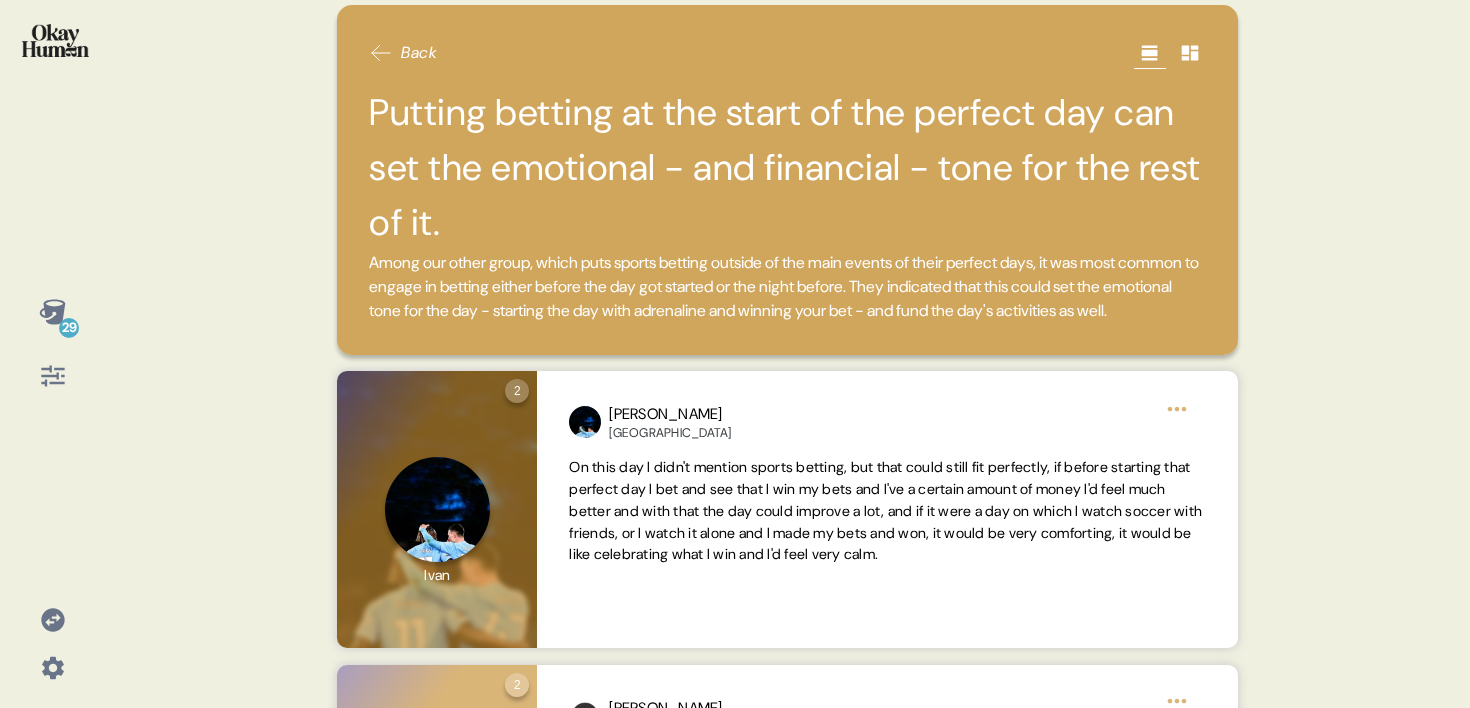 scroll, scrollTop: 0, scrollLeft: 0, axis: both 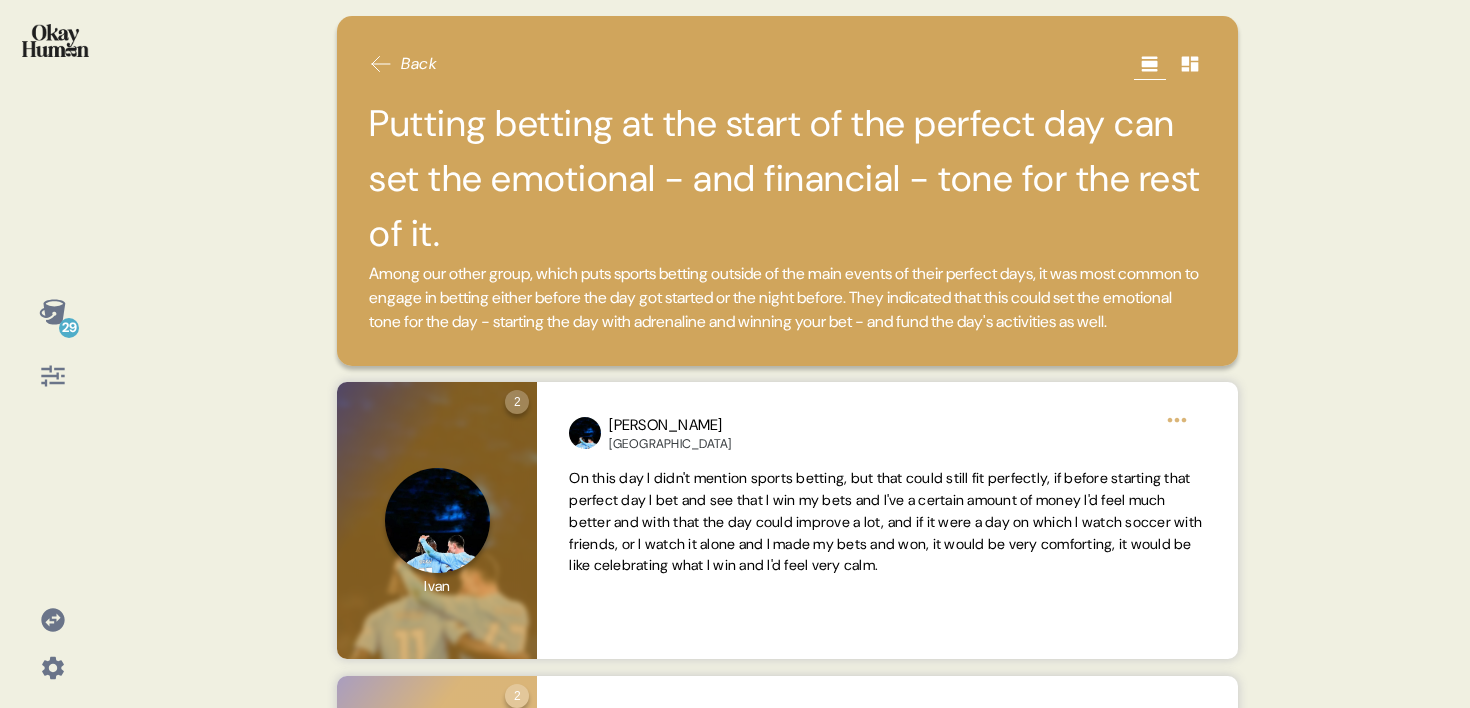 click on "29" at bounding box center [52, 354] 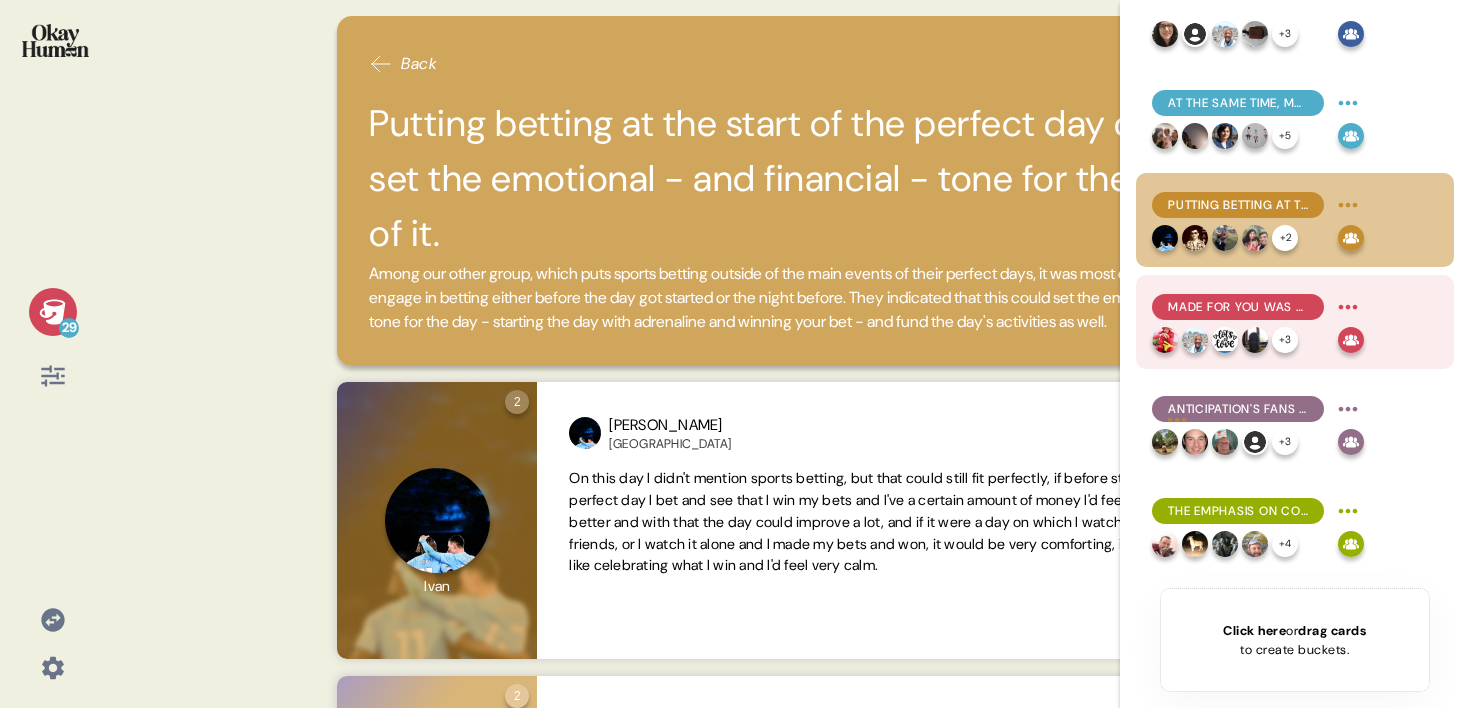 scroll, scrollTop: 458, scrollLeft: 0, axis: vertical 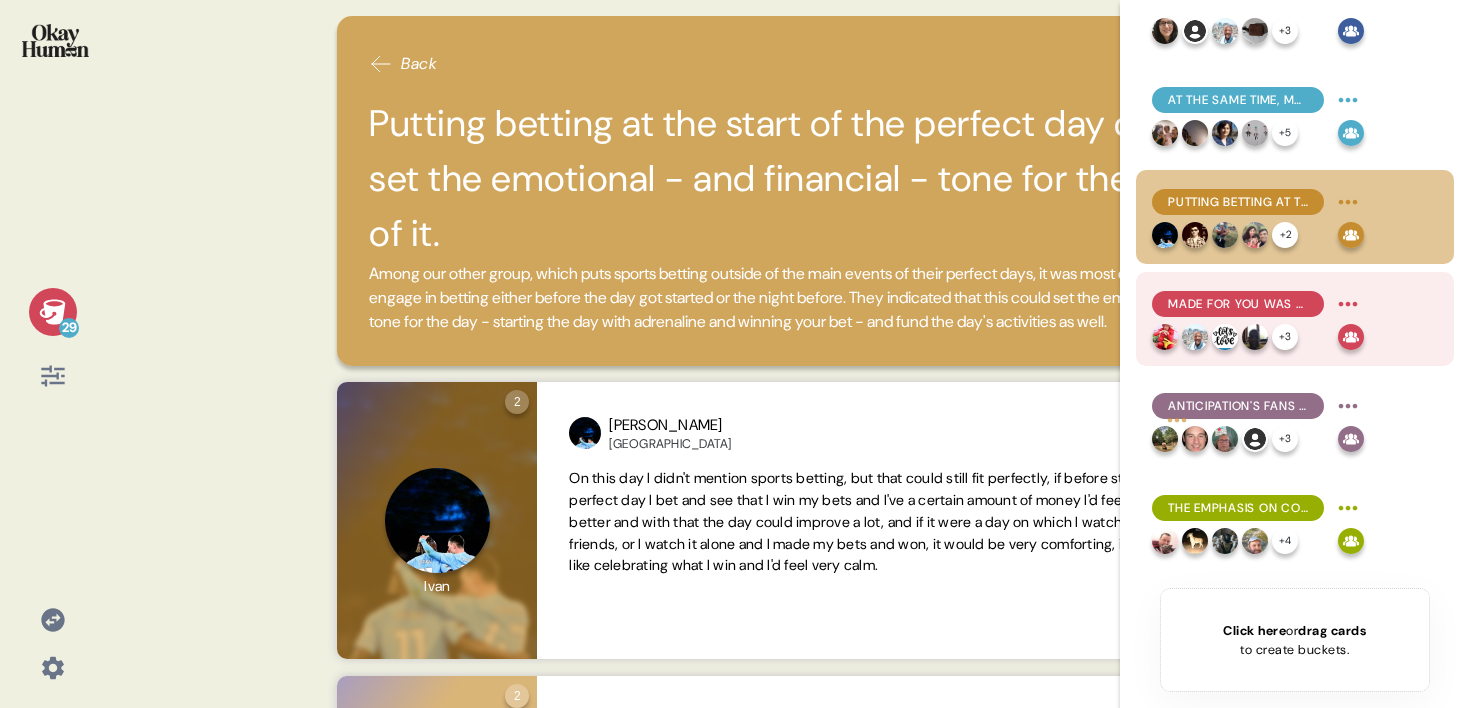 click on "Made for You was more often the favorite in this second wave, offering an effective vision of a personalized betting platform." at bounding box center [1238, 304] 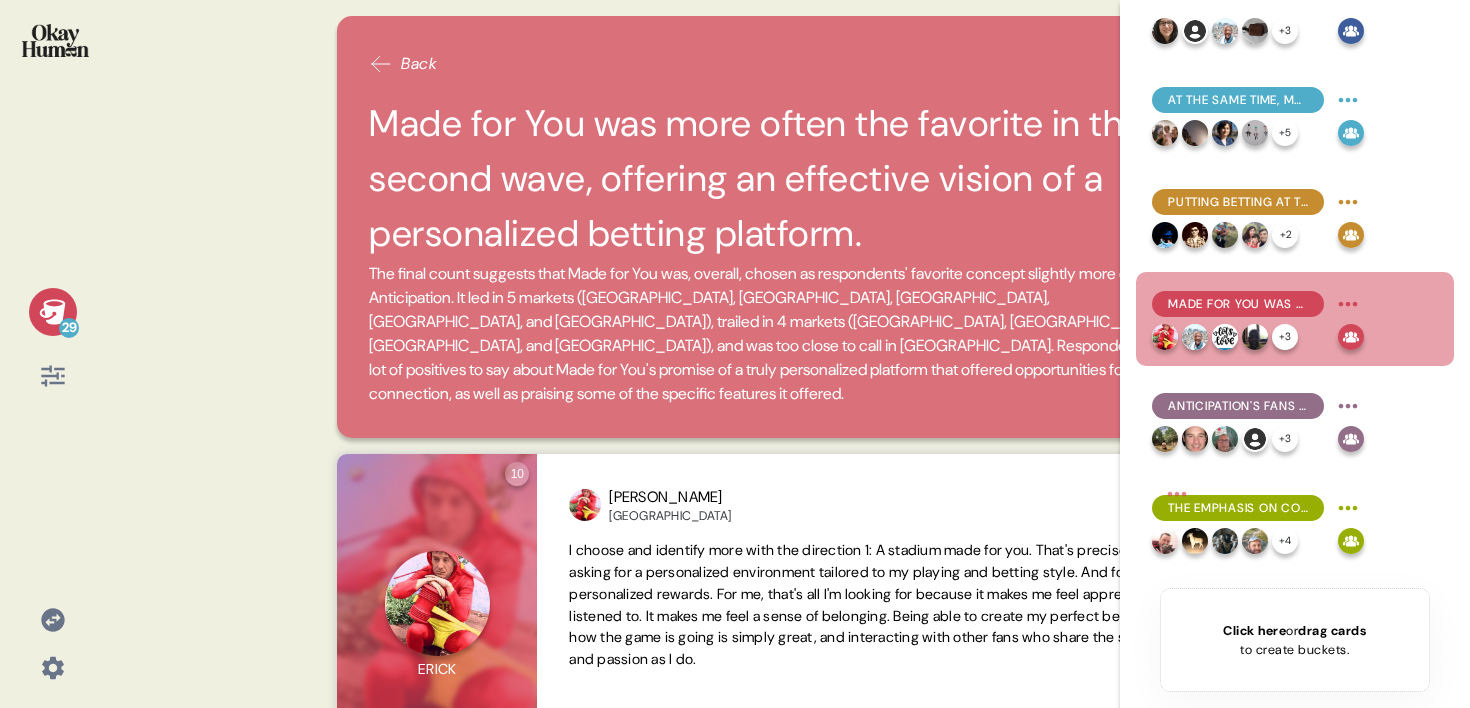 click 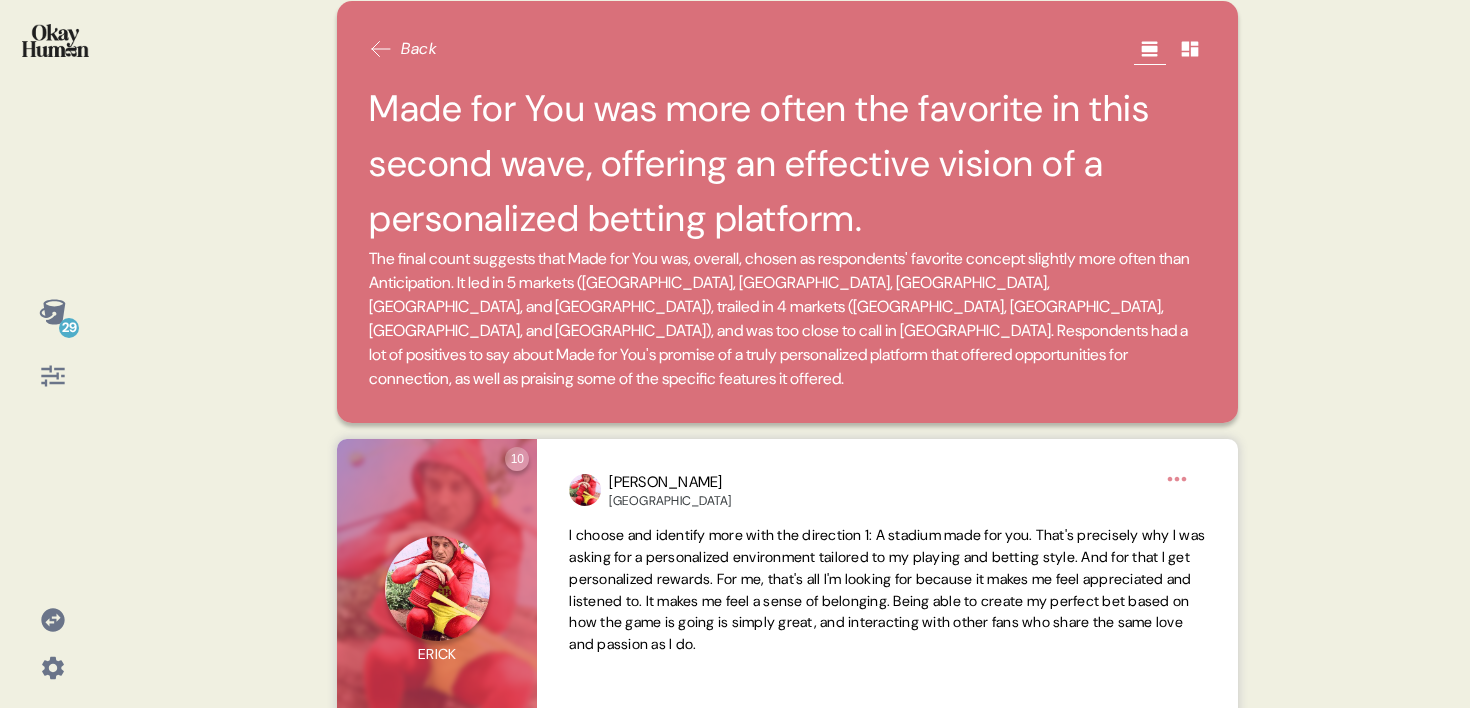scroll, scrollTop: 0, scrollLeft: 0, axis: both 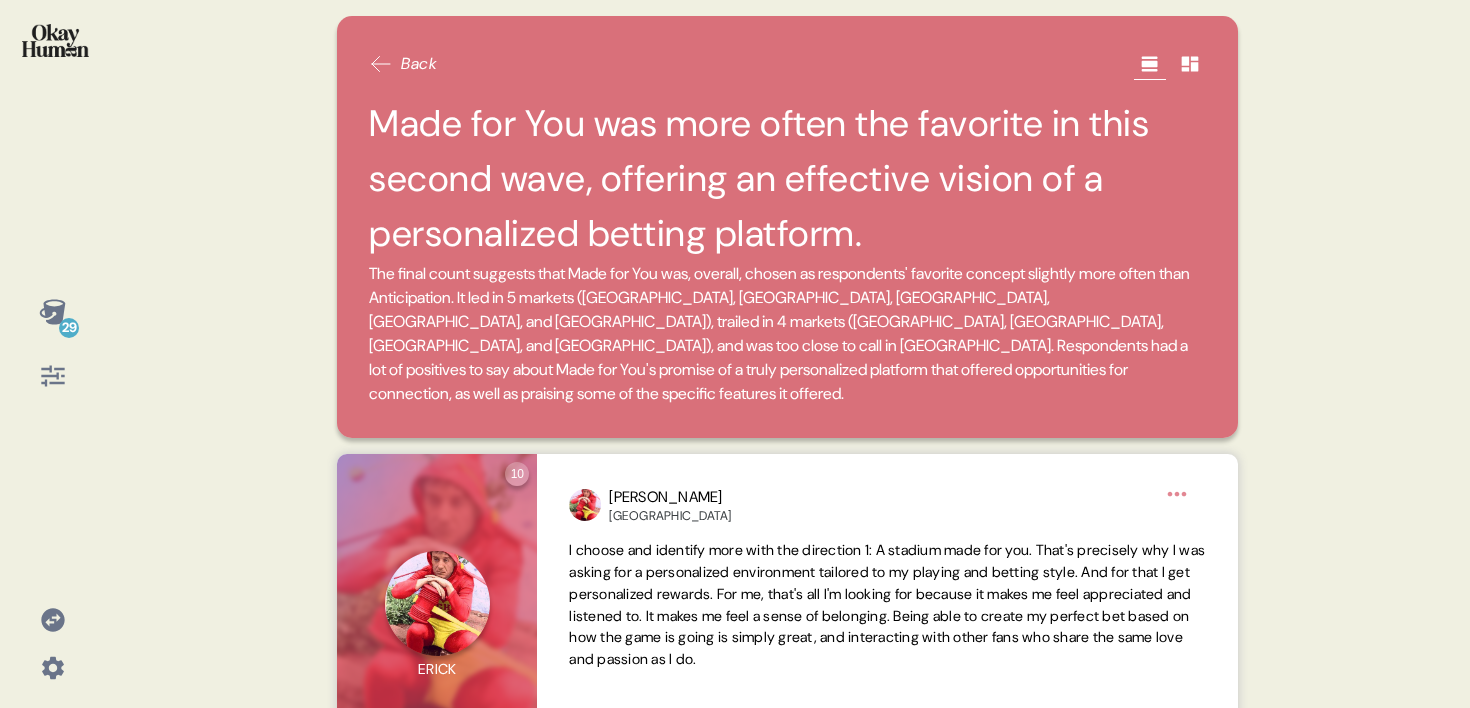 click on "The final count suggests that Made for You was, overall, chosen as respondents' favorite concept slightly more often than Anticipation. It led in 5 markets (Belgium, Croatia, Greece, Peru, and Romania), trailed in 4 markets (Poland, Serbia, Mexico, and Brazil), and was too close to call in Paraguay. Respondents had a lot of positives to say about Made for You's promise of a truly personalized platform that offered opportunities for connection, as well as praising some of the specific features it offered." at bounding box center (787, 334) 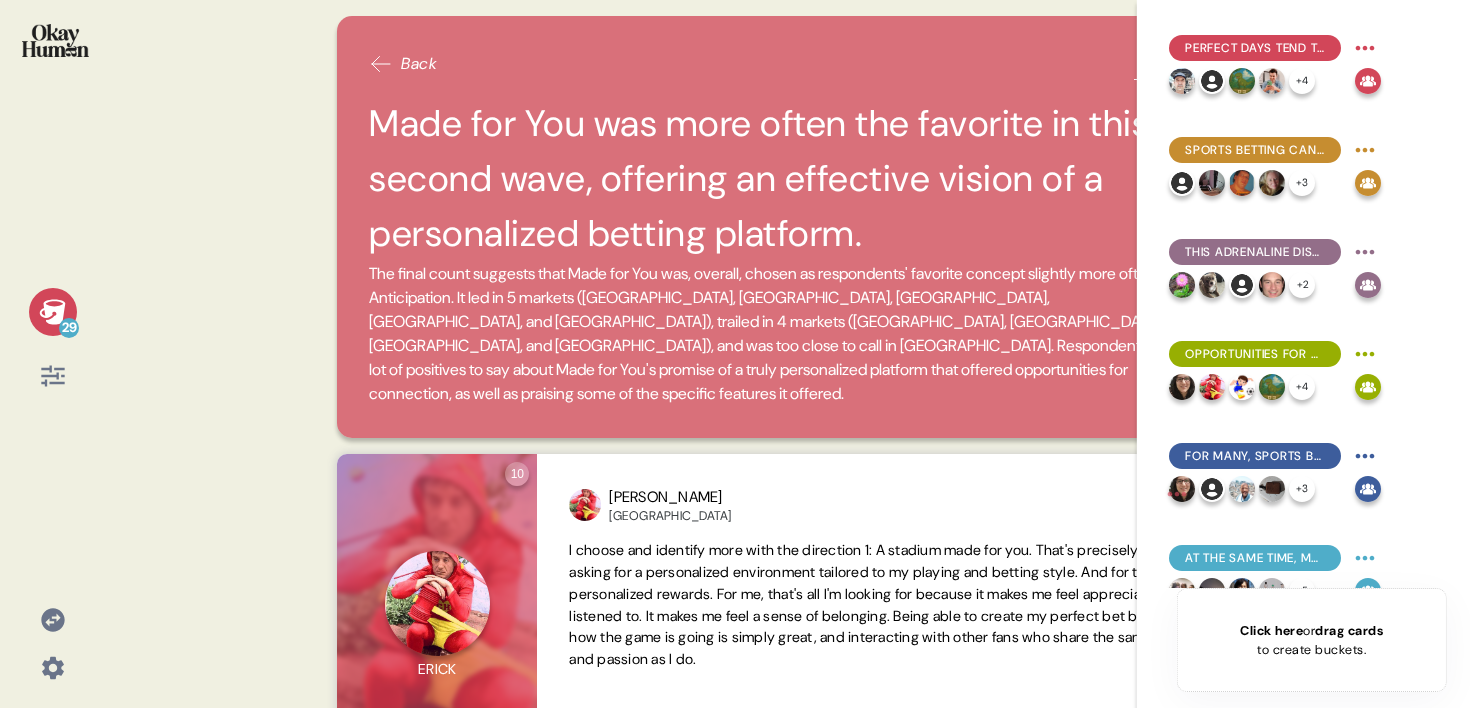 click 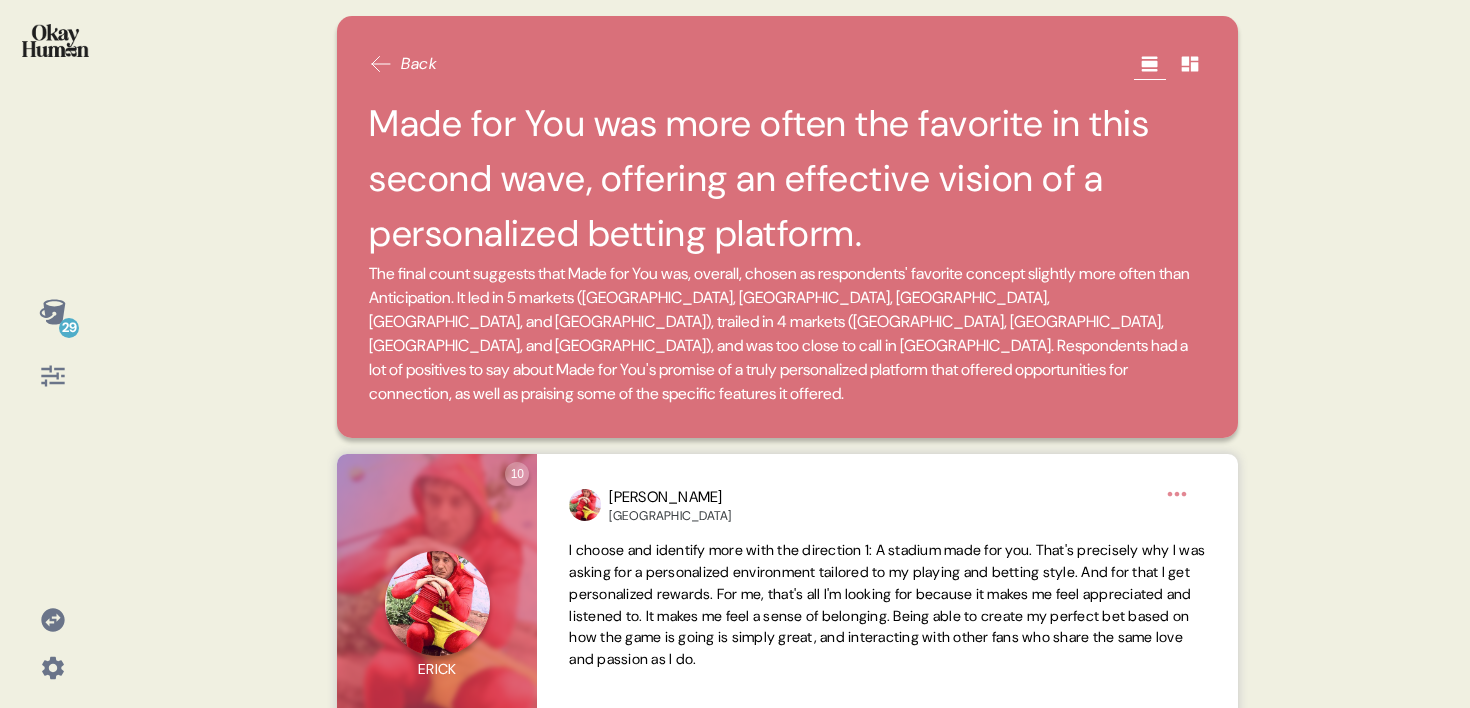click 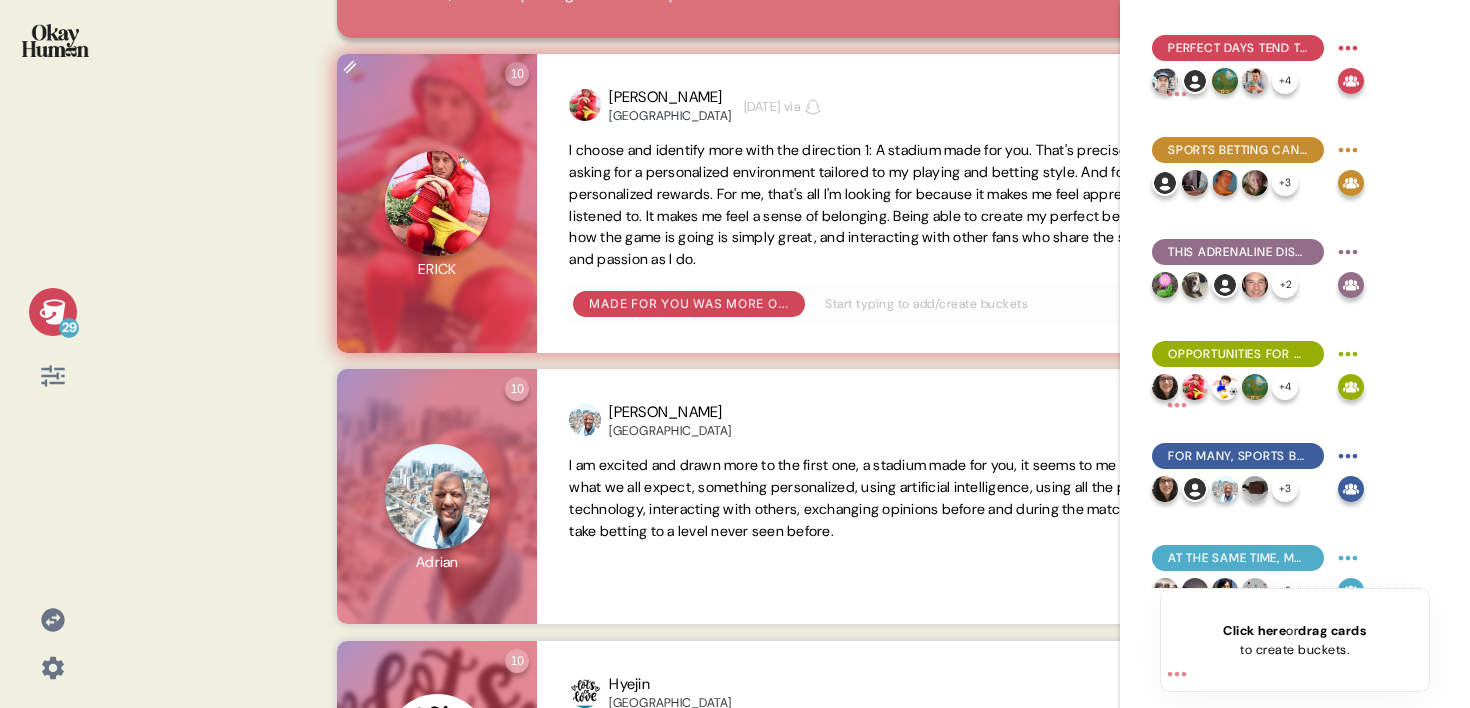 scroll, scrollTop: 569, scrollLeft: 0, axis: vertical 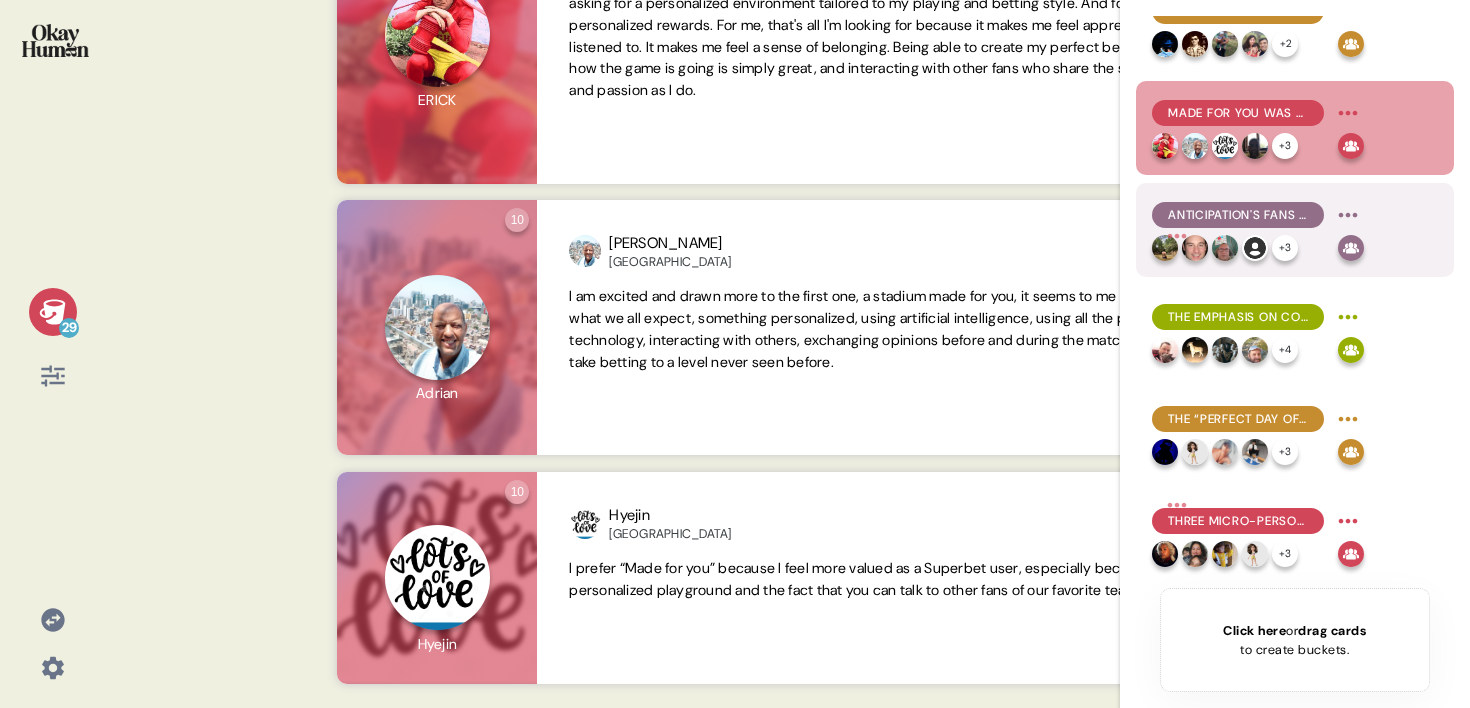click on "Anticipation's fans - and there were many - pointed to more traditional benefits like features, a competitive edge, and a thrilling experience. + 3" at bounding box center (1295, 230) 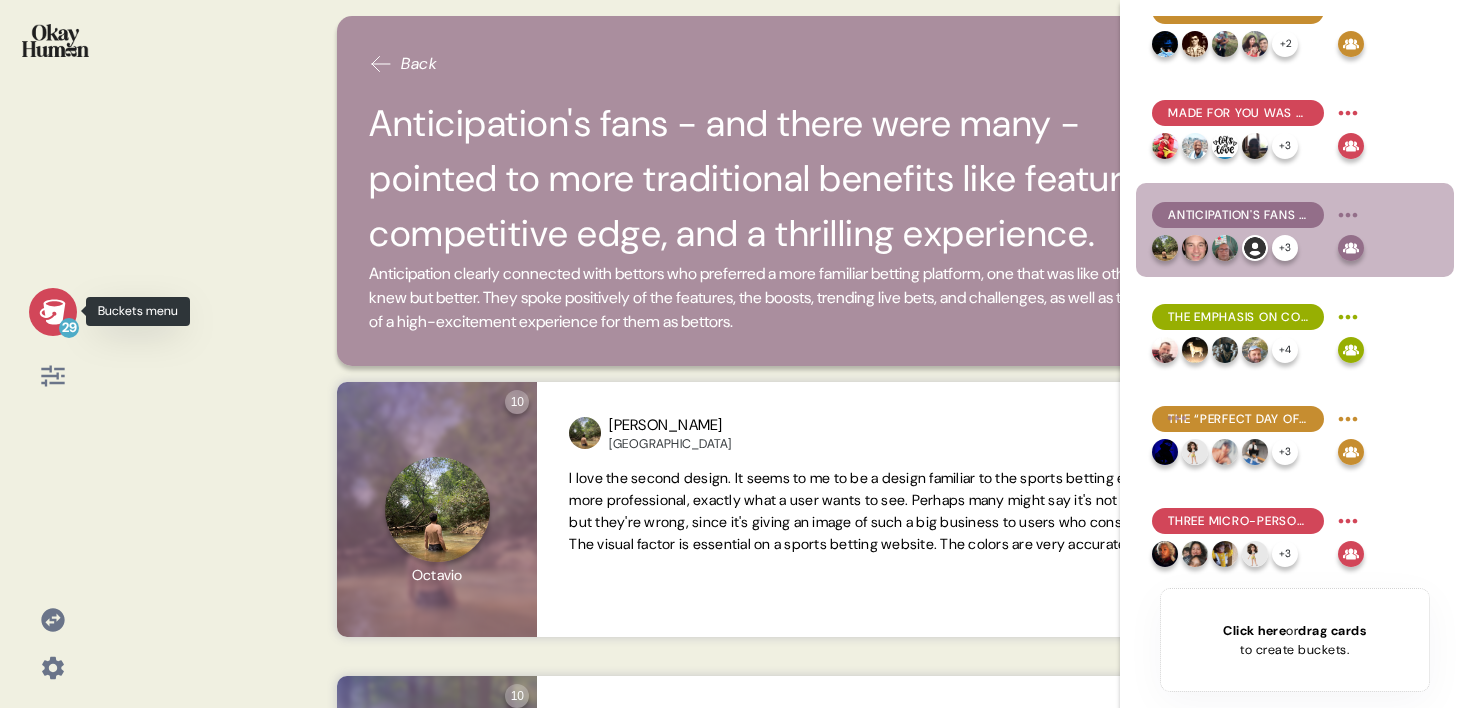 click 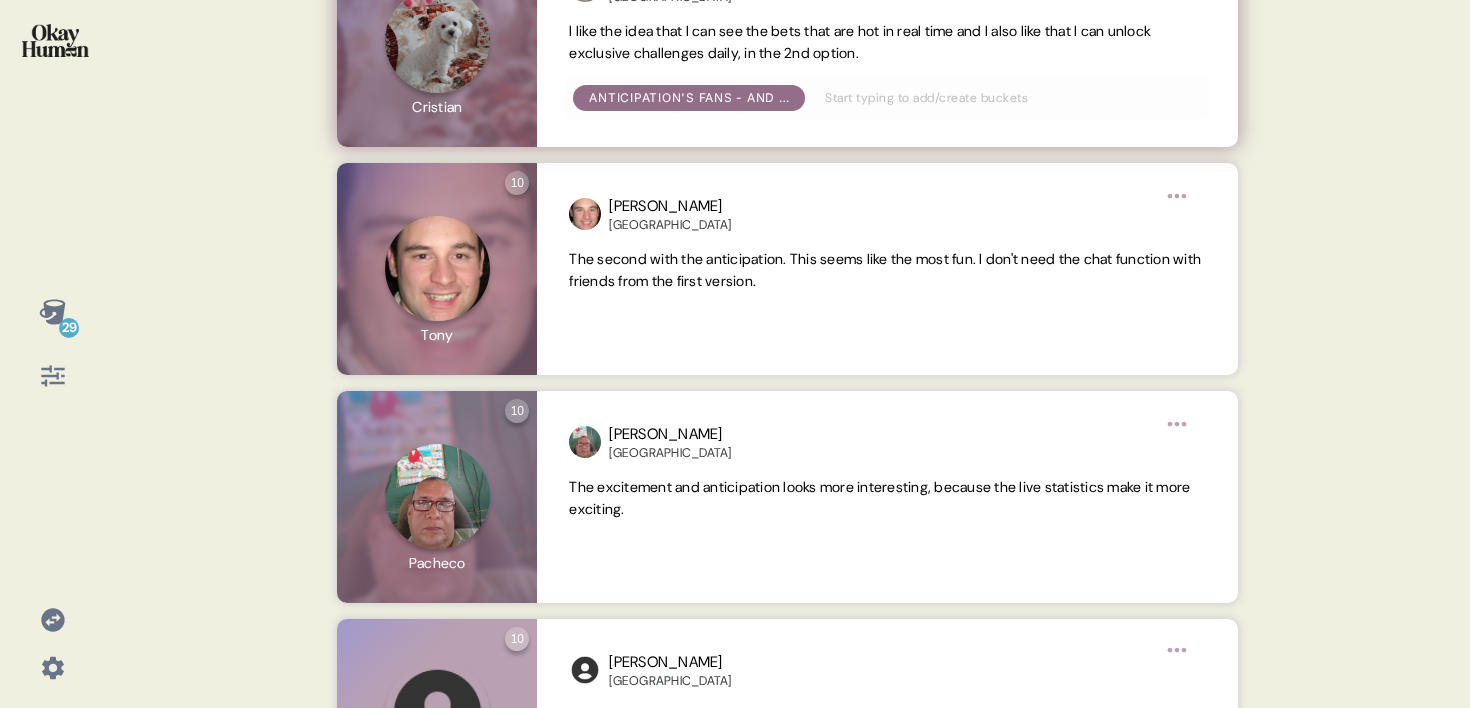 scroll, scrollTop: 1015, scrollLeft: 0, axis: vertical 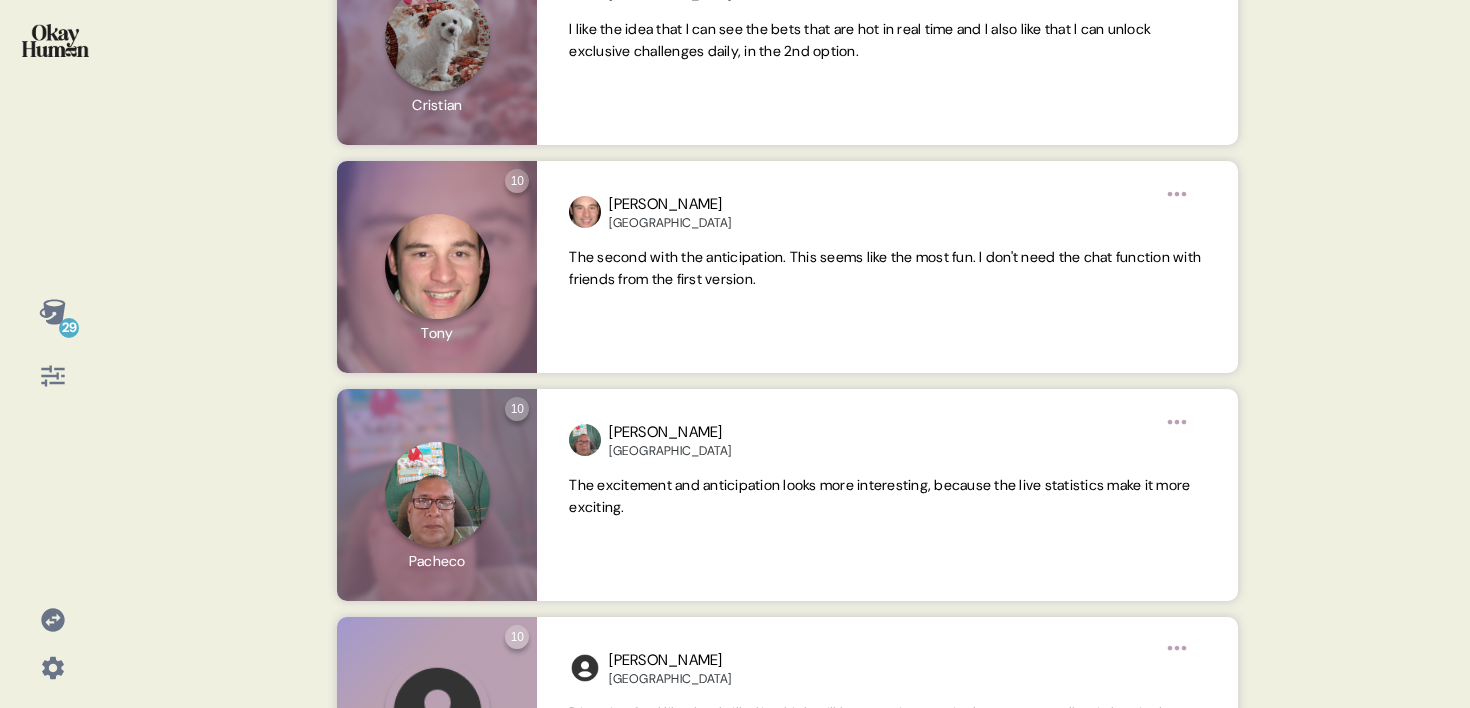 click 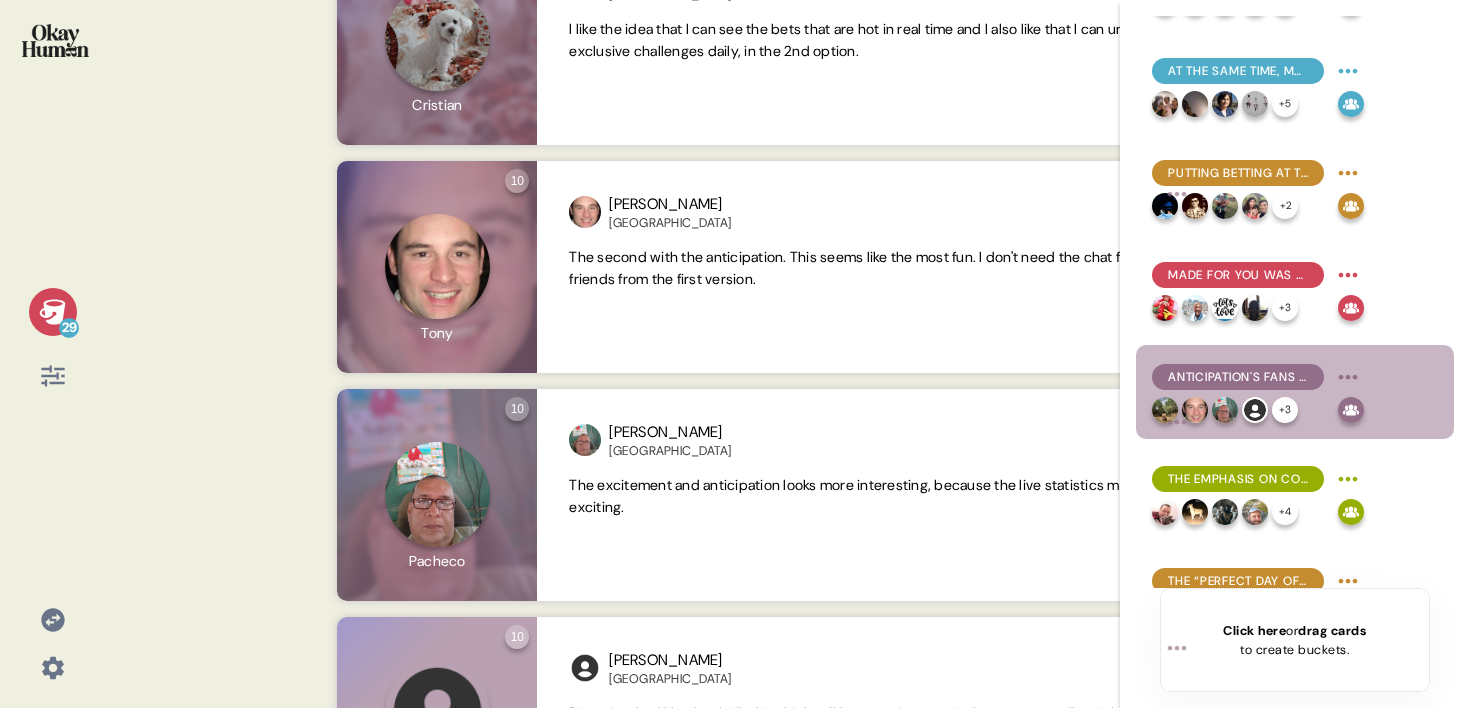 scroll, scrollTop: 496, scrollLeft: 0, axis: vertical 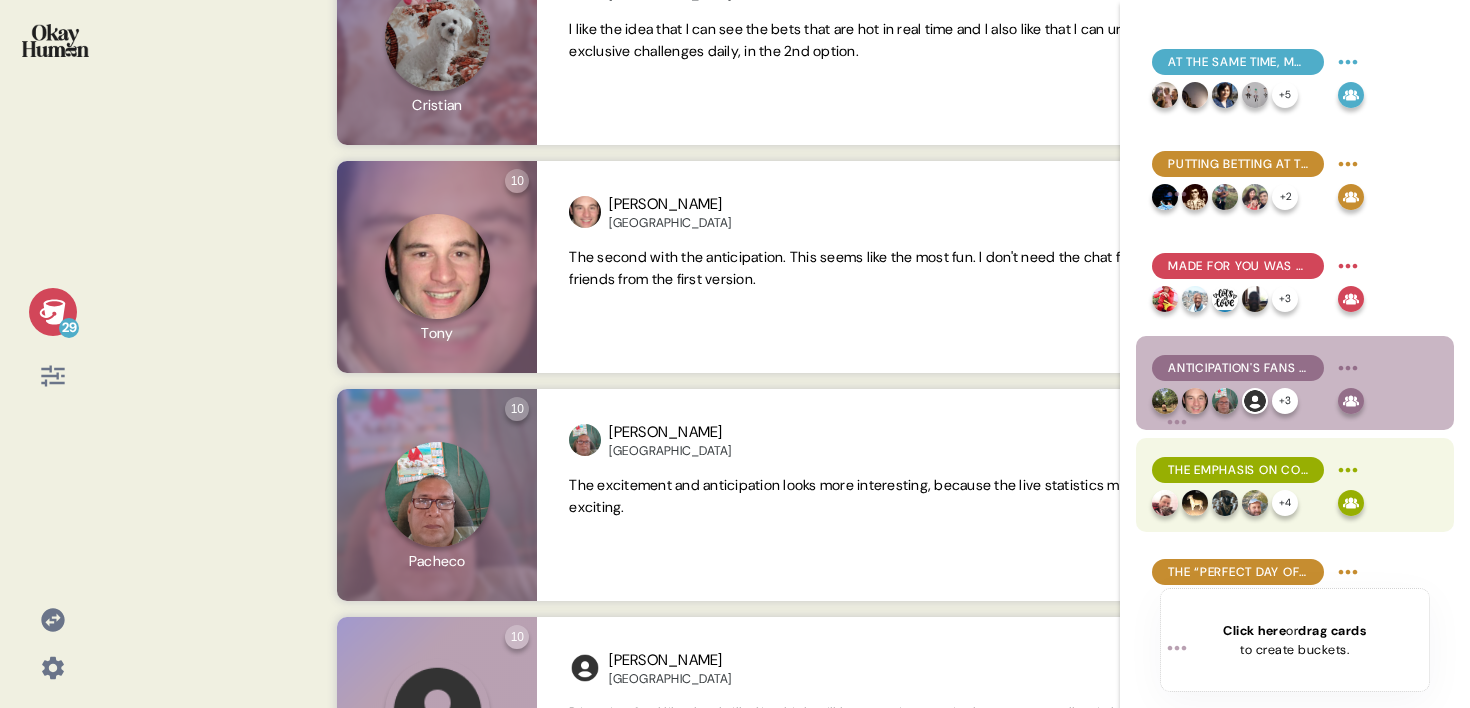 click on "The emphasis on connection is a real standout, and, while controversial, may be an ownable area for Superbet." at bounding box center [1238, 470] 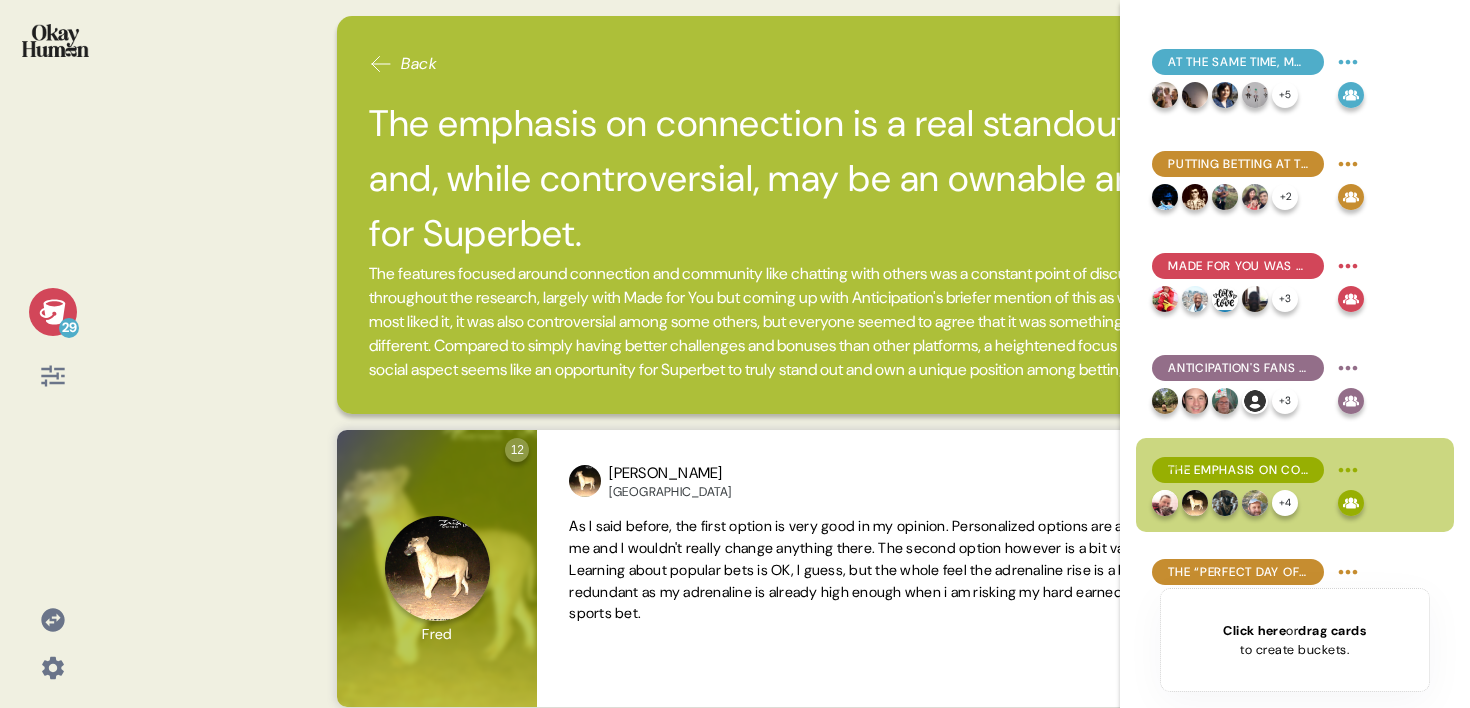 click 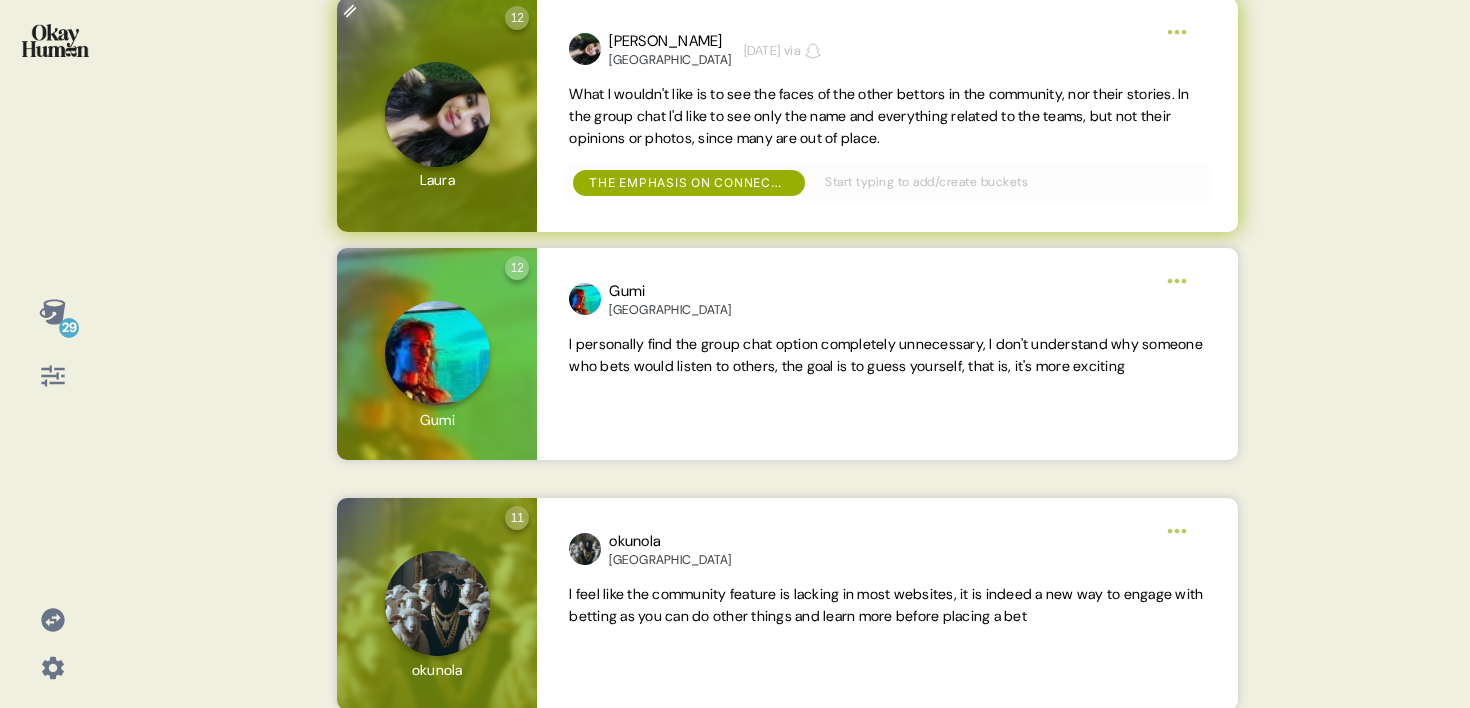 scroll, scrollTop: 1246, scrollLeft: 0, axis: vertical 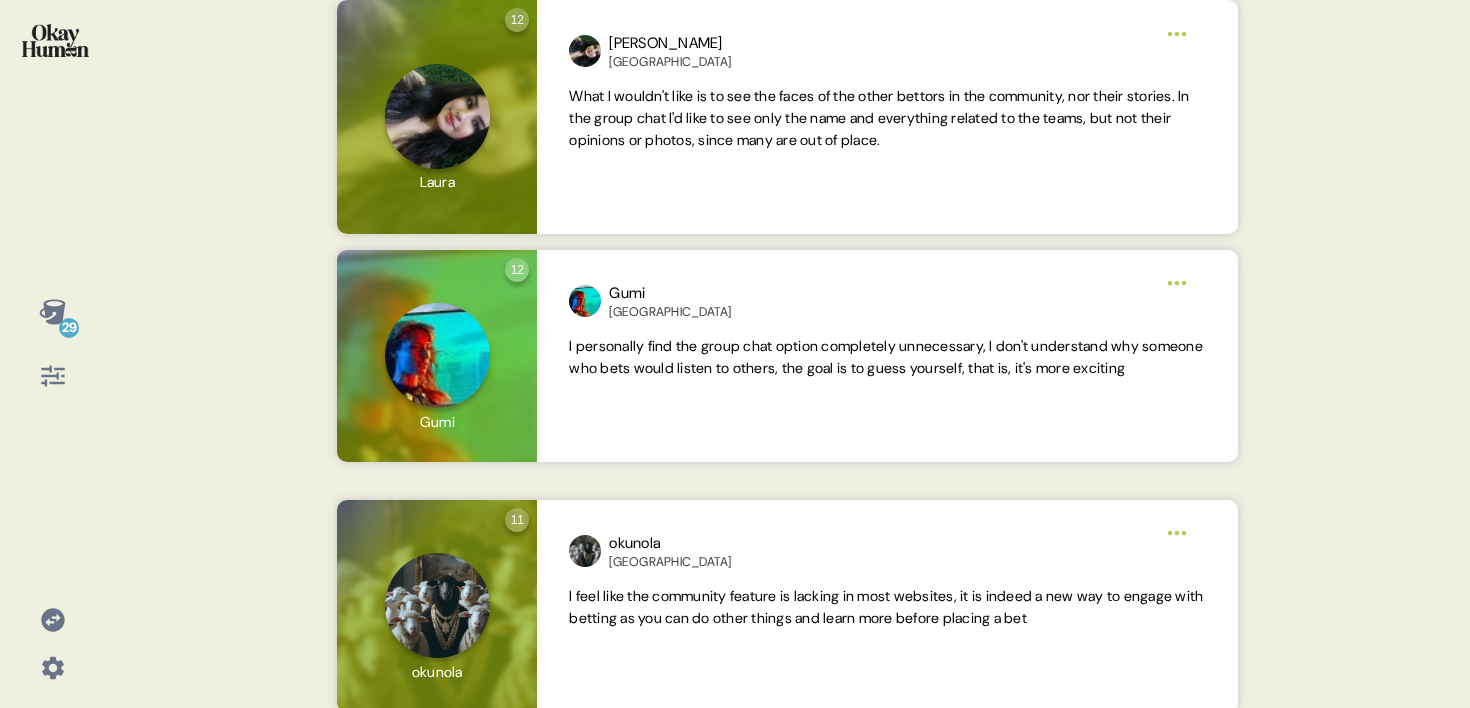 click 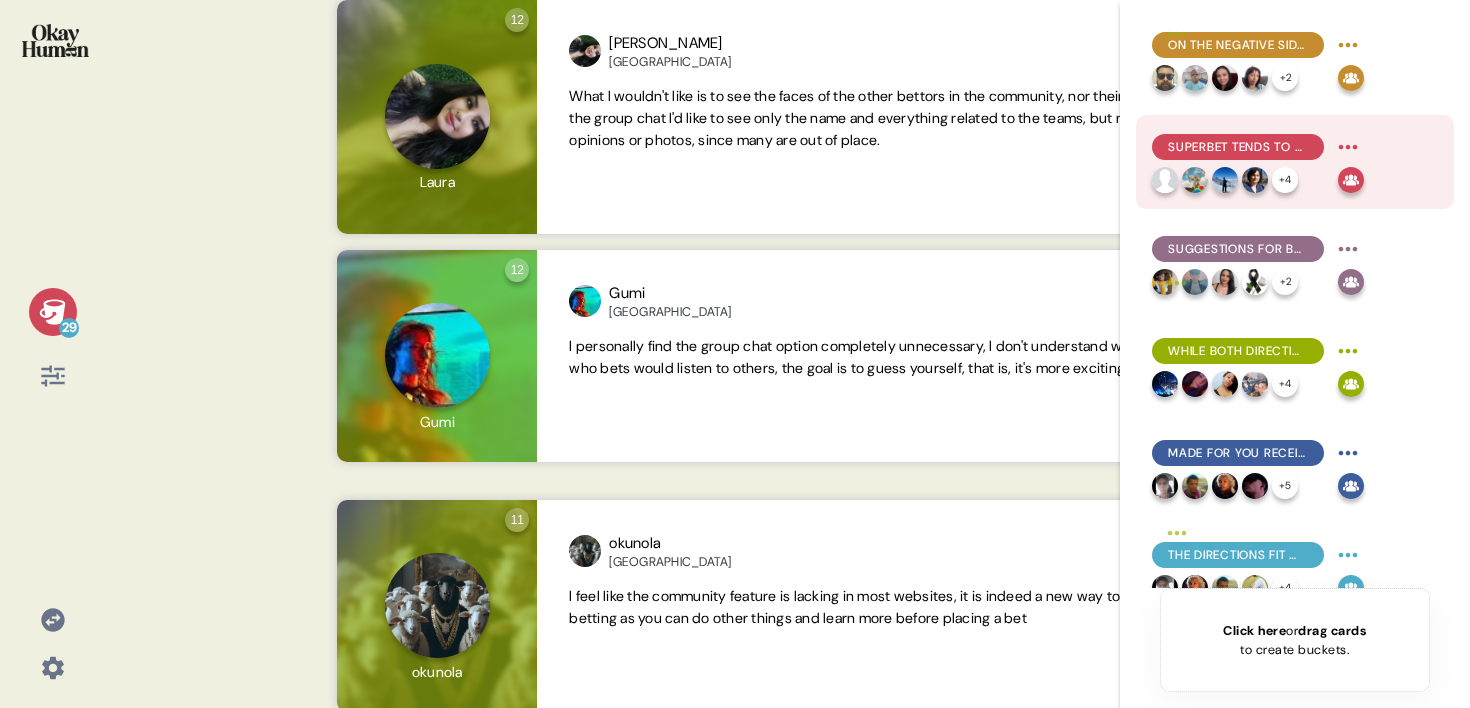 scroll, scrollTop: 1540, scrollLeft: 0, axis: vertical 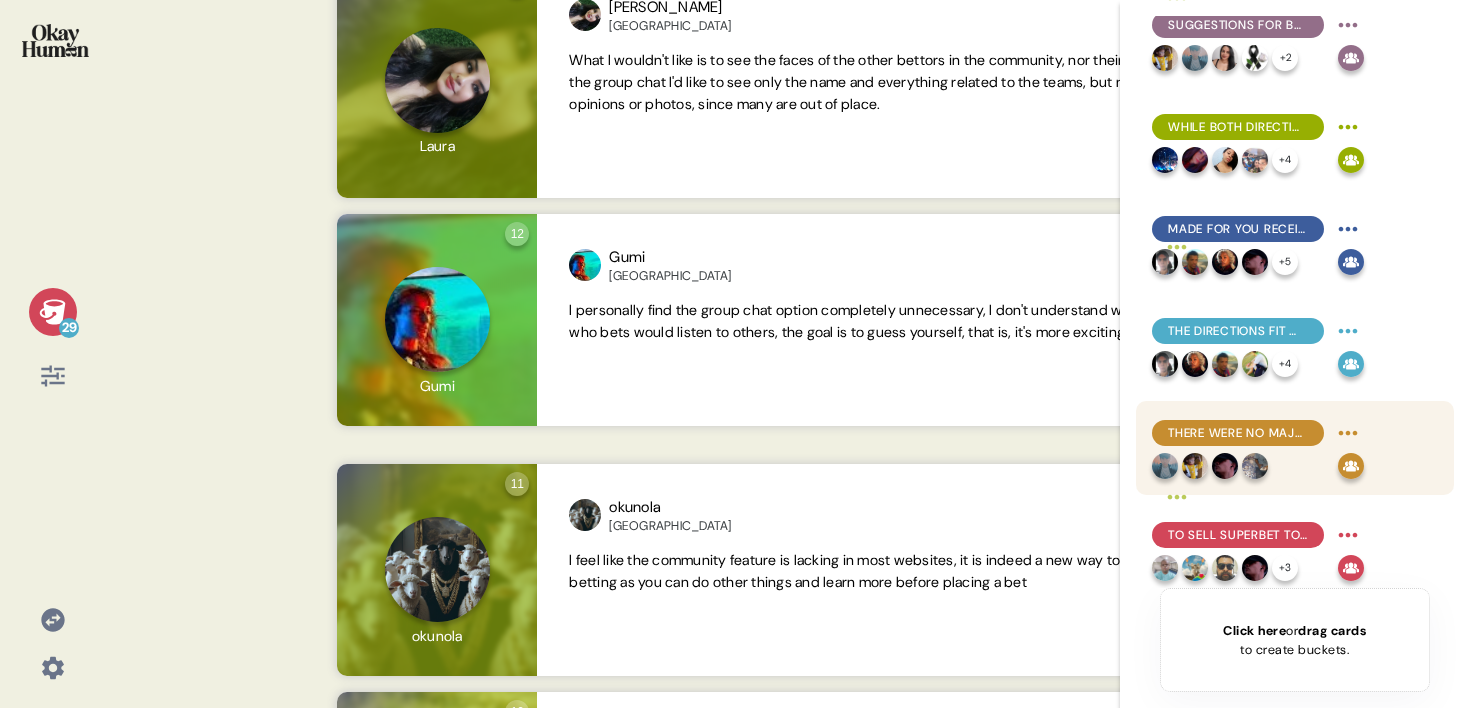 click on "There were no major watch-outs, though some were skeptical of or uninterested in the chat features." at bounding box center (1238, 433) 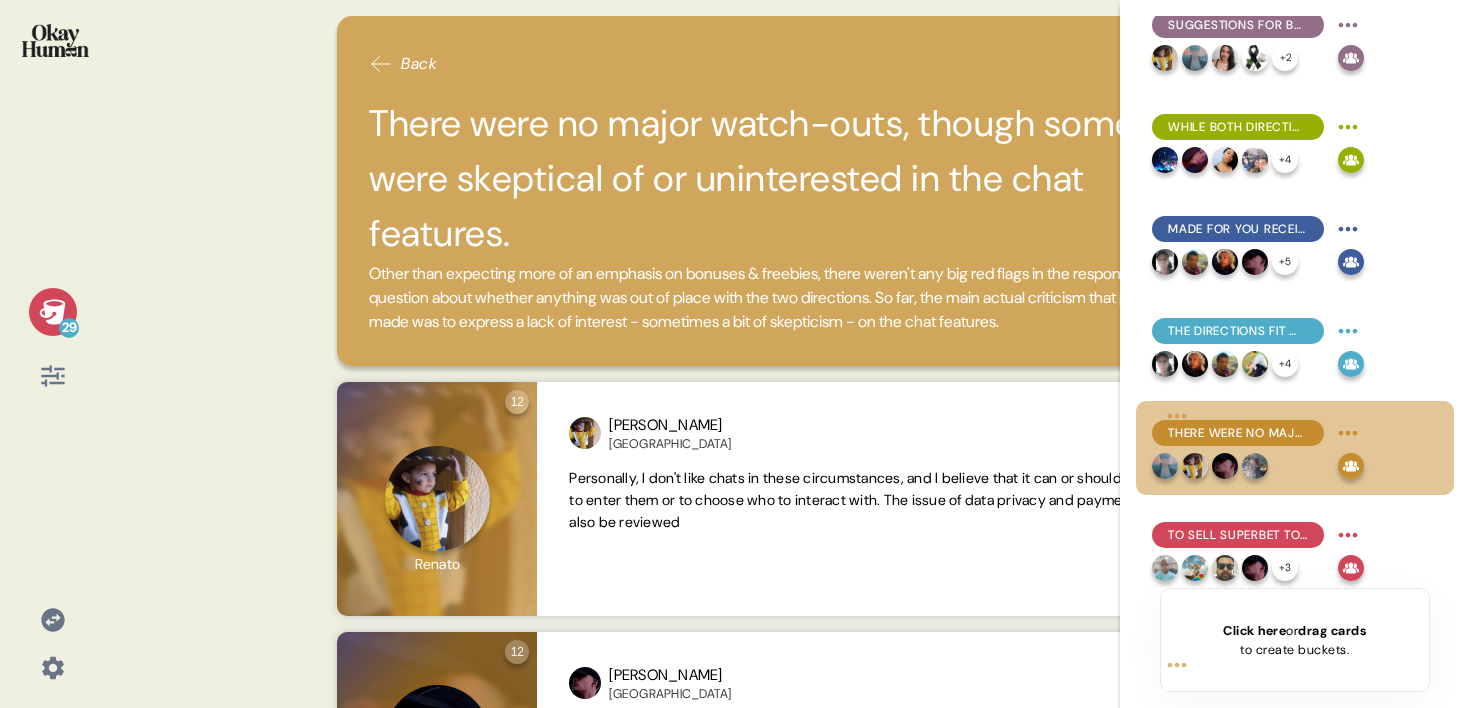 click 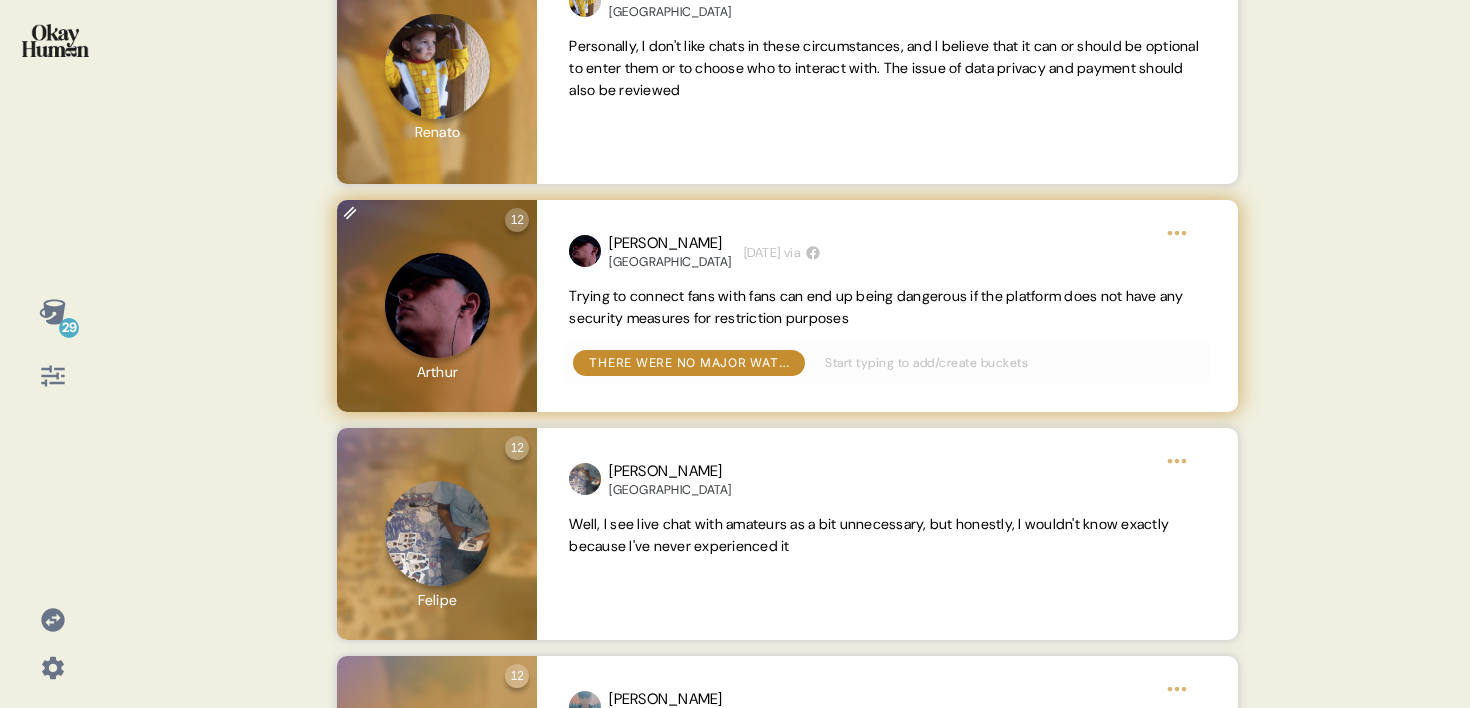 scroll, scrollTop: 429, scrollLeft: 0, axis: vertical 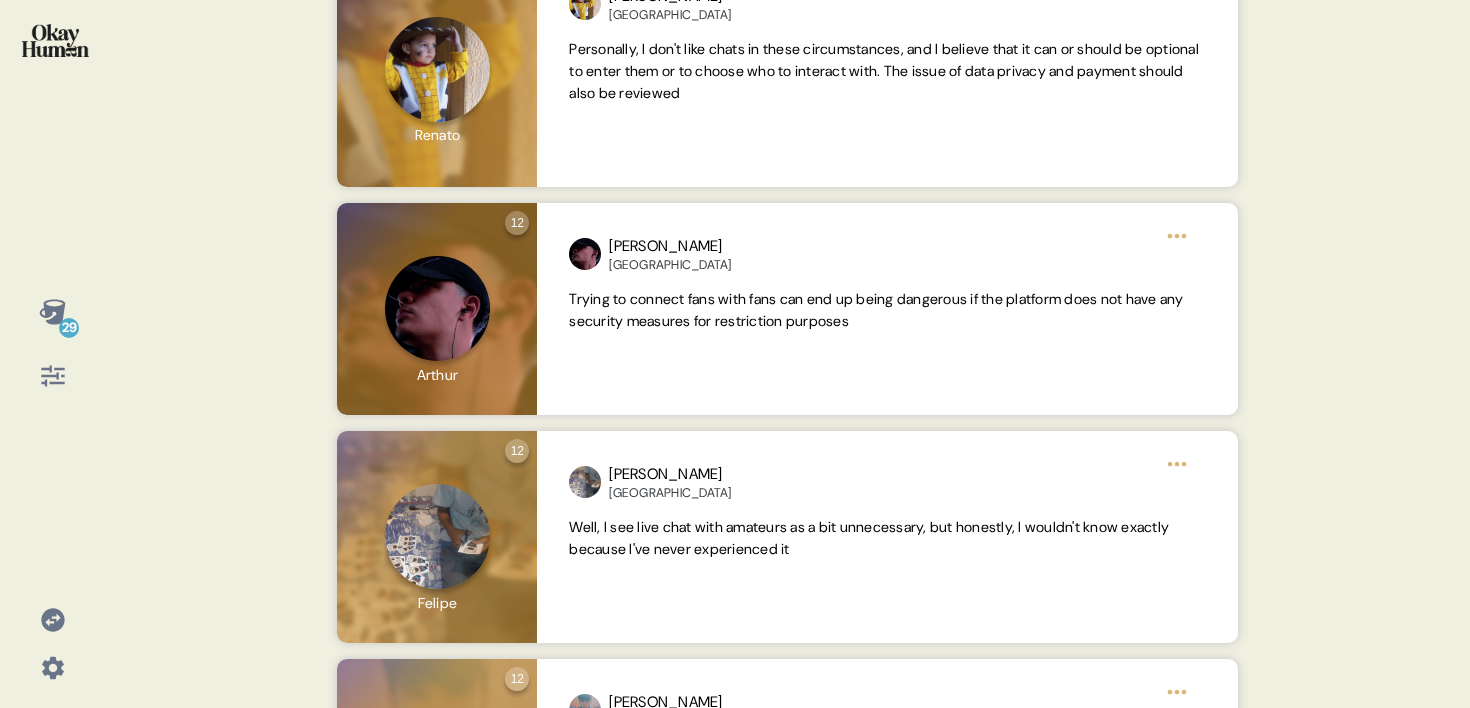 click on "29" at bounding box center (52, 354) 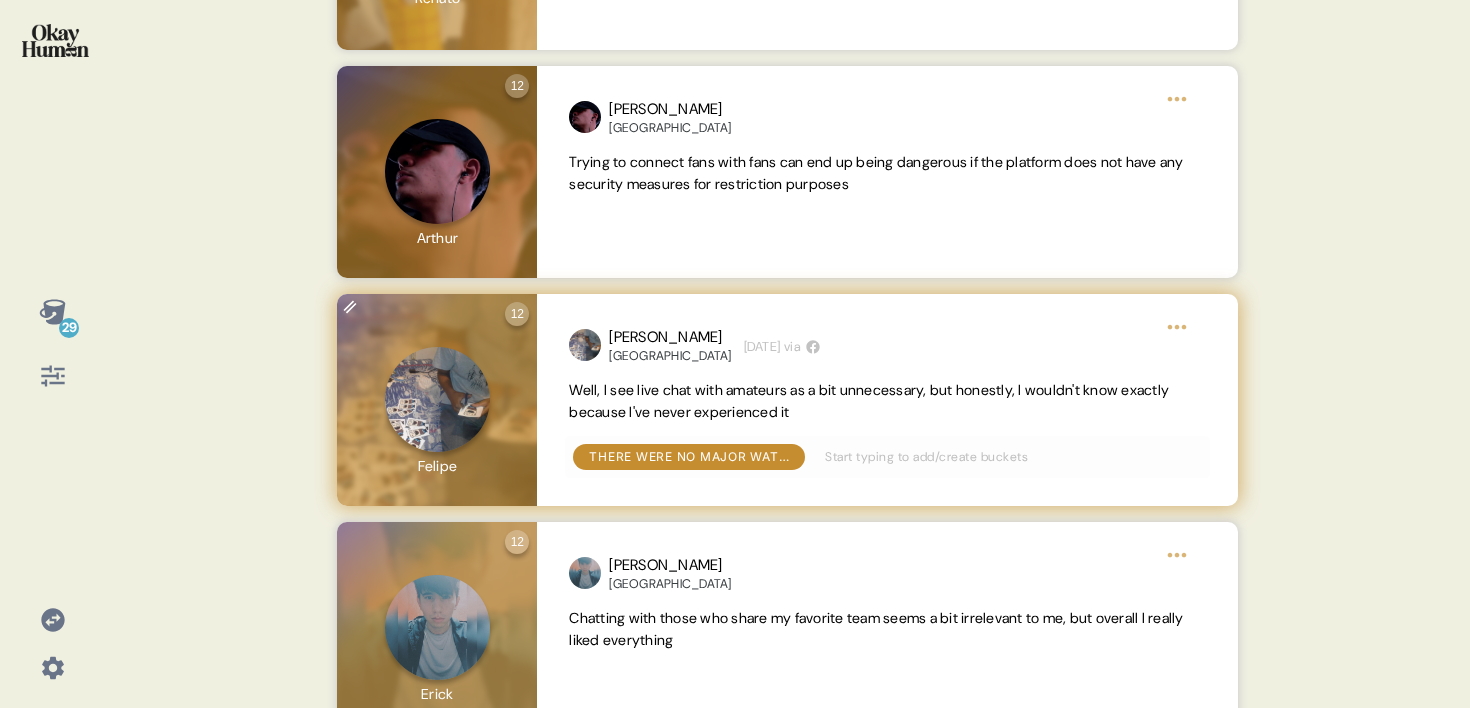 scroll, scrollTop: 567, scrollLeft: 0, axis: vertical 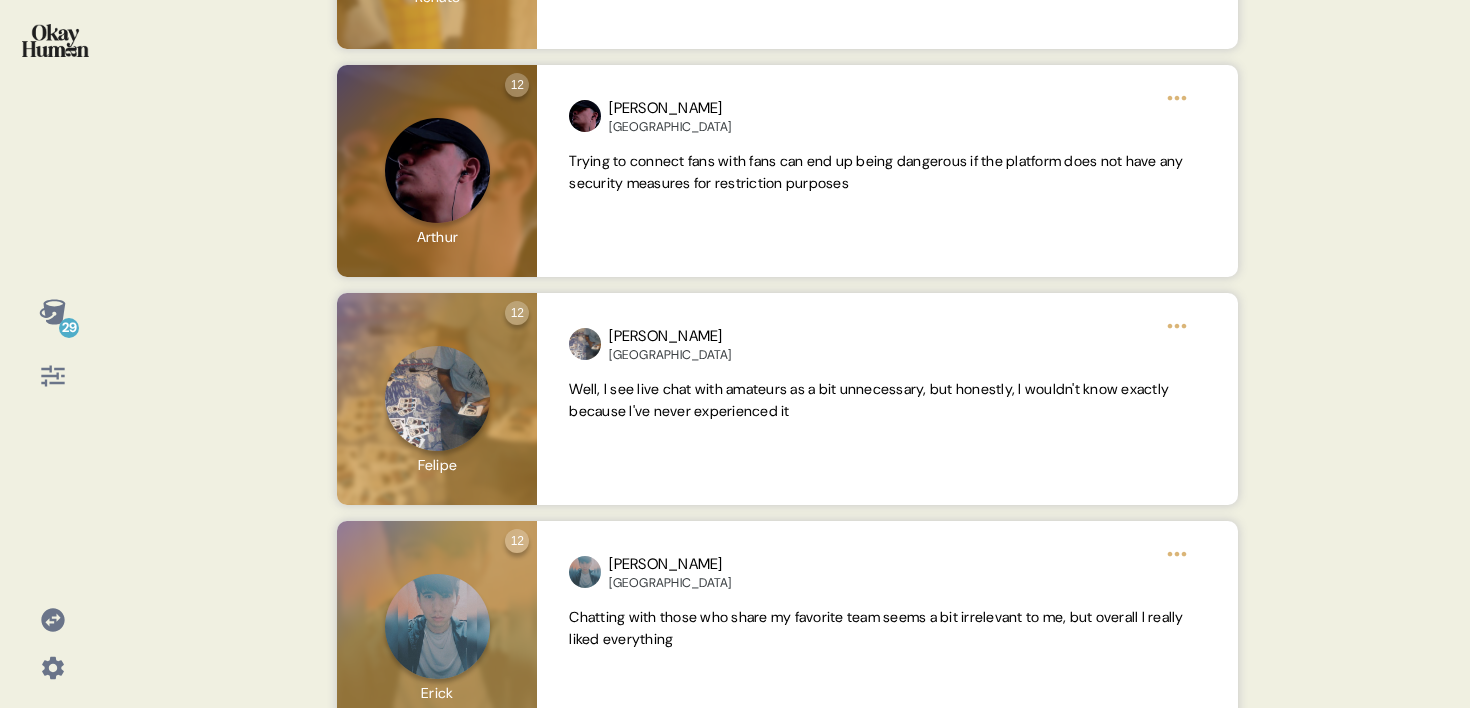 click on "29" at bounding box center [52, 354] 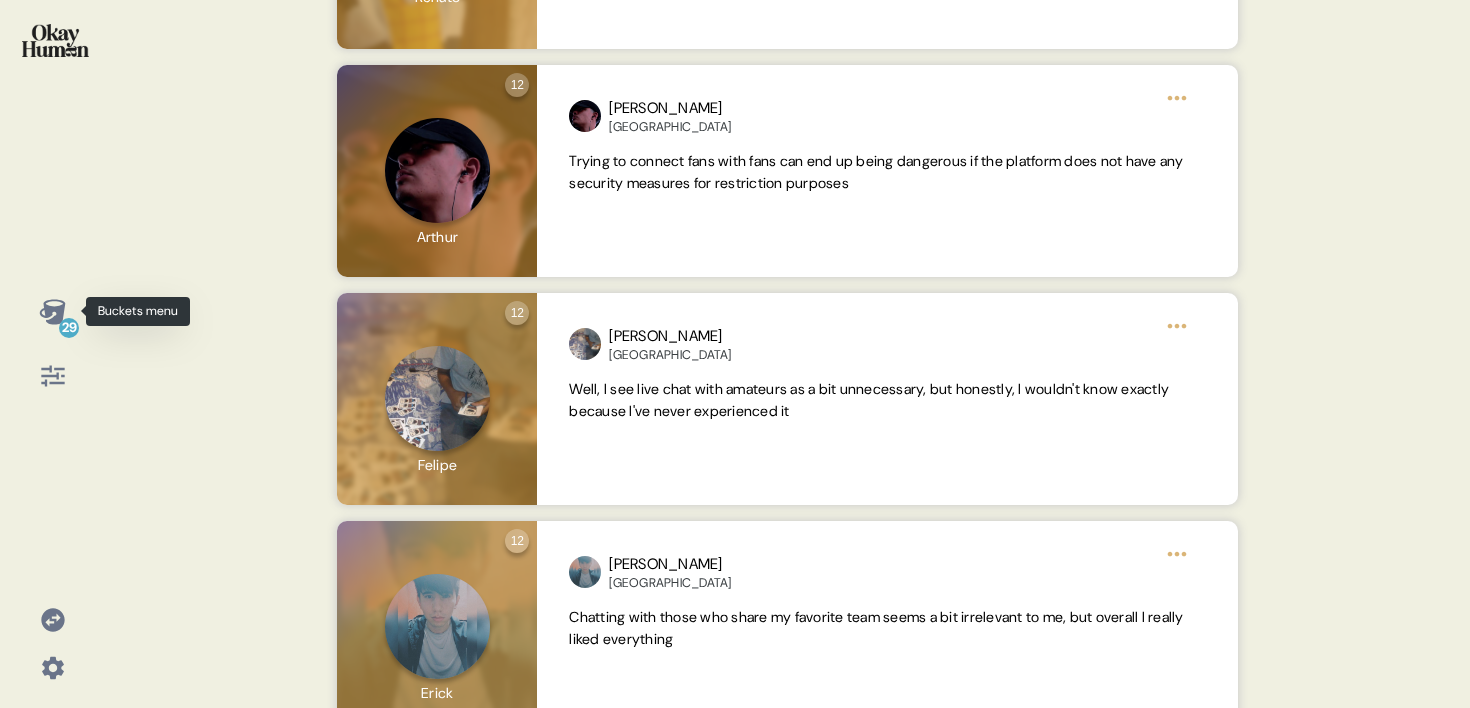 click 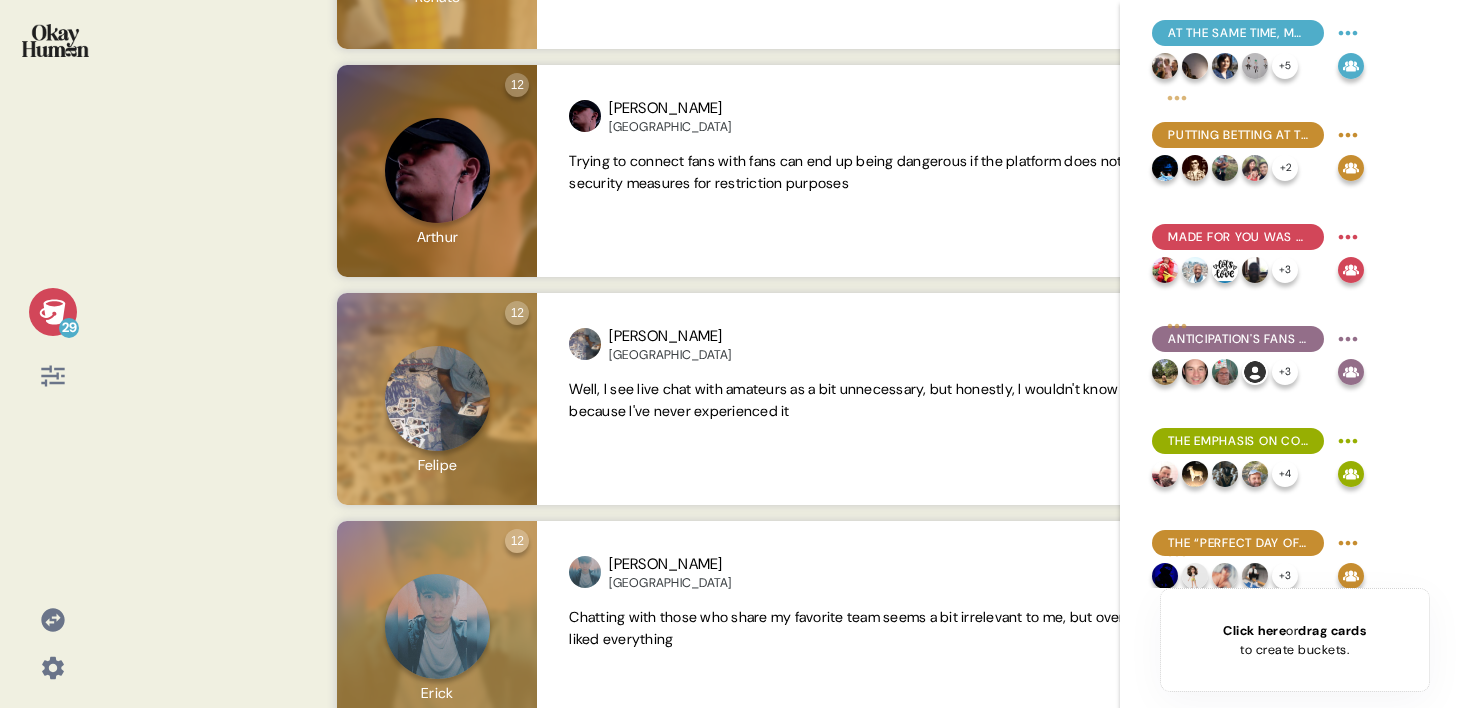 scroll, scrollTop: 542, scrollLeft: 0, axis: vertical 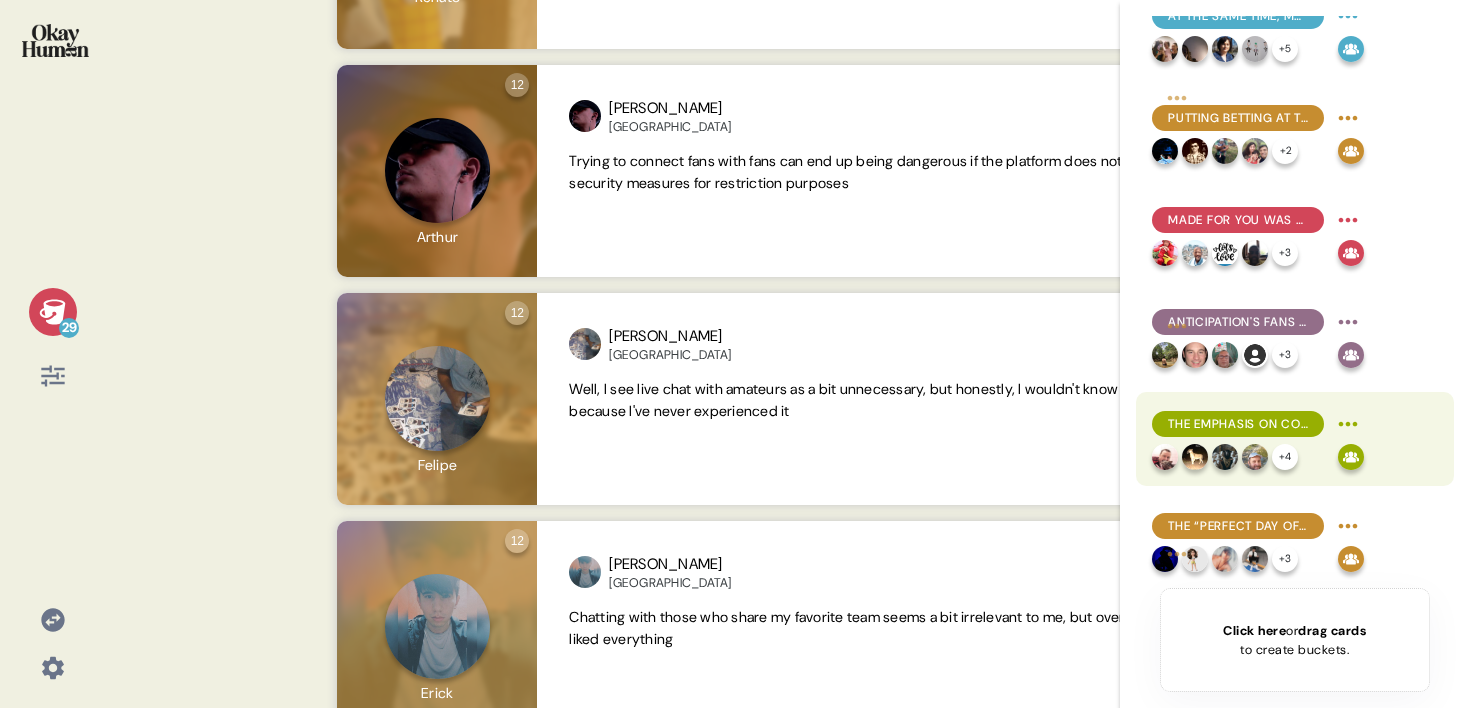click on "The emphasis on connection is a real standout, and, while controversial, may be an ownable area for Superbet." at bounding box center (1238, 424) 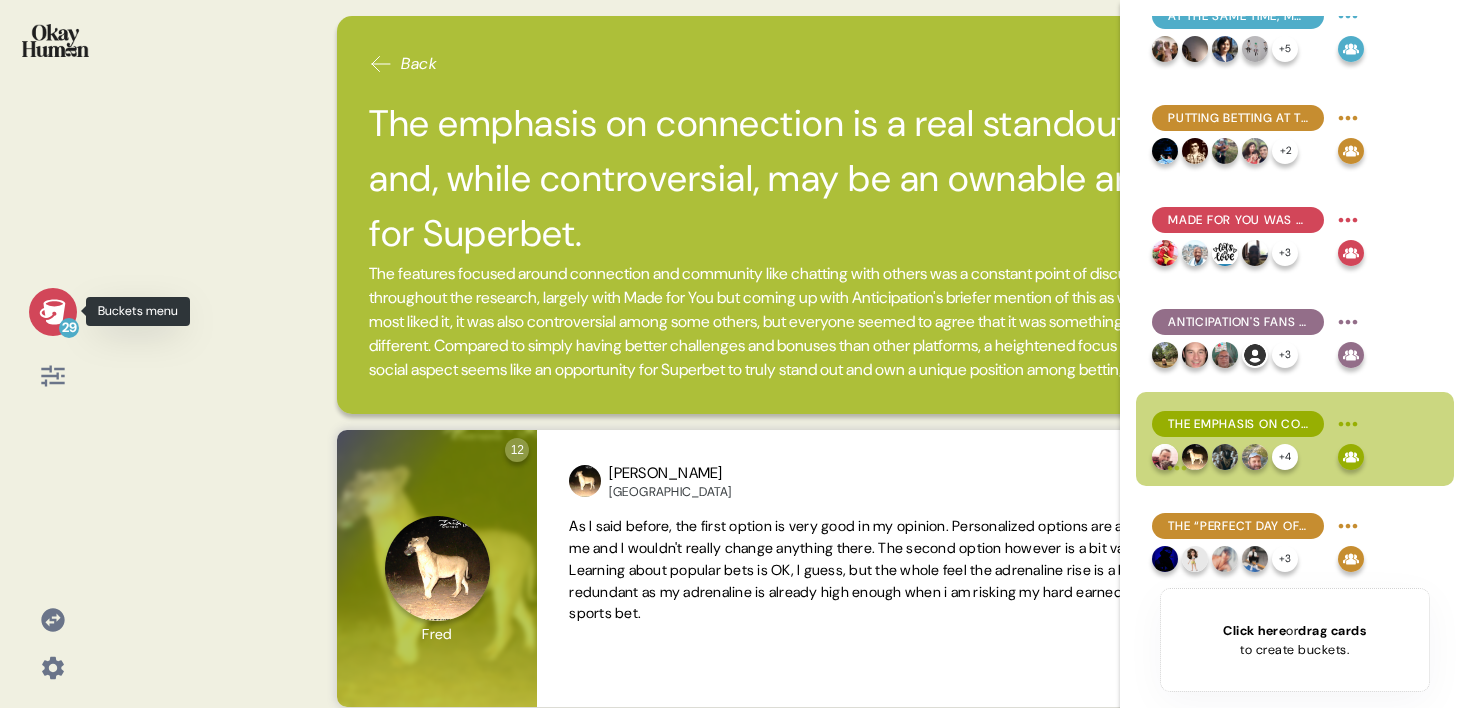 click 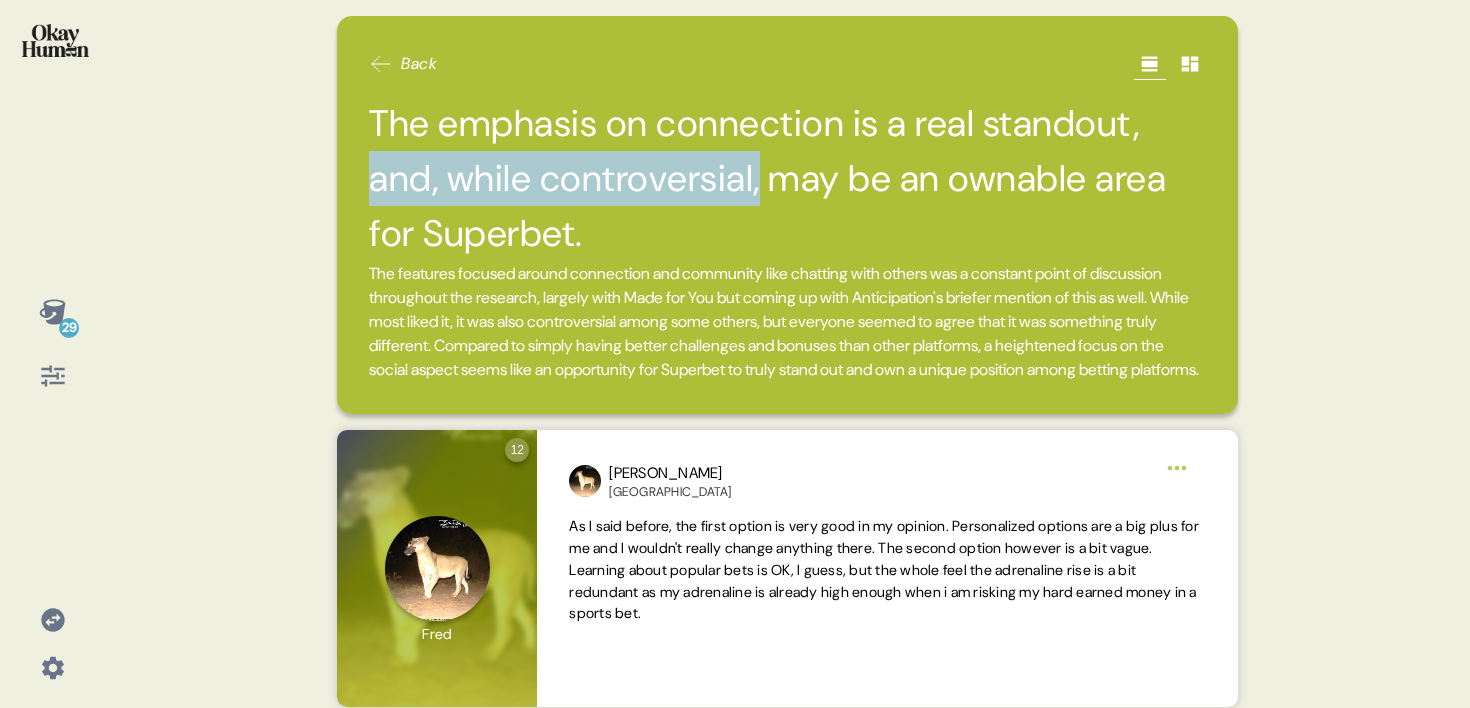 drag, startPoint x: 1134, startPoint y: 119, endPoint x: 676, endPoint y: 194, distance: 464.10022 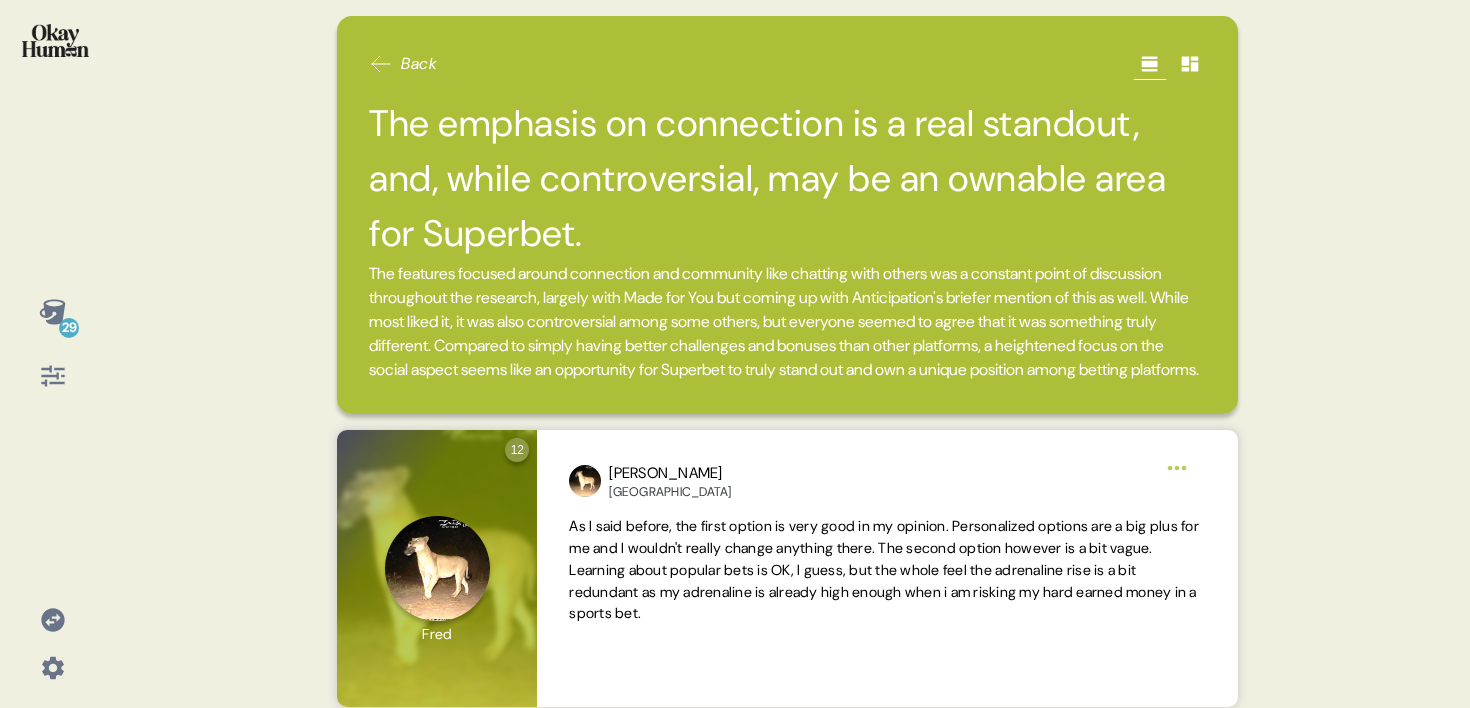 click on "The features focused around connection and community like chatting with others was a constant point of discussion throughout the research, largely with Made for You but coming up with Anticipation's briefer mention of this as well.  While most liked it, it was also controversial among some others, but everyone seemed to agree that it was something truly different. Compared to simply having better challenges and bonuses than other platforms, a heightened focus on the social aspect seems like an opportunity for Superbet to truly stand out and own a unique position among betting platforms." at bounding box center (784, 321) 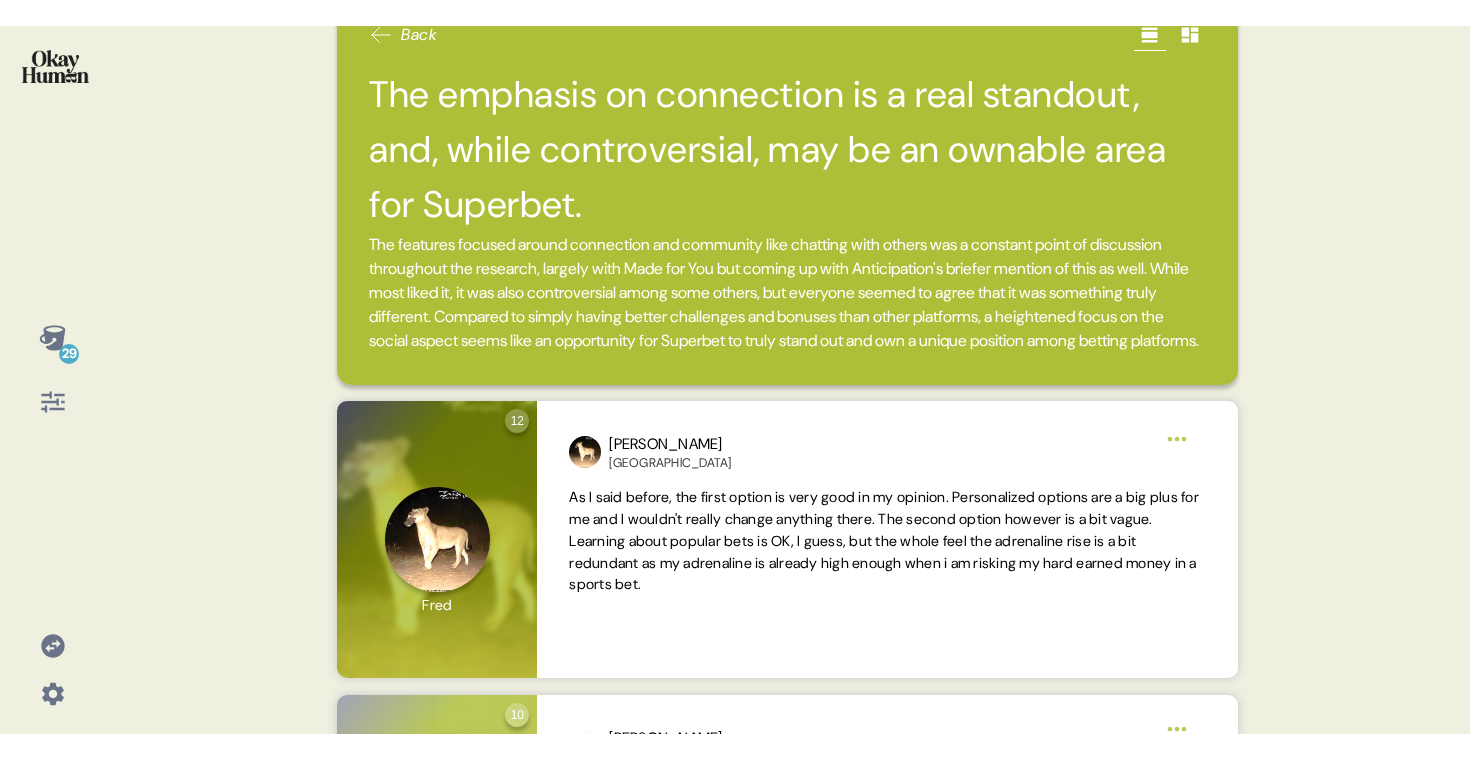 scroll, scrollTop: 0, scrollLeft: 0, axis: both 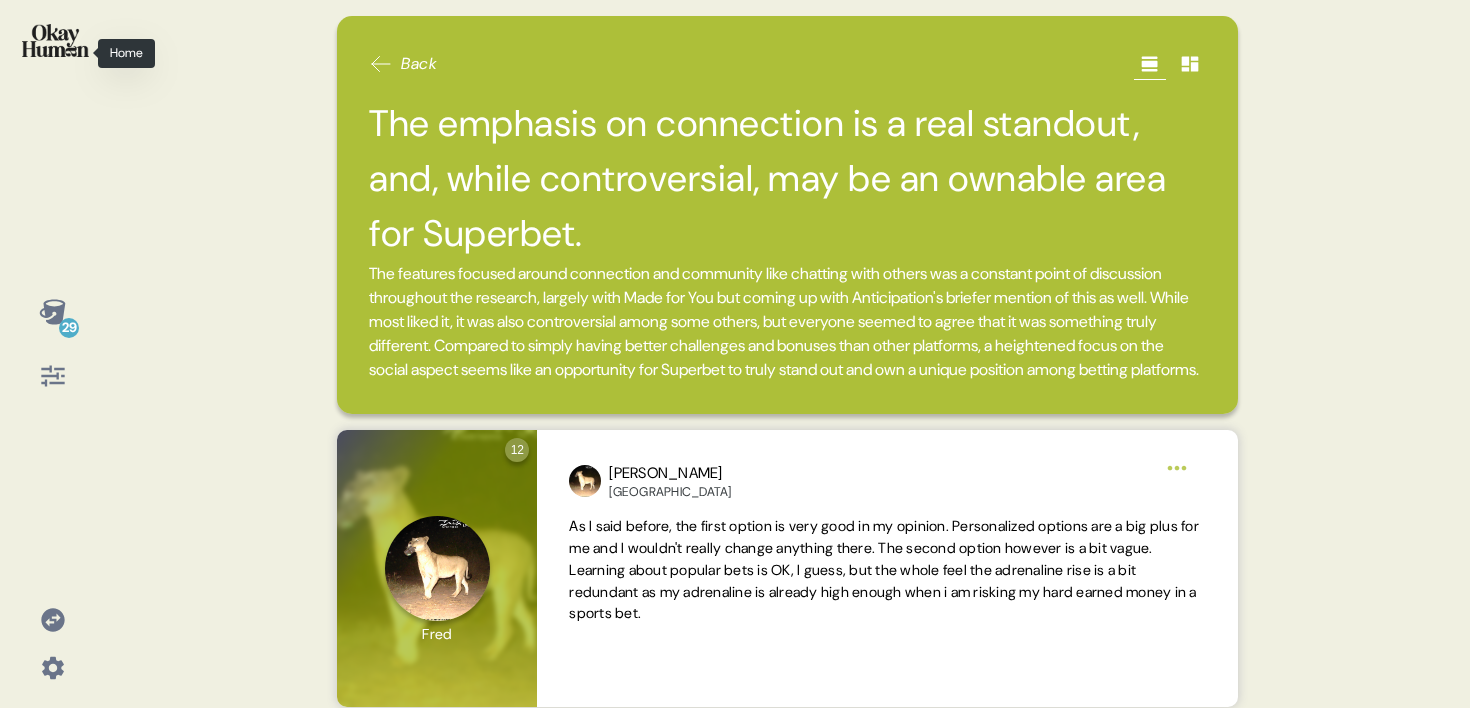 click at bounding box center (55, 40) 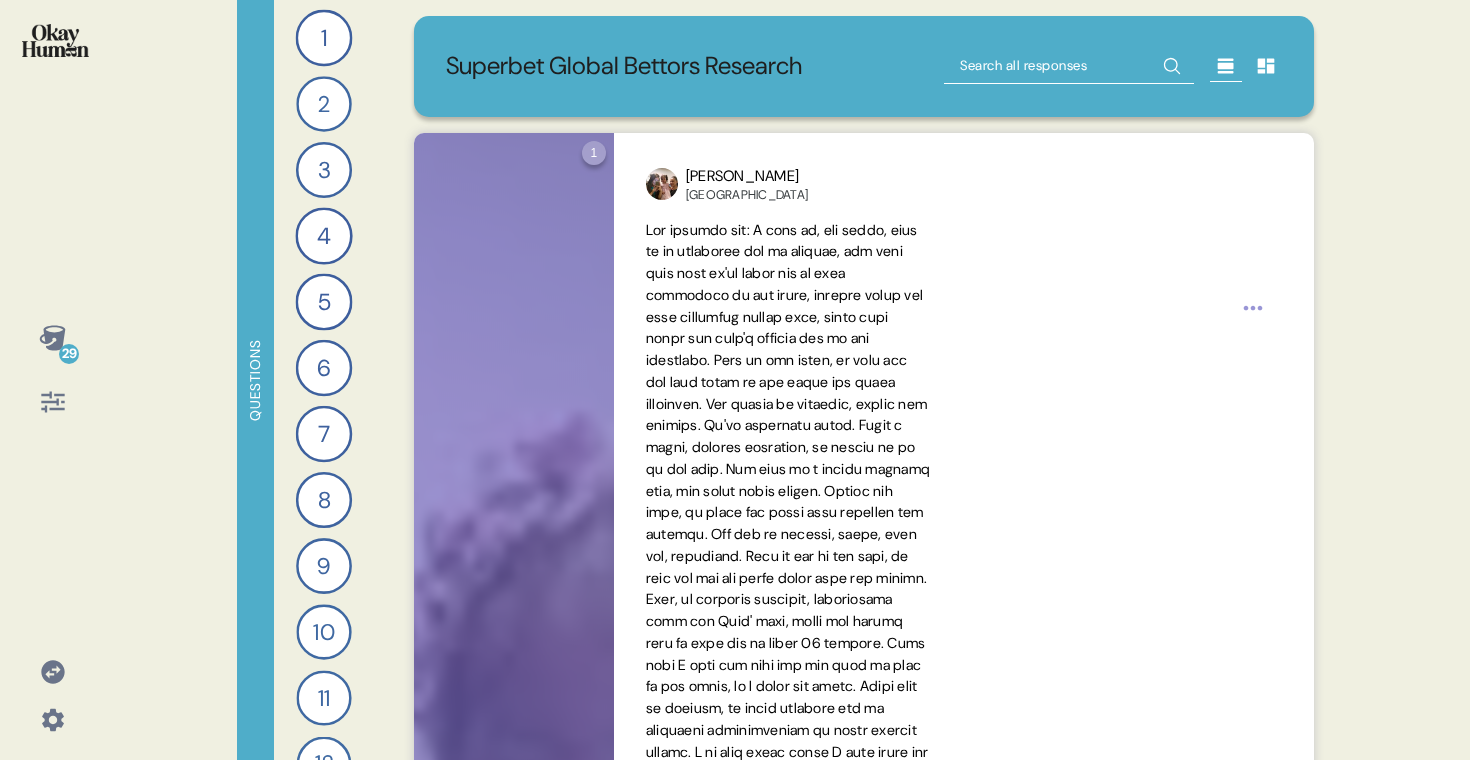 click 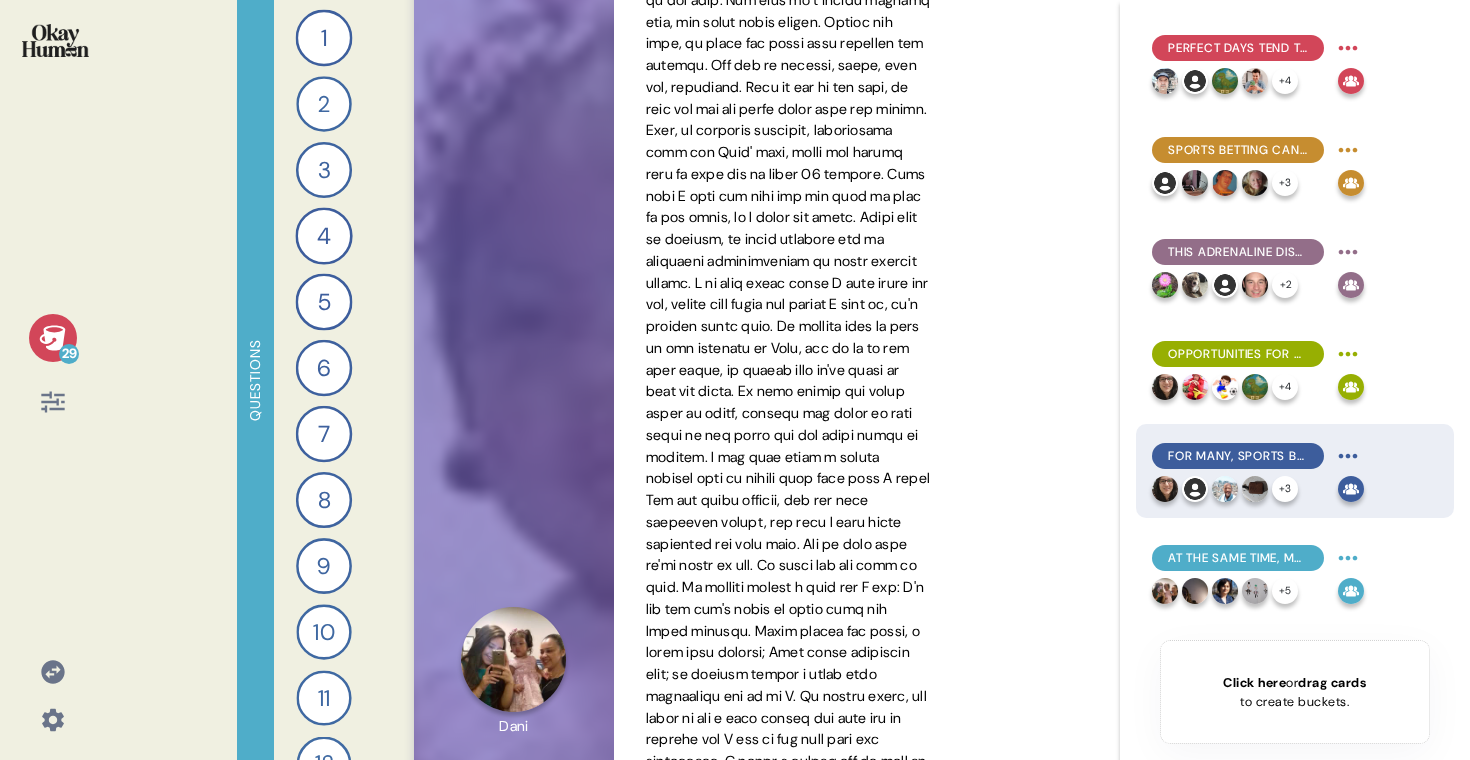 scroll, scrollTop: 545, scrollLeft: 0, axis: vertical 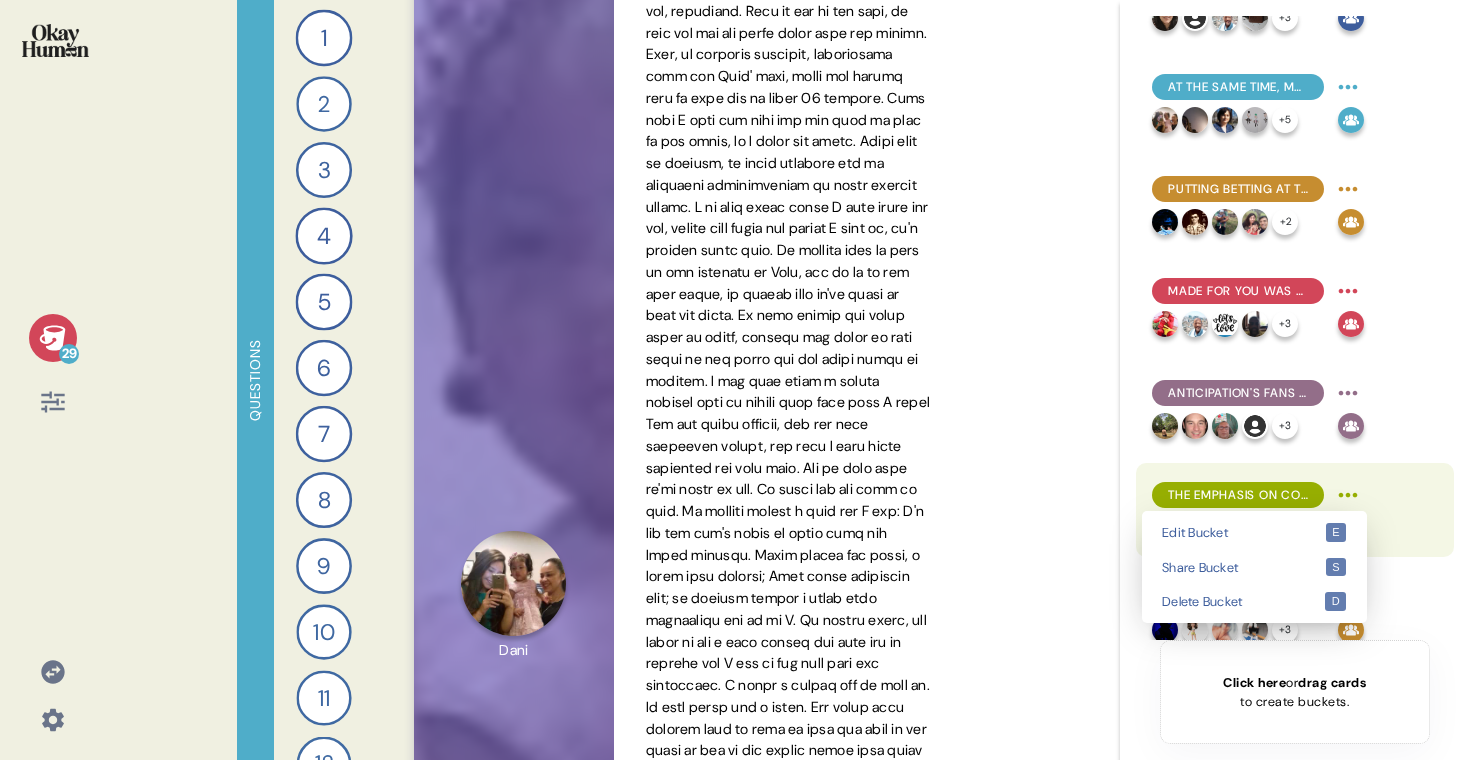 click on "29 Questions 1 Describe your perfect day of entertainment and send me a piece of media that represents it. 312 Responses text Responses 2 How does (or doesn't) sports betting fit into your perfect day of entertainment? 299 Responses text Responses 3 Tell me about the top games and apps you're spending a lot of time with. 305 Responses text Responses 4 What sports entertainment brands, channels, apps, etc. do you think are doing a really good job lately? 315 Responses text Responses 5 What are your go-to sports betting platforms and why are they your go-tos? 313 Responses text Responses 6 Tell me about any loyalty/rewards programs or perks your go-to sports betting platforms offer. 309 Responses text Responses 7 What happened the last time you switched from using one sports betting website/app to another one? 309 Responses text Responses 8 Tell me anything that comes to mind about Superbet. 306 Responses text Responses 9 302 Responses text Responses 10 297 Responses text Responses 11 296 Responses text 12 293" at bounding box center (735, 380) 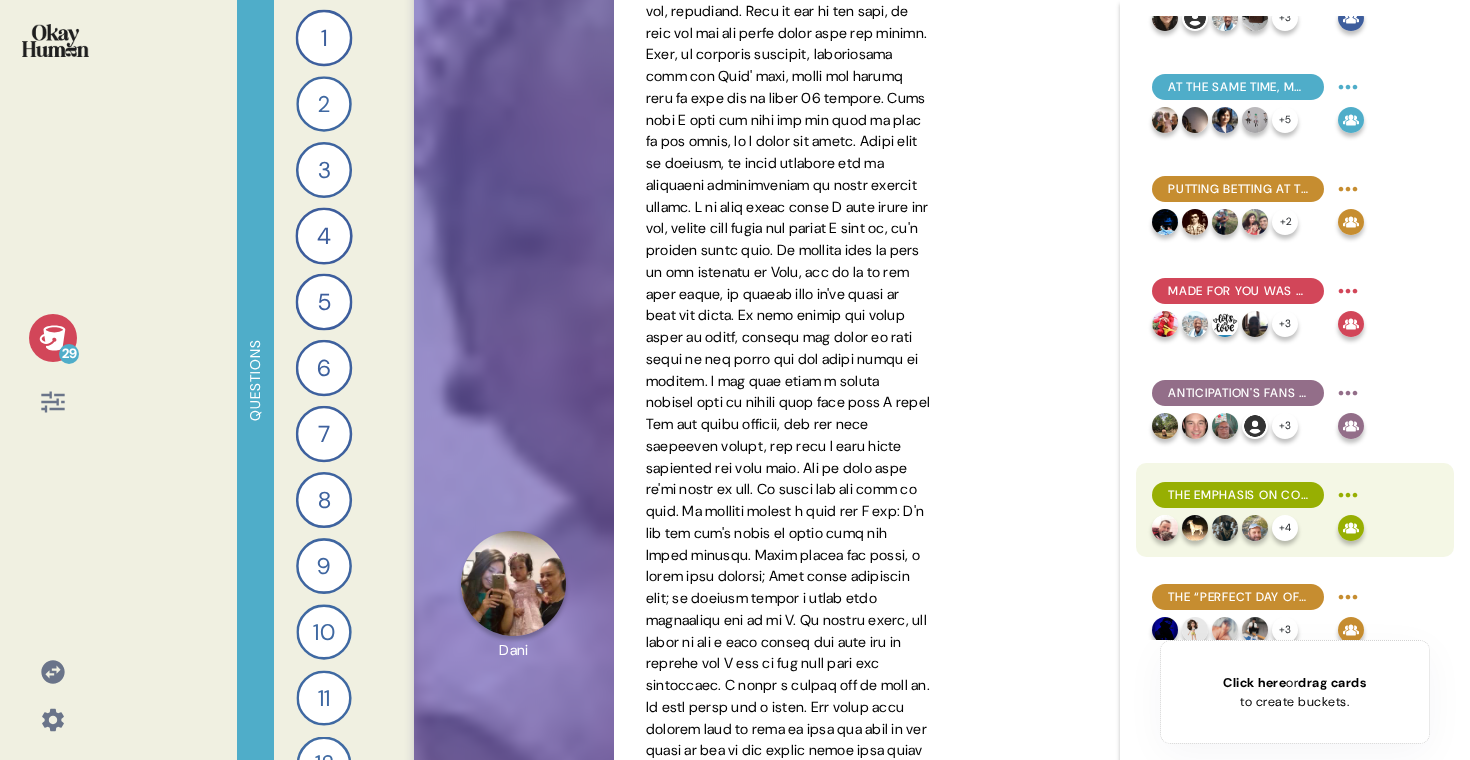 click on "29 Questions 1 Describe your perfect day of entertainment and send me a piece of media that represents it. 312 Responses text Responses 2 How does (or doesn't) sports betting fit into your perfect day of entertainment? 299 Responses text Responses 3 Tell me about the top games and apps you're spending a lot of time with. 305 Responses text Responses 4 What sports entertainment brands, channels, apps, etc. do you think are doing a really good job lately? 315 Responses text Responses 5 What are your go-to sports betting platforms and why are they your go-tos? 313 Responses text Responses 6 Tell me about any loyalty/rewards programs or perks your go-to sports betting platforms offer. 309 Responses text Responses 7 What happened the last time you switched from using one sports betting website/app to another one? 309 Responses text Responses 8 Tell me anything that comes to mind about Superbet. 306 Responses text Responses 9 302 Responses text Responses 10 297 Responses text Responses 11 296 Responses text 12 293" at bounding box center [735, 380] 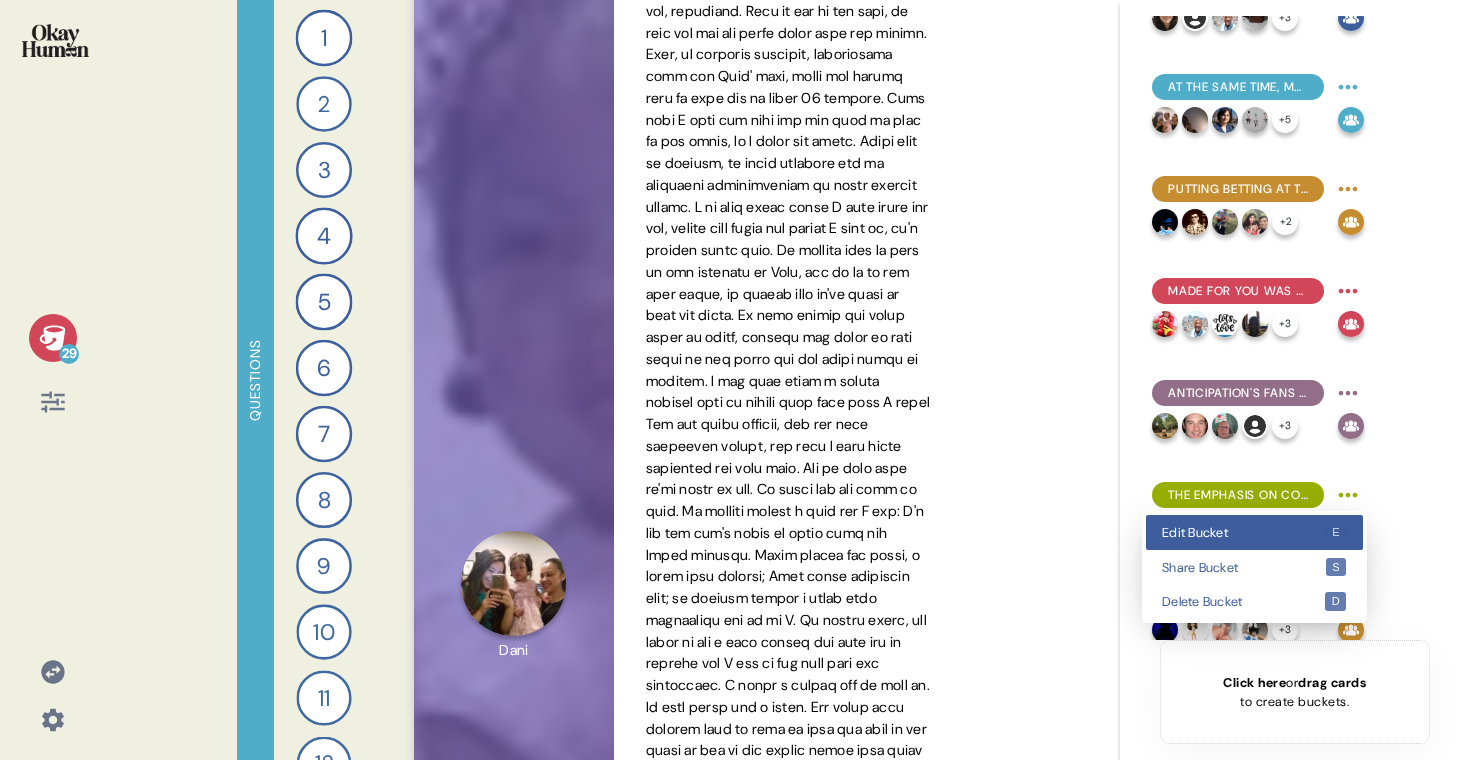 click on "Edit Bucket e" at bounding box center (1254, 532) 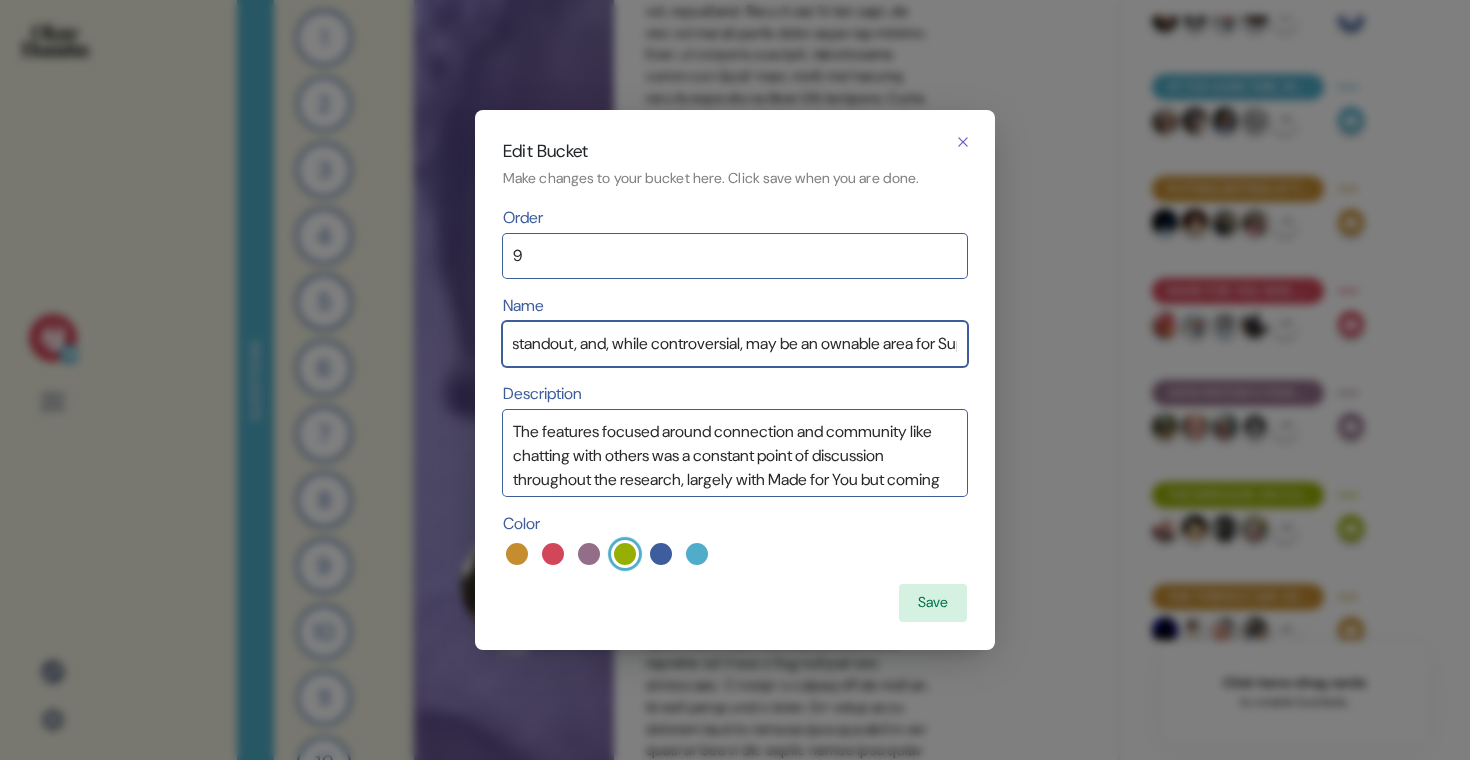 scroll, scrollTop: 0, scrollLeft: 346, axis: horizontal 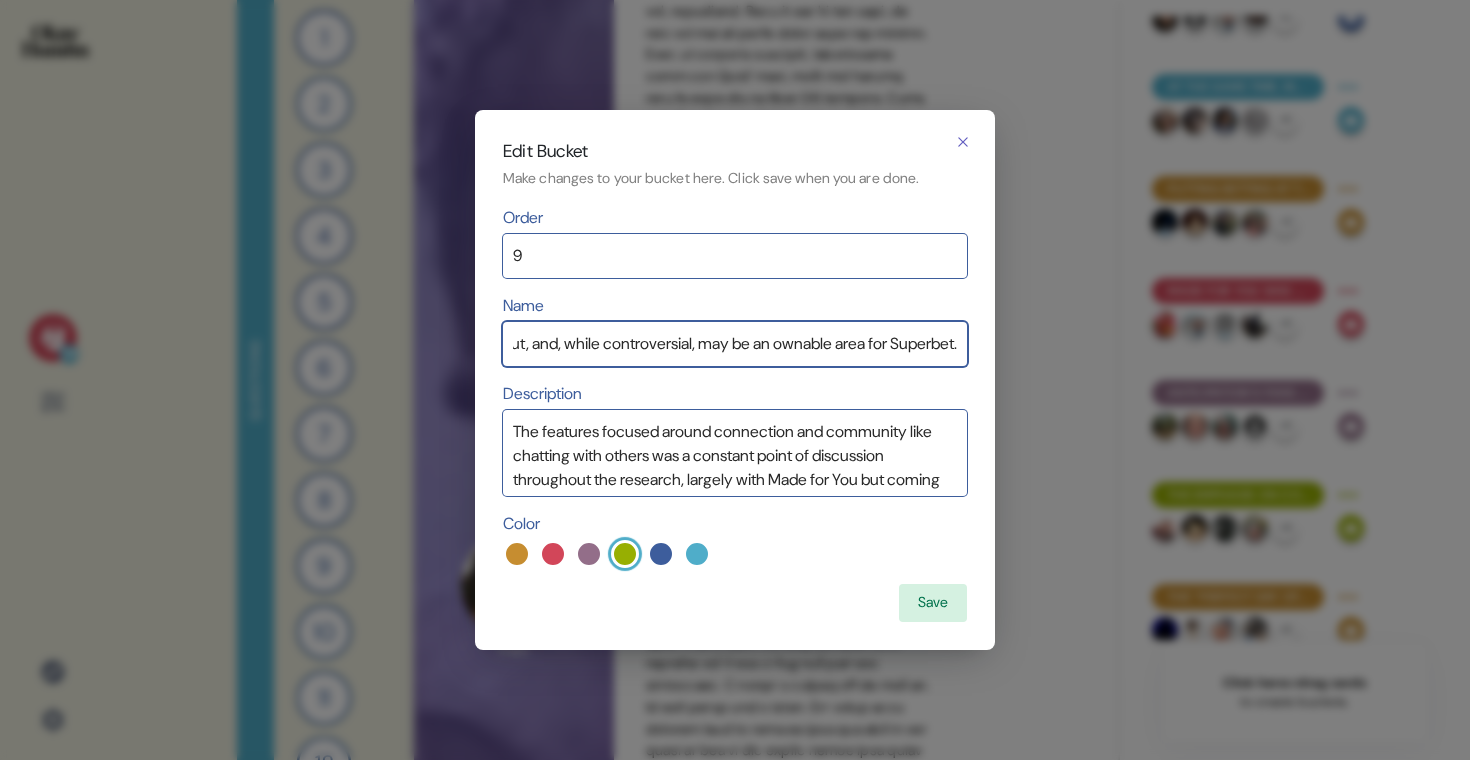 drag, startPoint x: 860, startPoint y: 346, endPoint x: 706, endPoint y: 332, distance: 154.63506 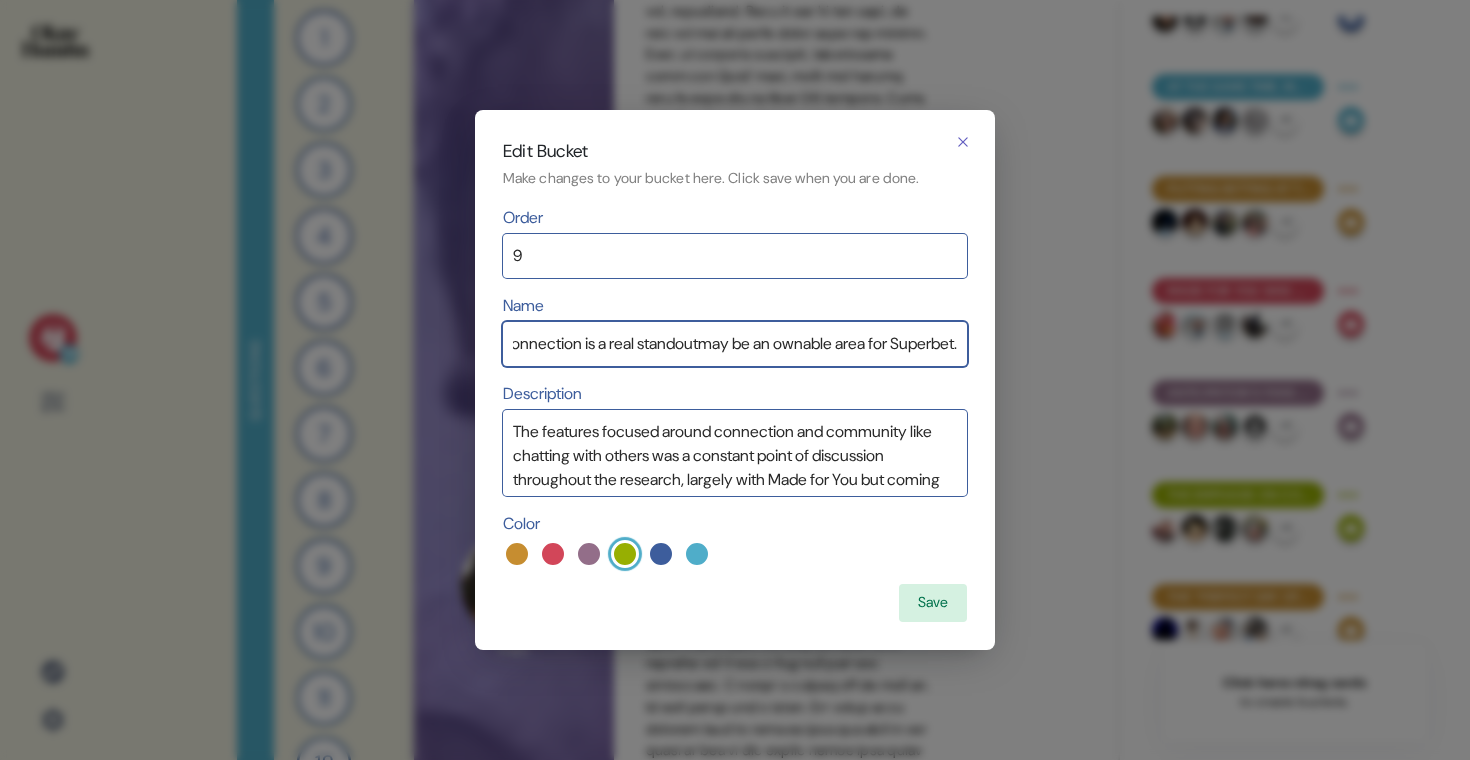 scroll, scrollTop: 0, scrollLeft: 181, axis: horizontal 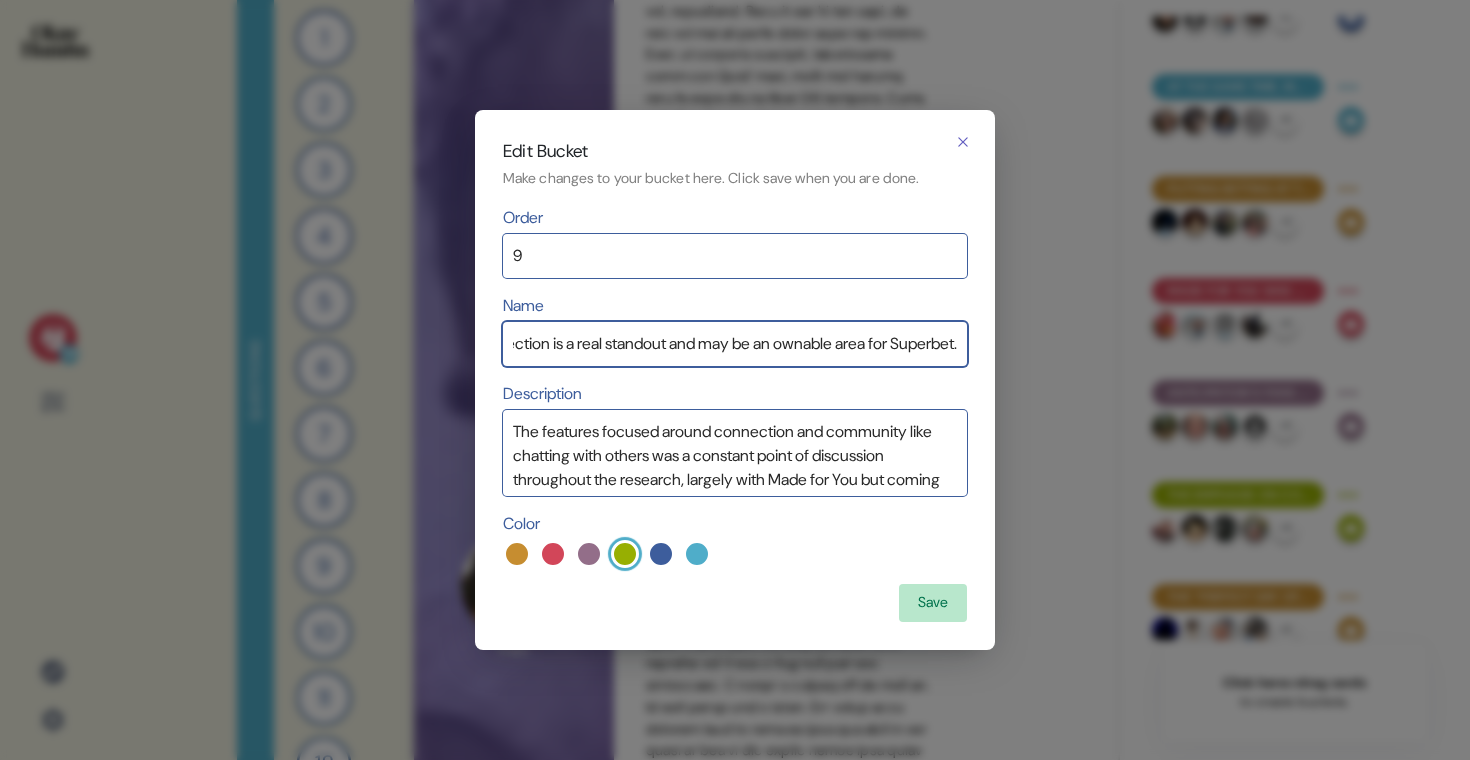 type on "The emphasis on connection is a real standout and may be an ownable area for Superbet." 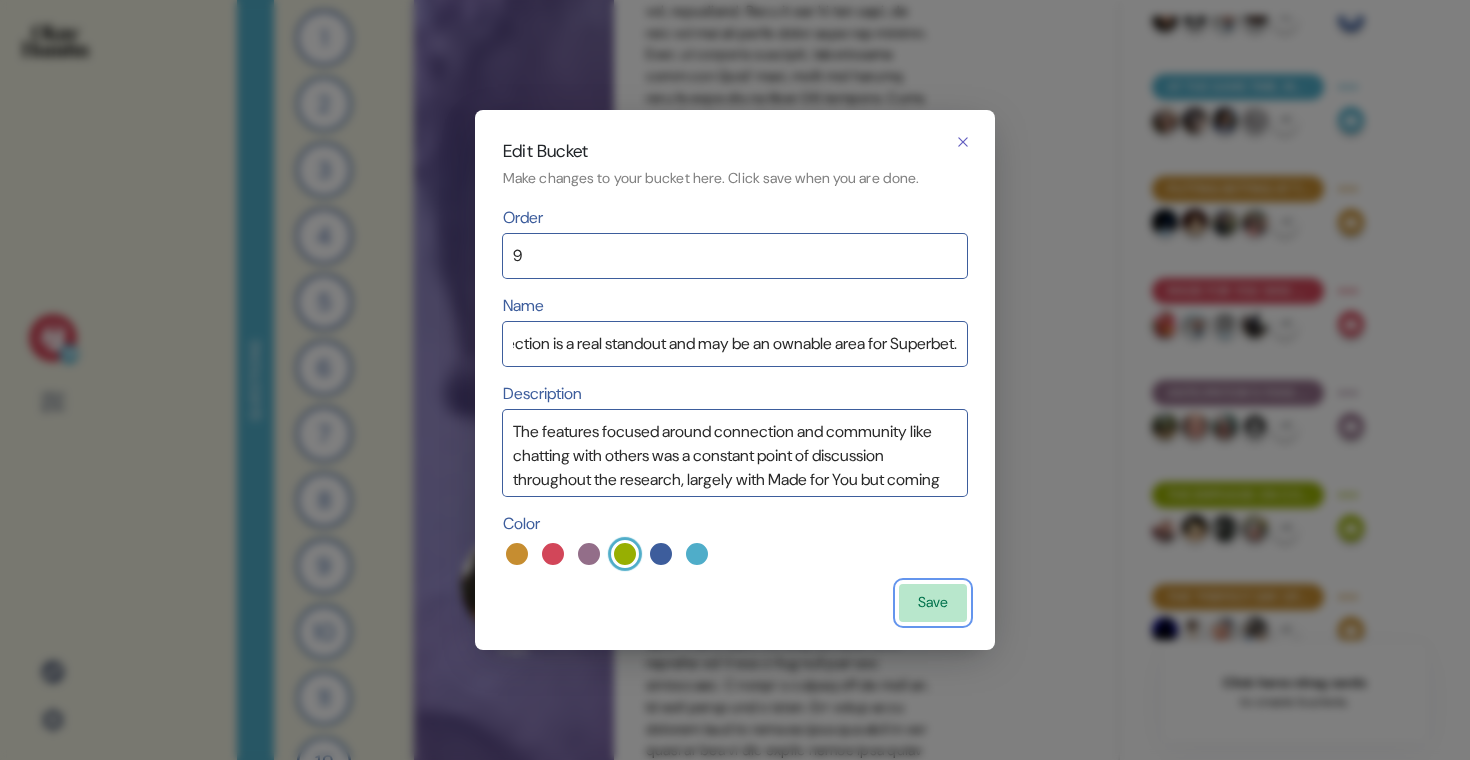 click on "Save" at bounding box center (933, 603) 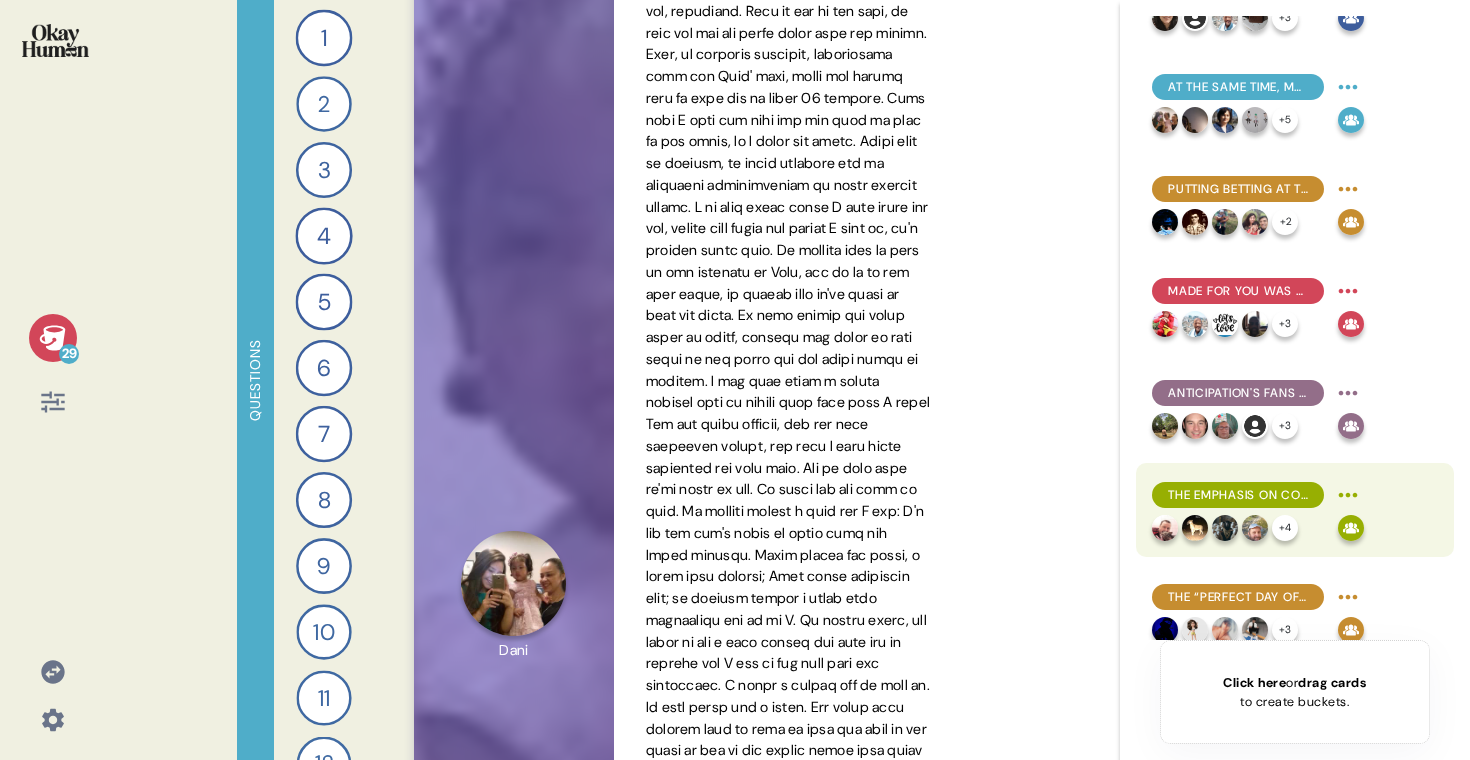click on "The emphasis on connection is a real standout and may be an ownable area for Superbet." at bounding box center [1238, 495] 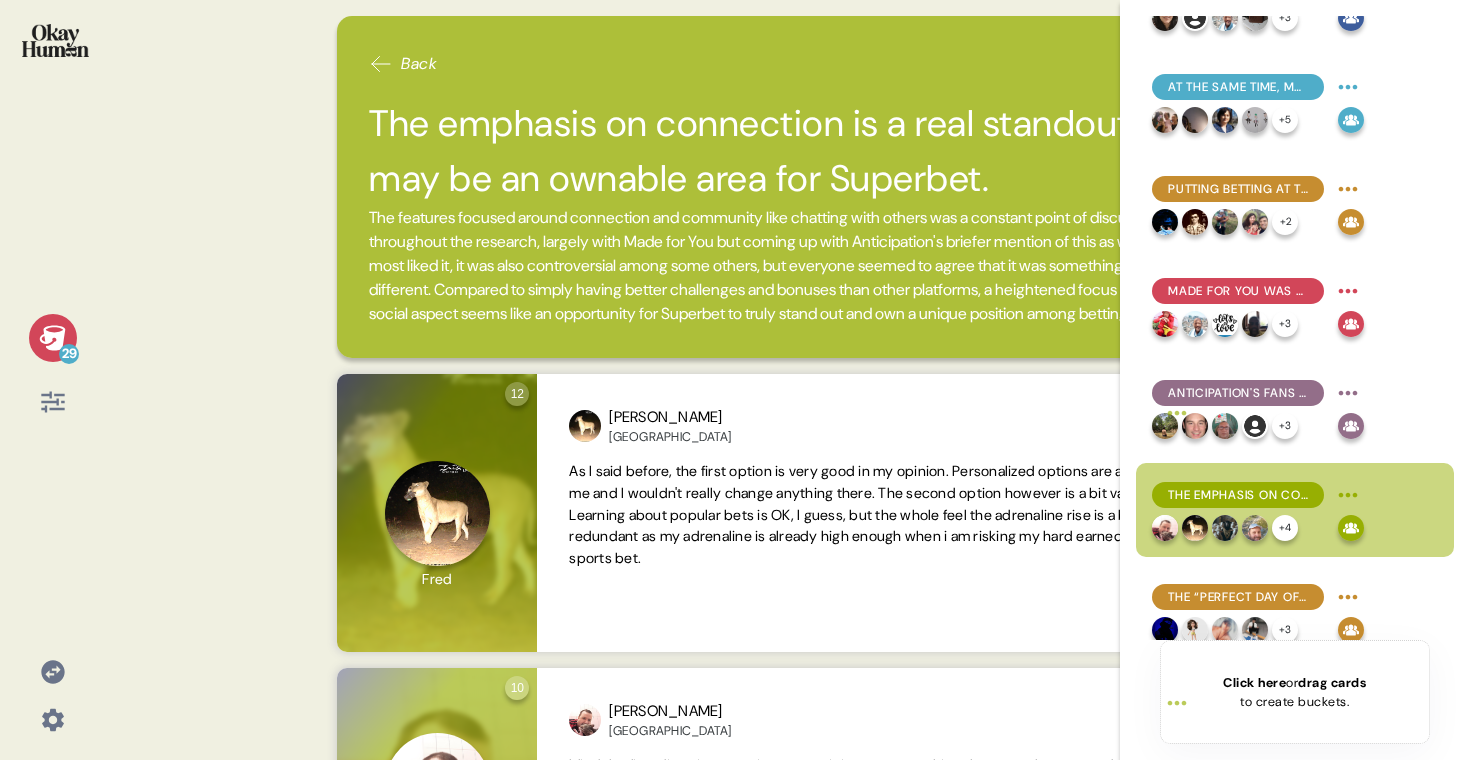 click at bounding box center (55, 40) 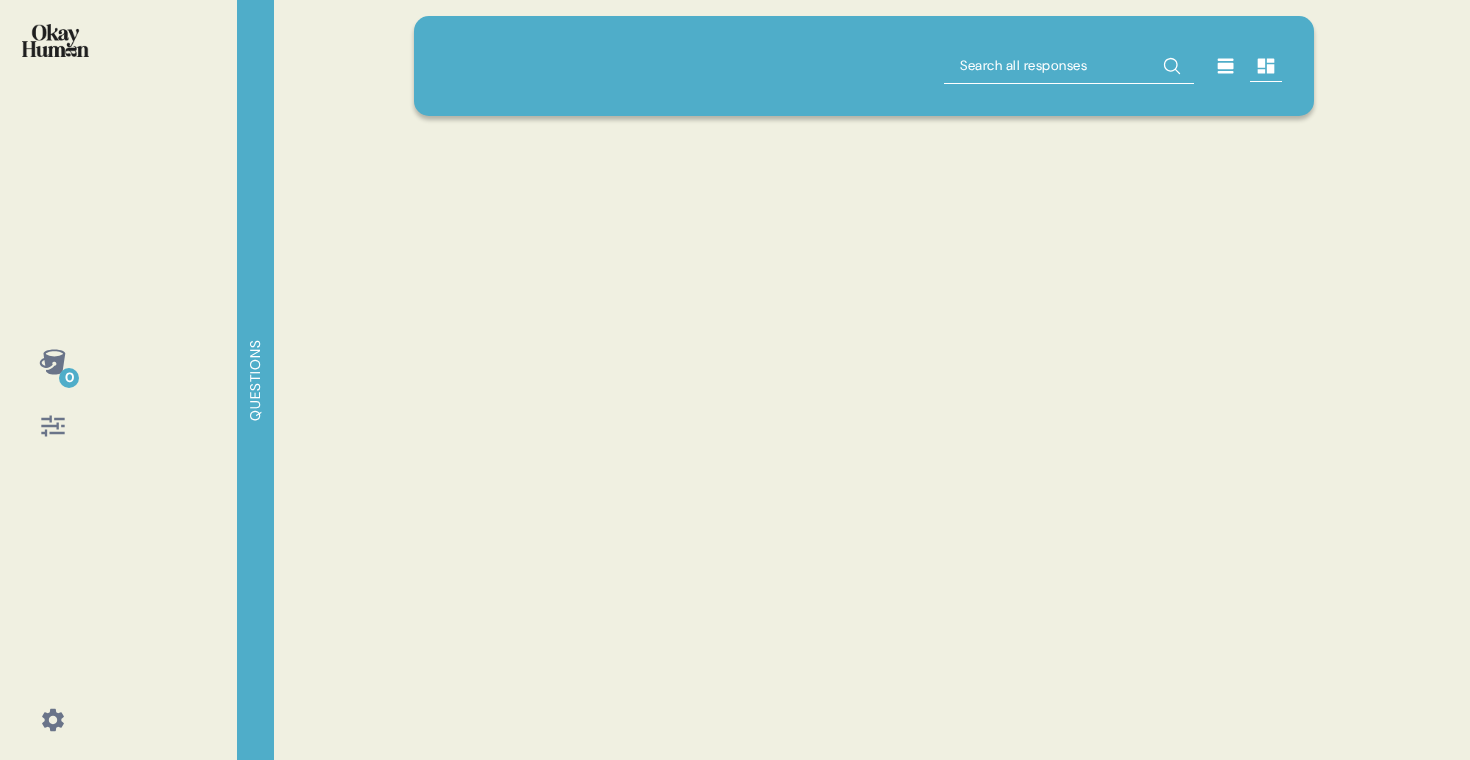 scroll, scrollTop: 0, scrollLeft: 0, axis: both 